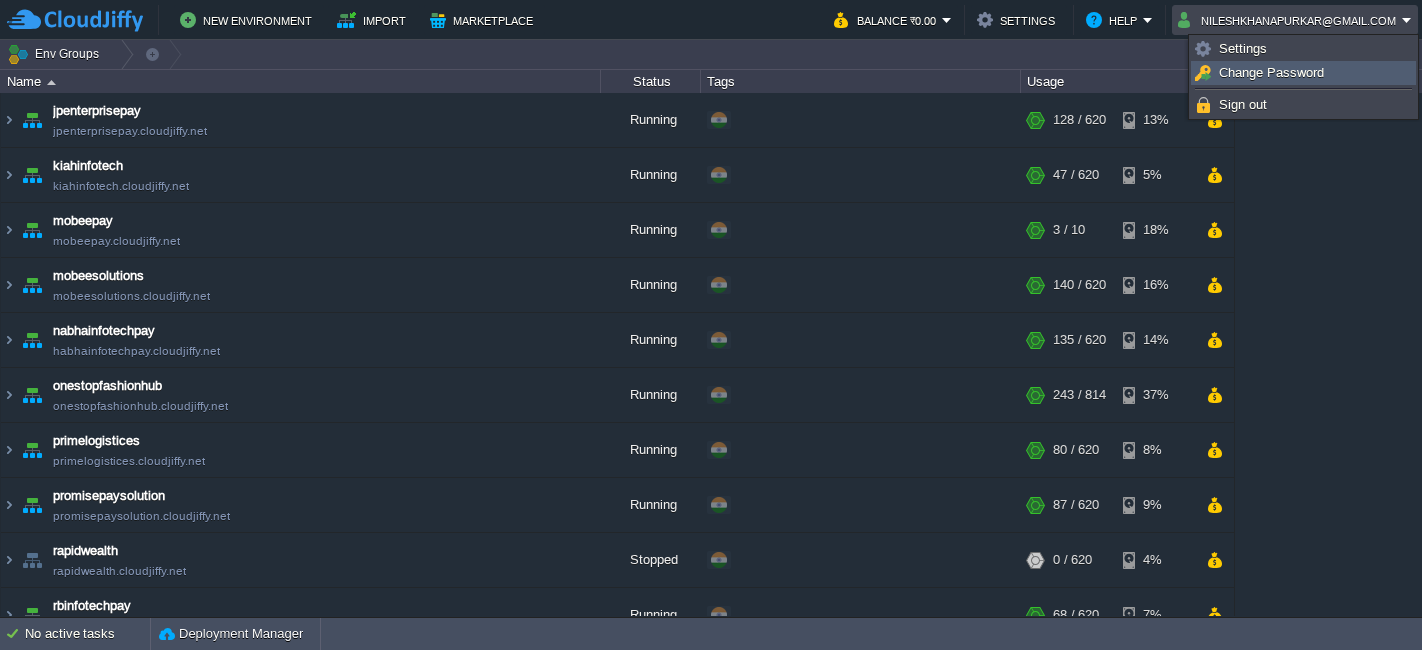 scroll, scrollTop: 0, scrollLeft: 0, axis: both 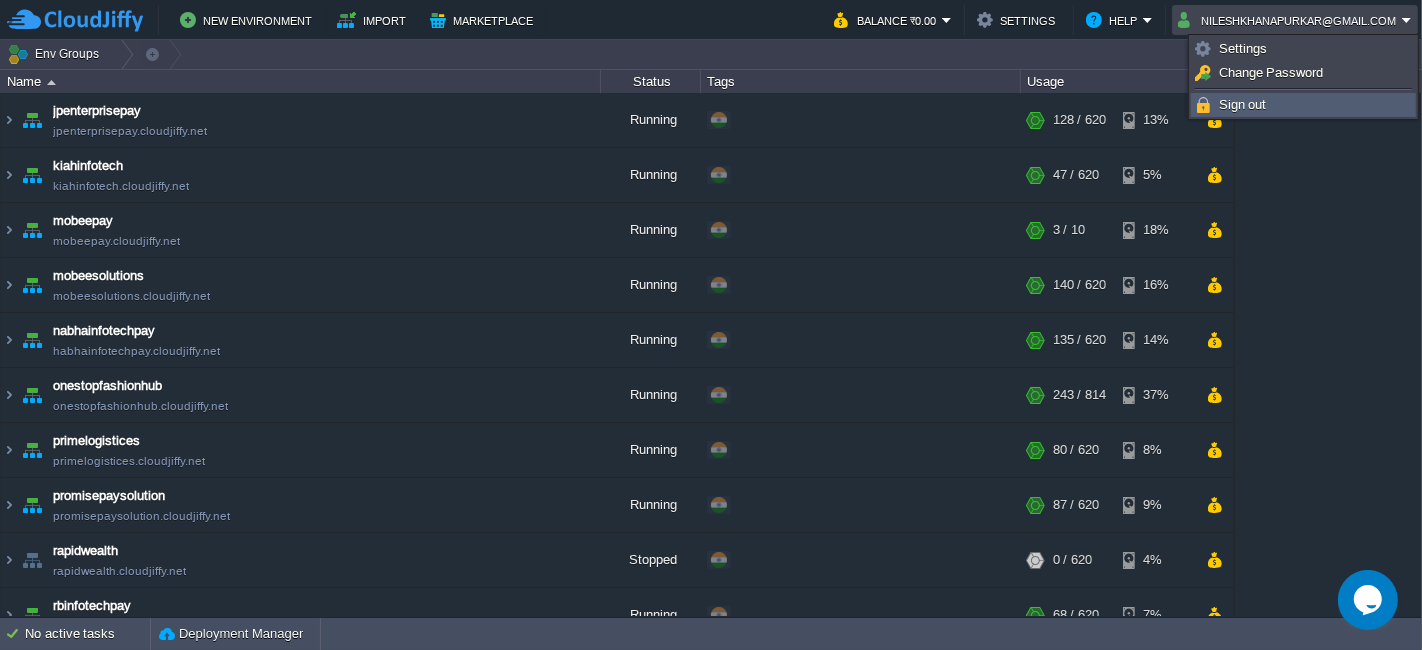 click on "Sign out" at bounding box center [1243, 104] 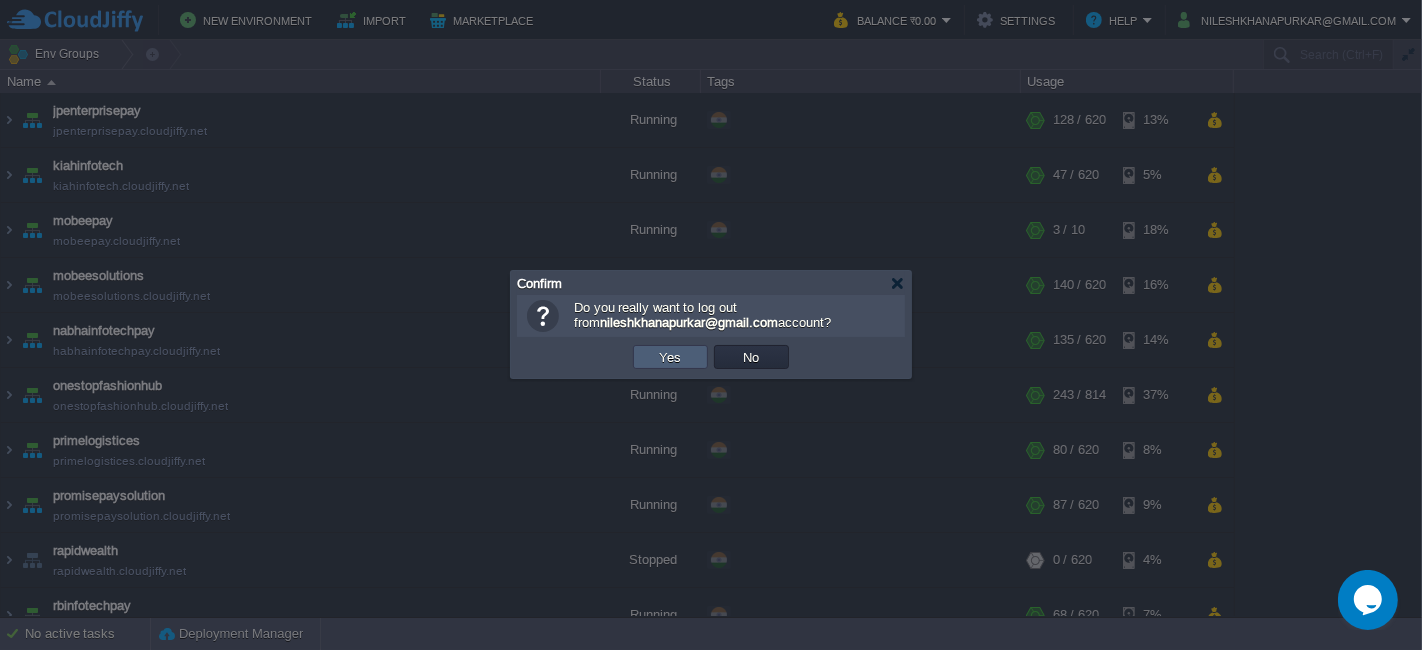 click on "Yes" at bounding box center [671, 357] 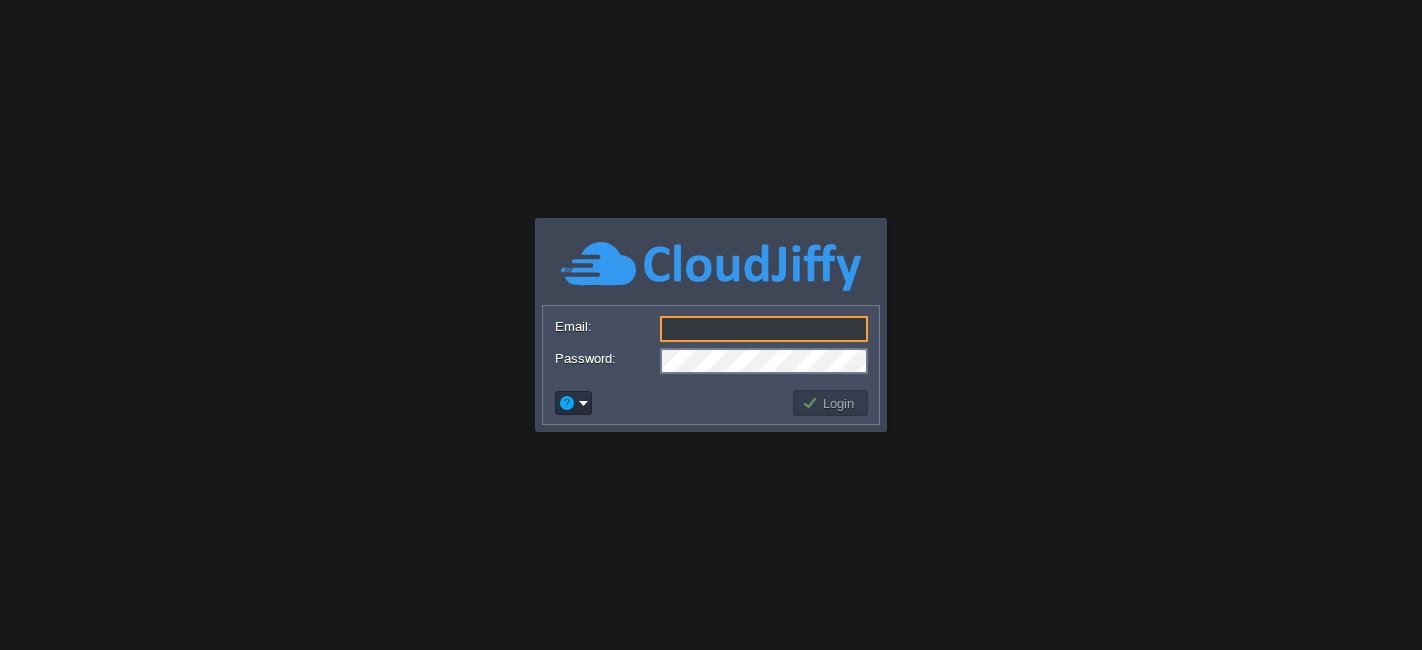 scroll, scrollTop: 0, scrollLeft: 0, axis: both 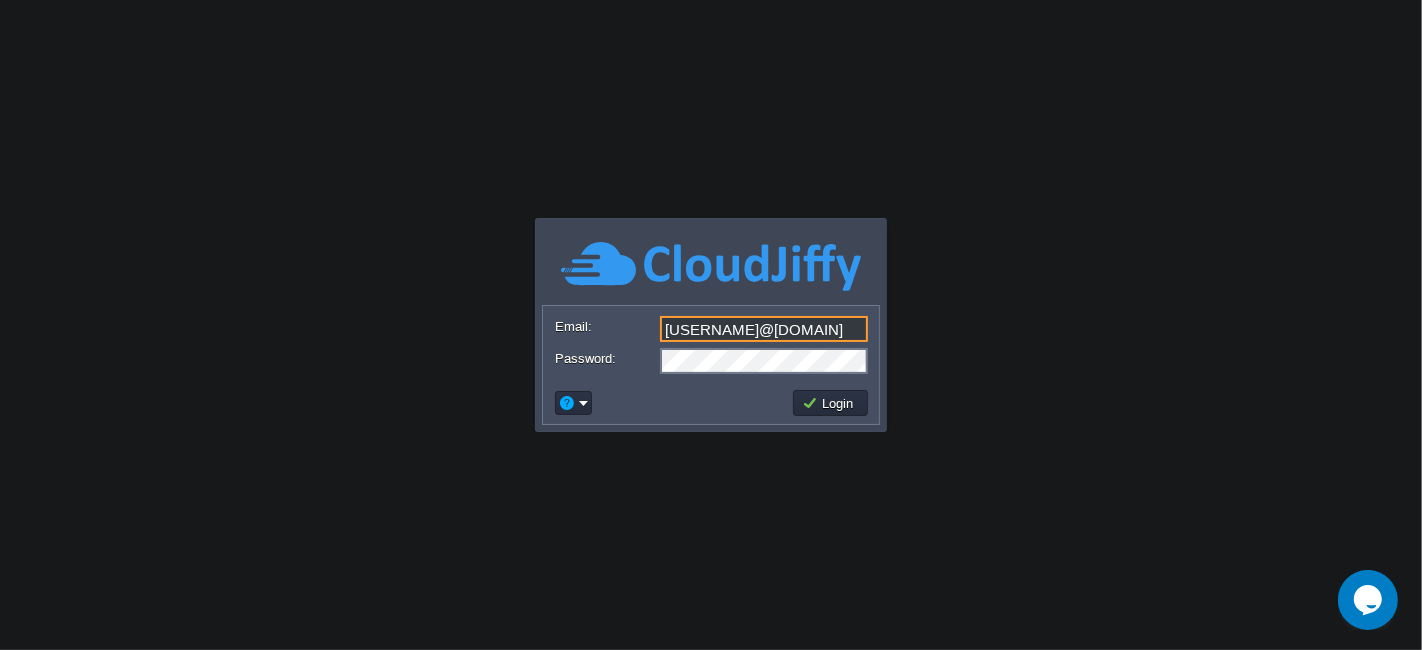 type on "[USERNAME]@[DOMAIN]" 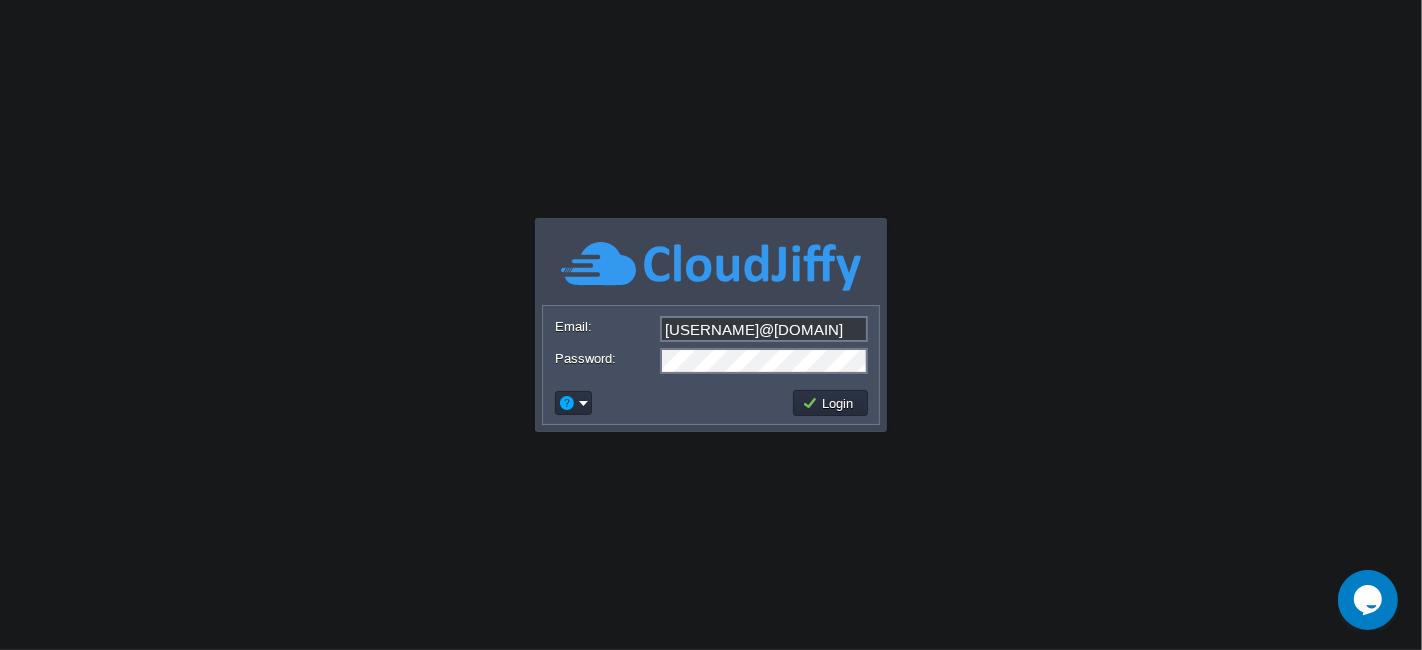 scroll, scrollTop: 0, scrollLeft: 0, axis: both 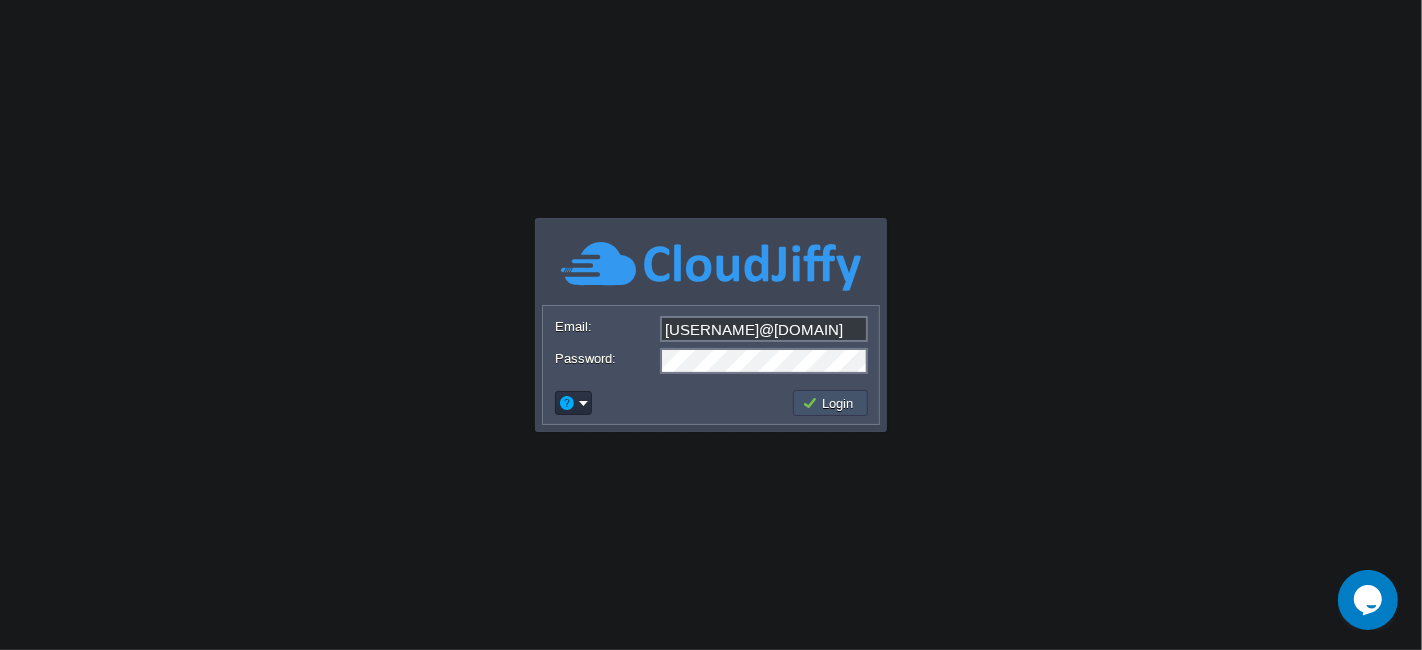 click on "Login" at bounding box center (831, 403) 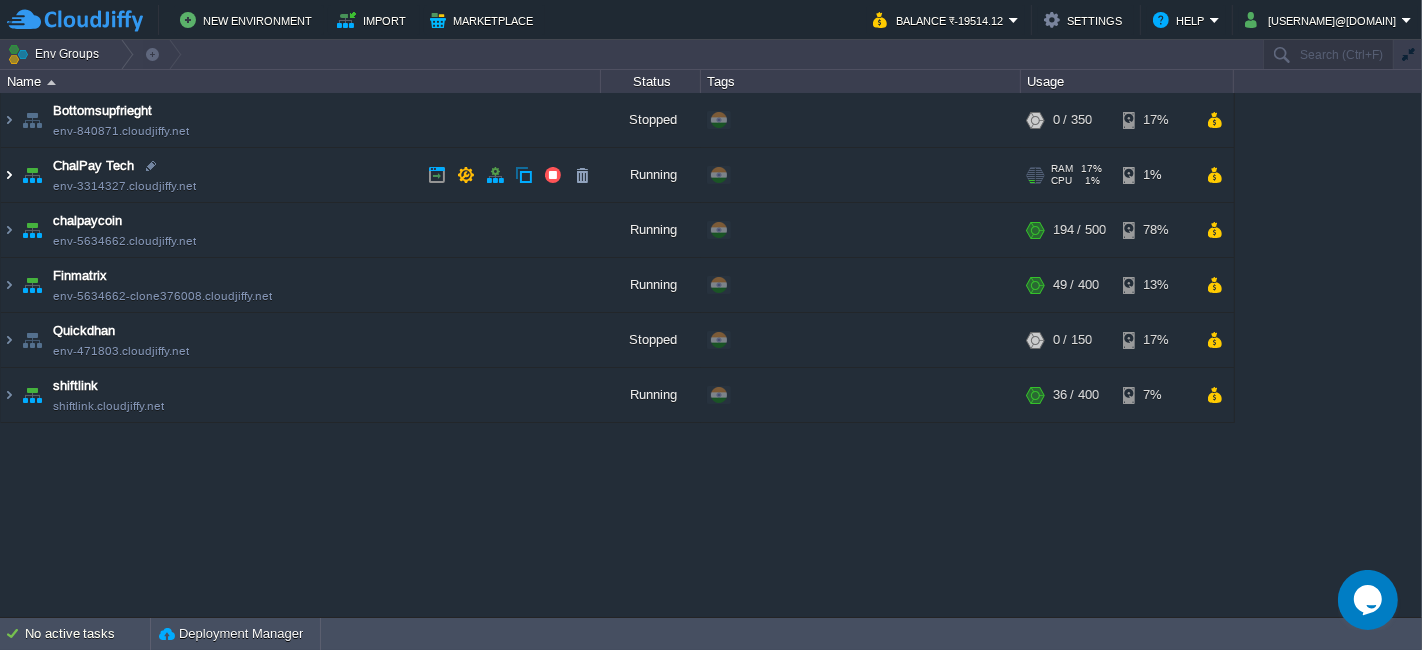 click at bounding box center [9, 175] 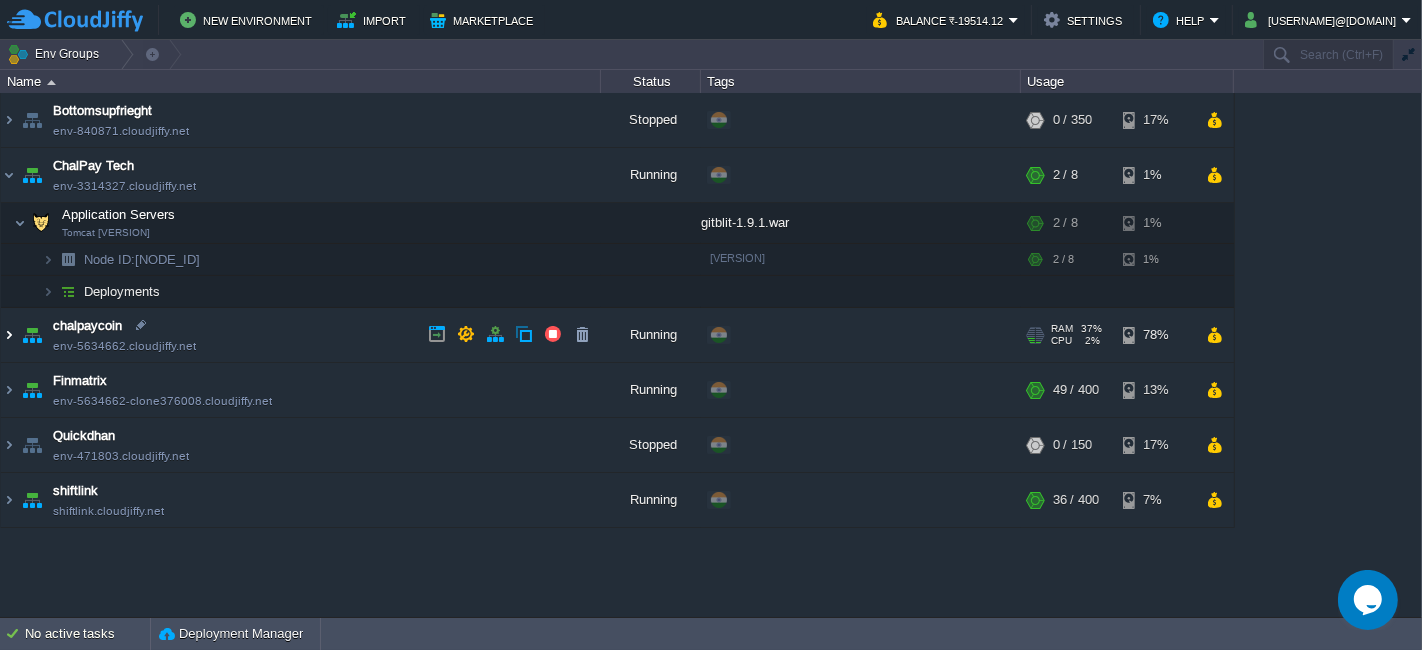 click at bounding box center [9, 335] 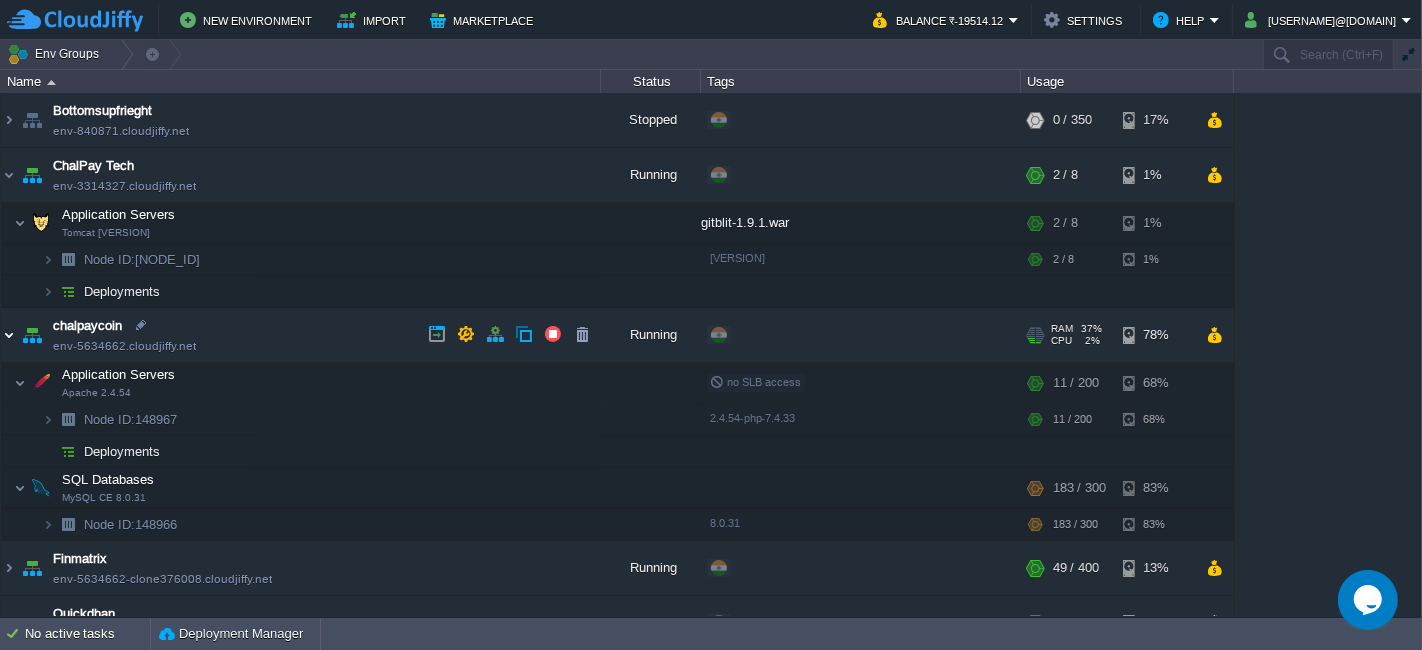 click at bounding box center (9, 335) 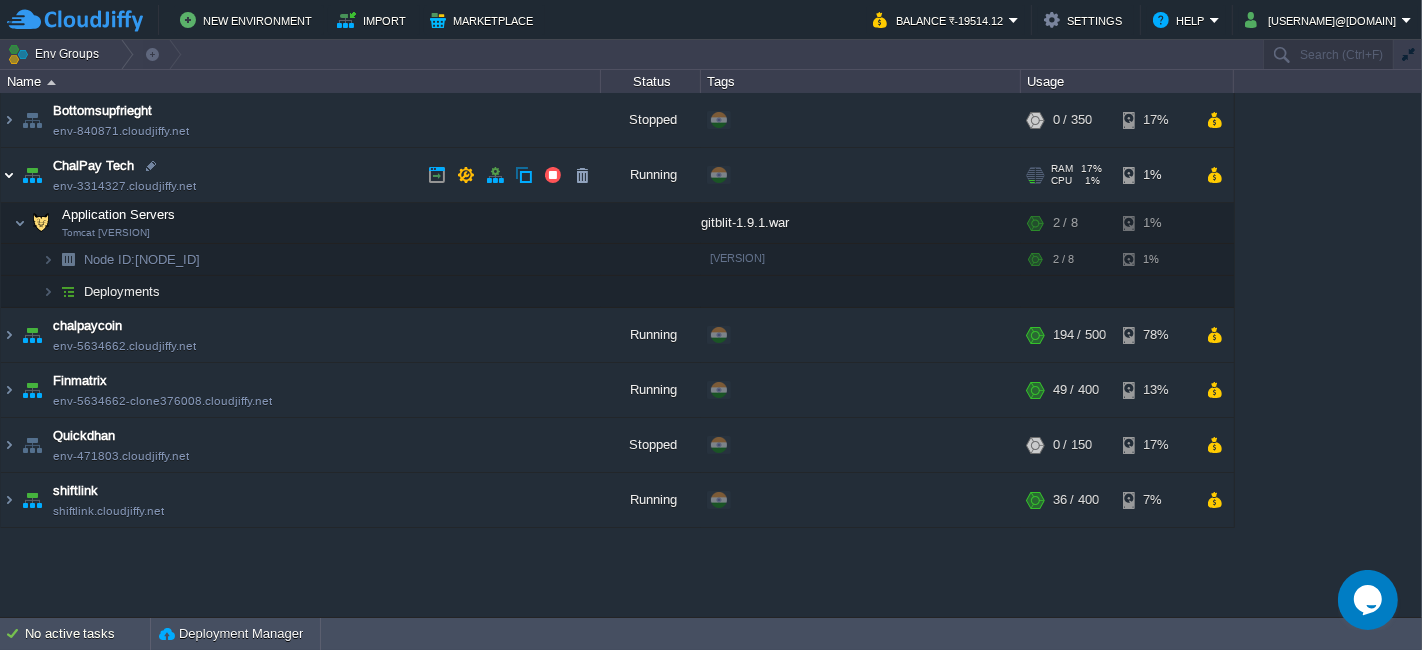 click at bounding box center (9, 175) 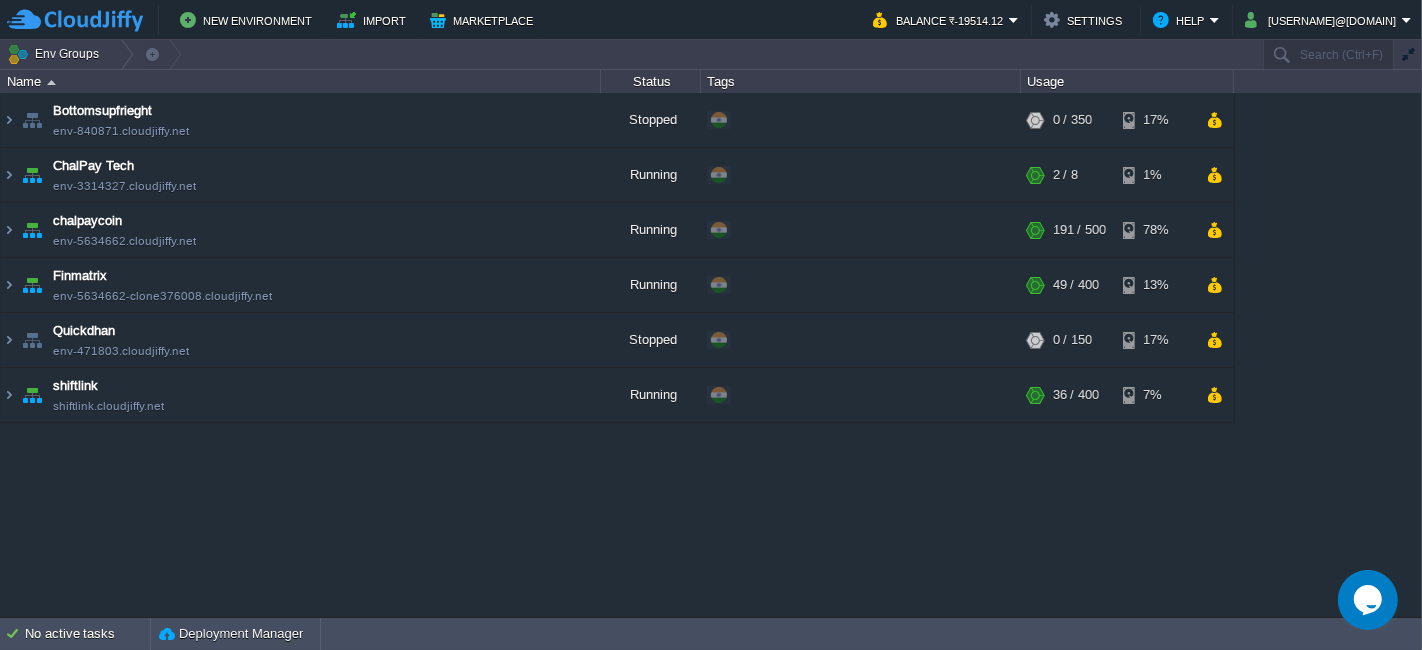 click on "Bottomsupfrieght env-[ID].cloudjiffy.net Stopped + Add to Env Group RAM 0% CPU 0% 0 / 350 17% ChalPay Tech env-[ID].cloudjiffy.net Running + Add to Env Group RAM 17% CPU 1% 2 / 8 1% Application Servers Tomcat 9.0.79 gitblit-1.9.1.war" at bounding box center [711, 354] 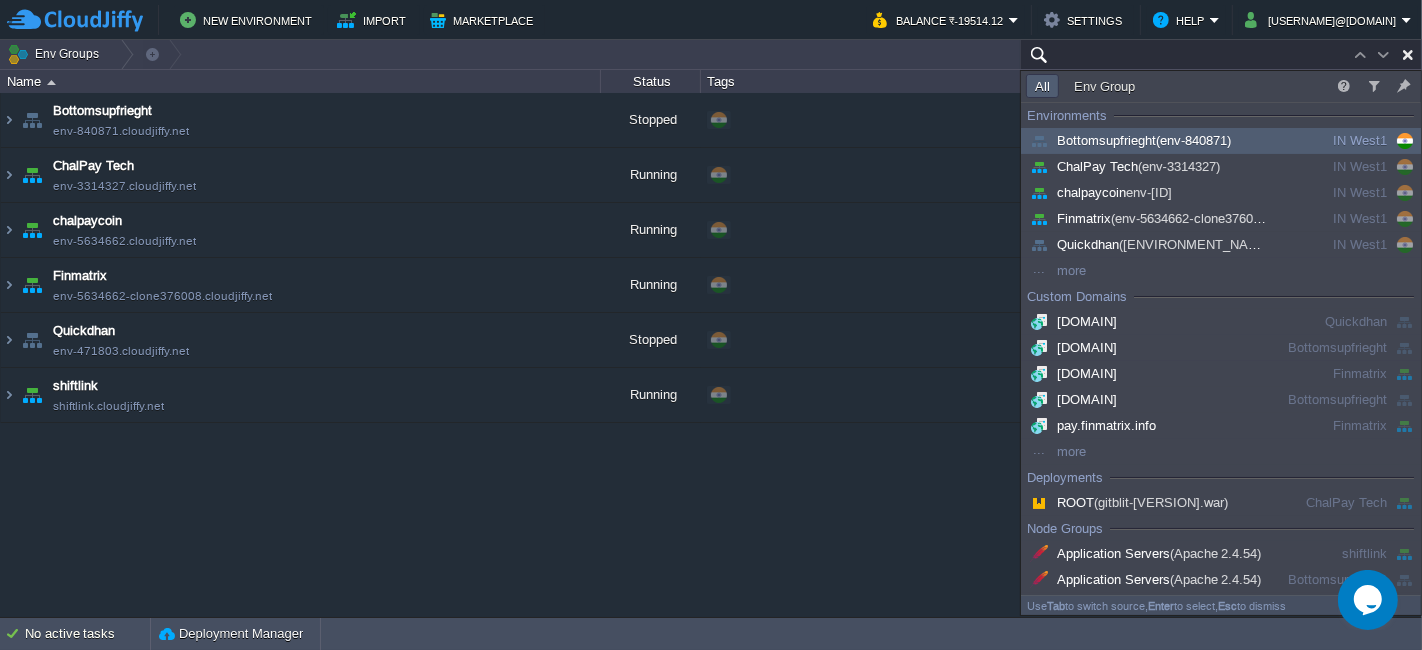 paste on "[BRAND]" 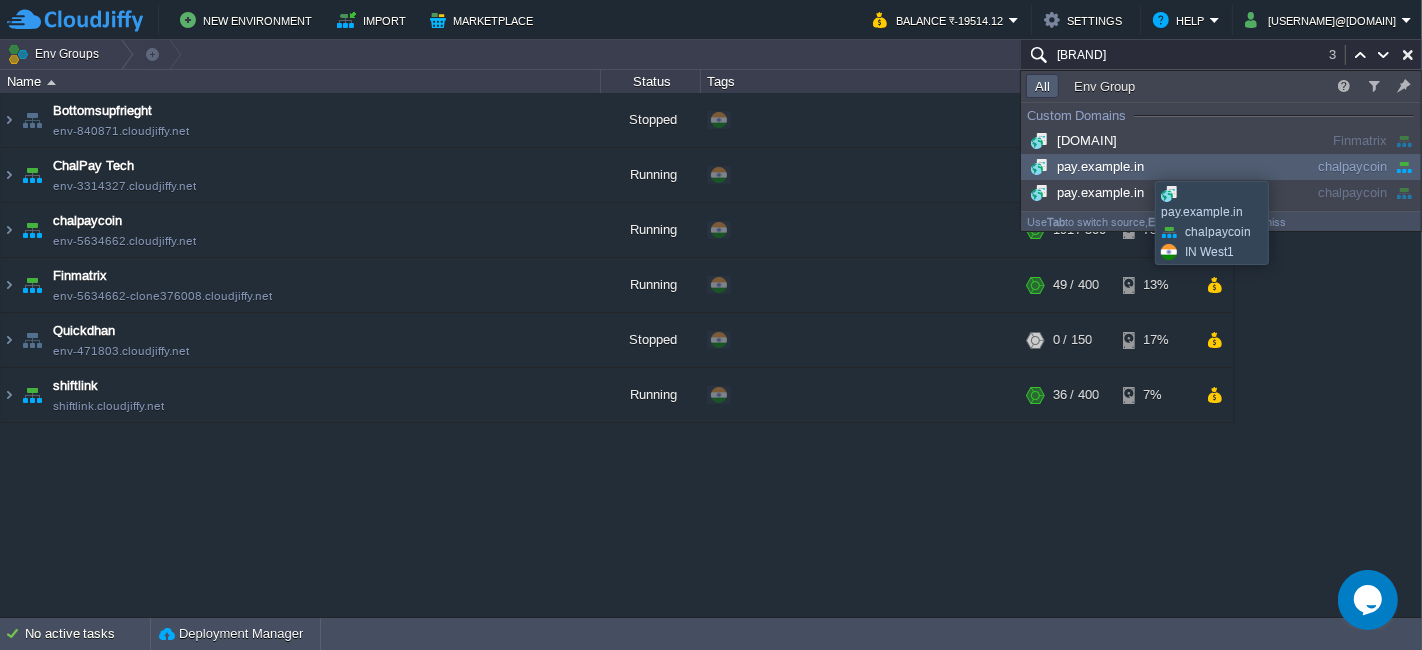 click on "pay.example.in" at bounding box center [1153, 167] 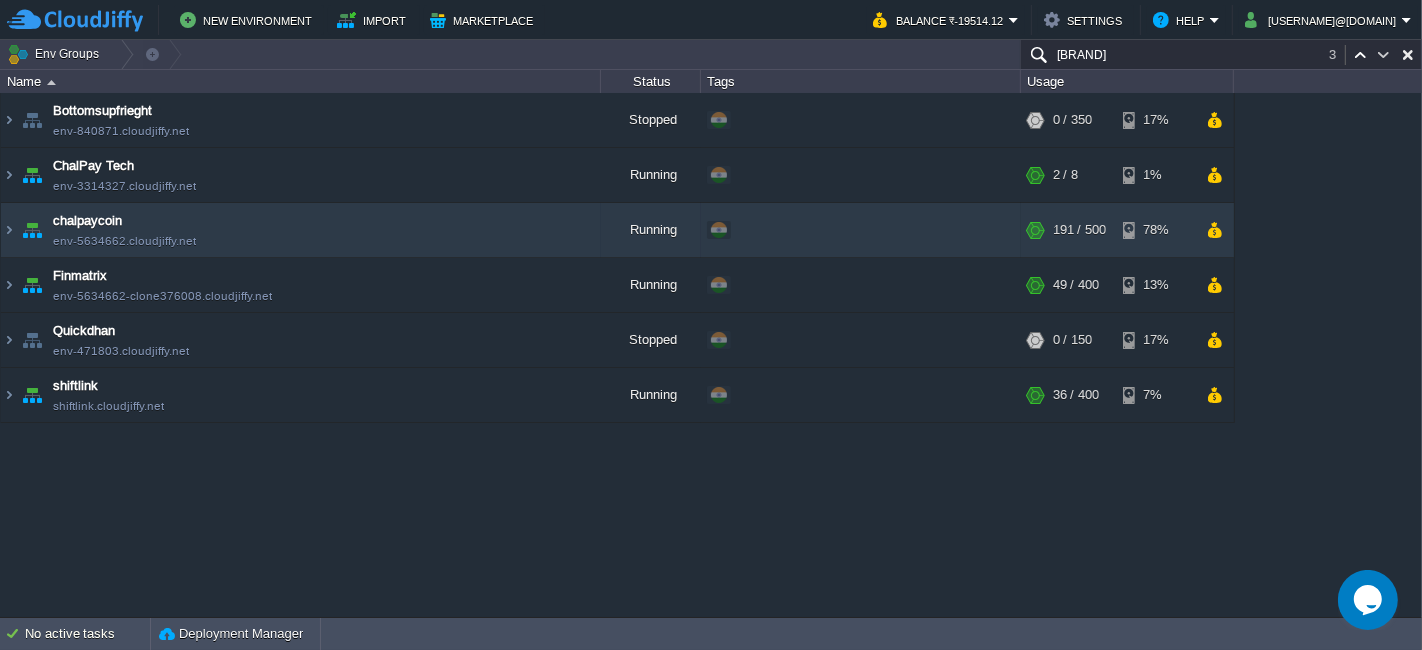 click at bounding box center (1384, 55) 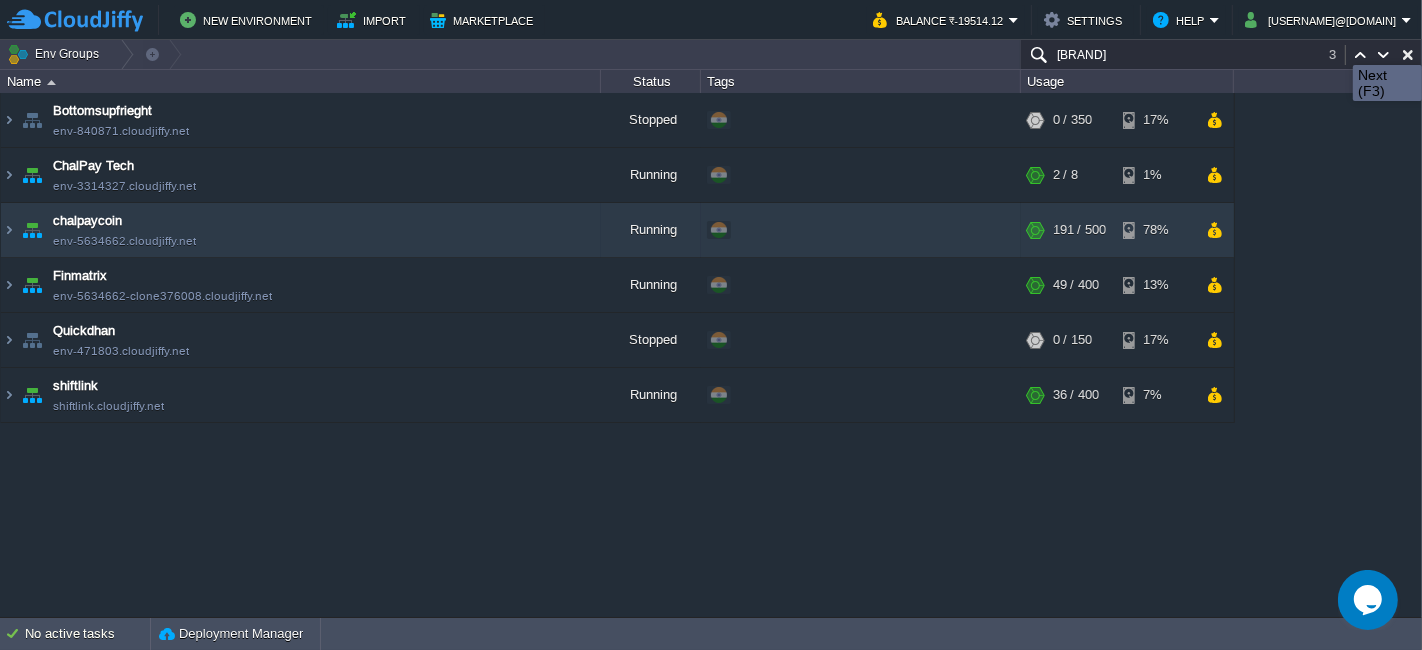 click at bounding box center [1384, 55] 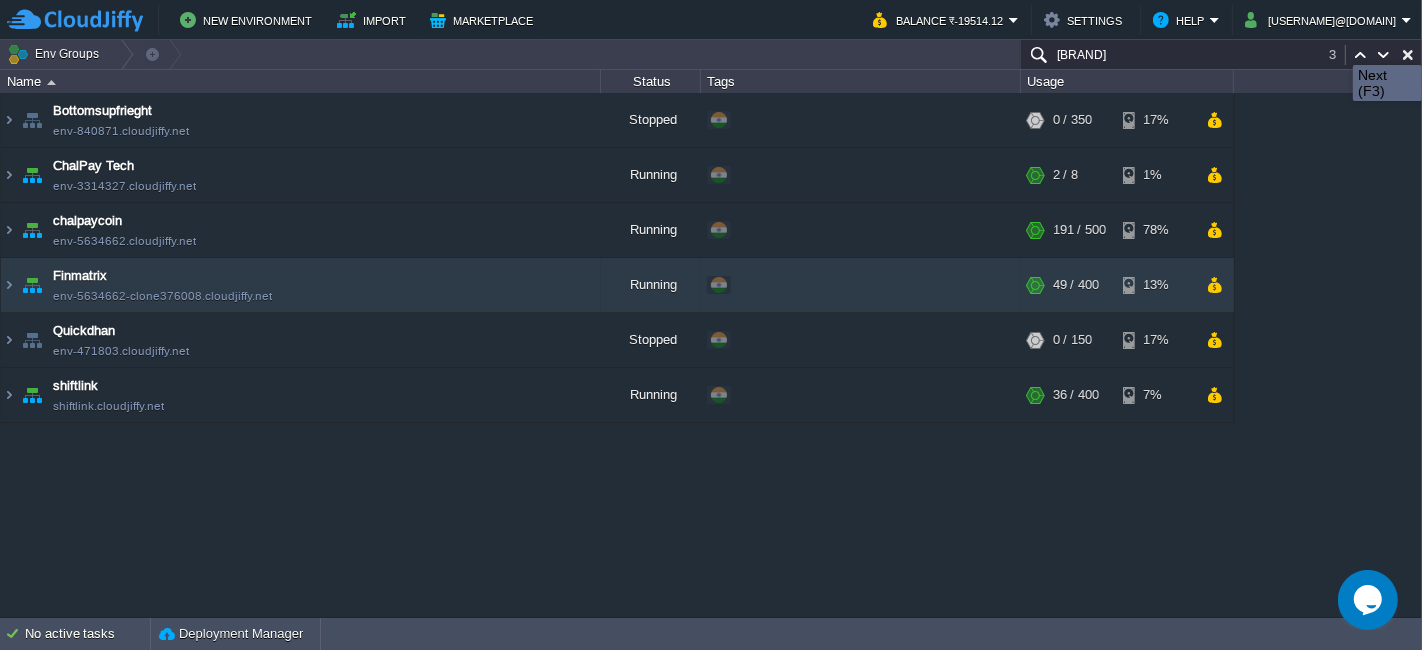 click at bounding box center (1384, 55) 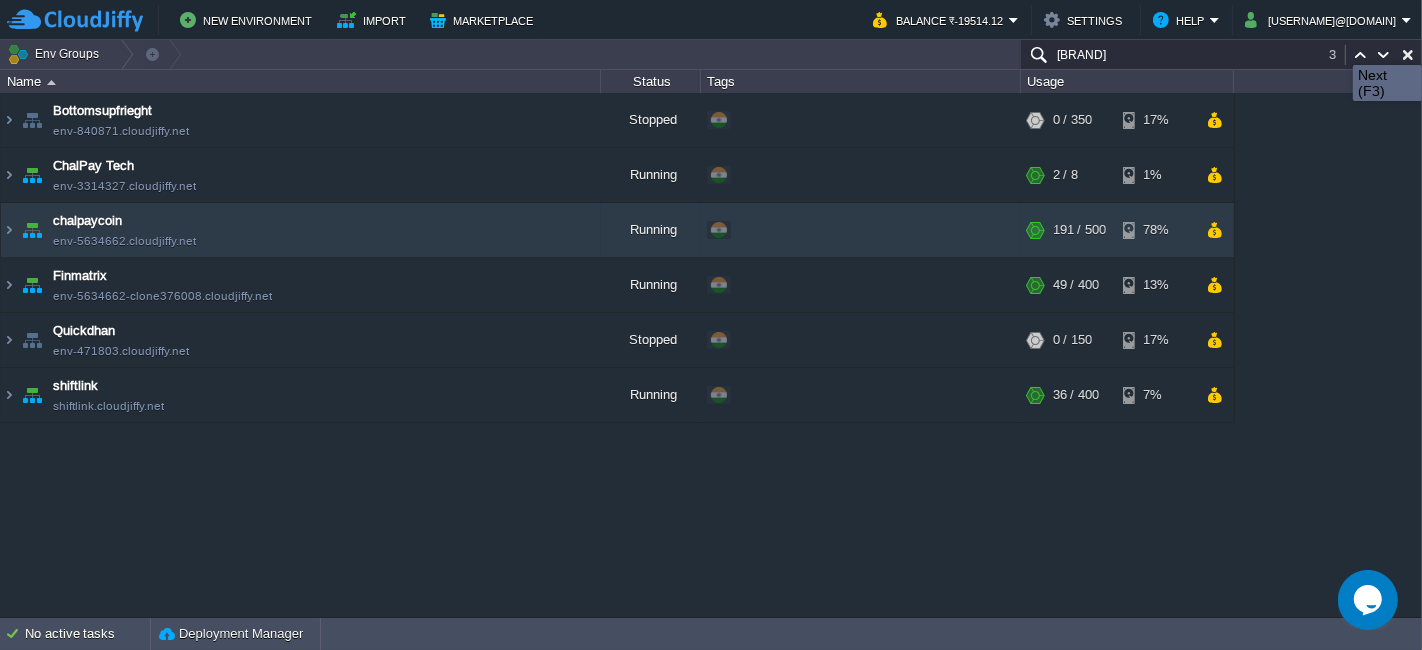 click at bounding box center (1384, 55) 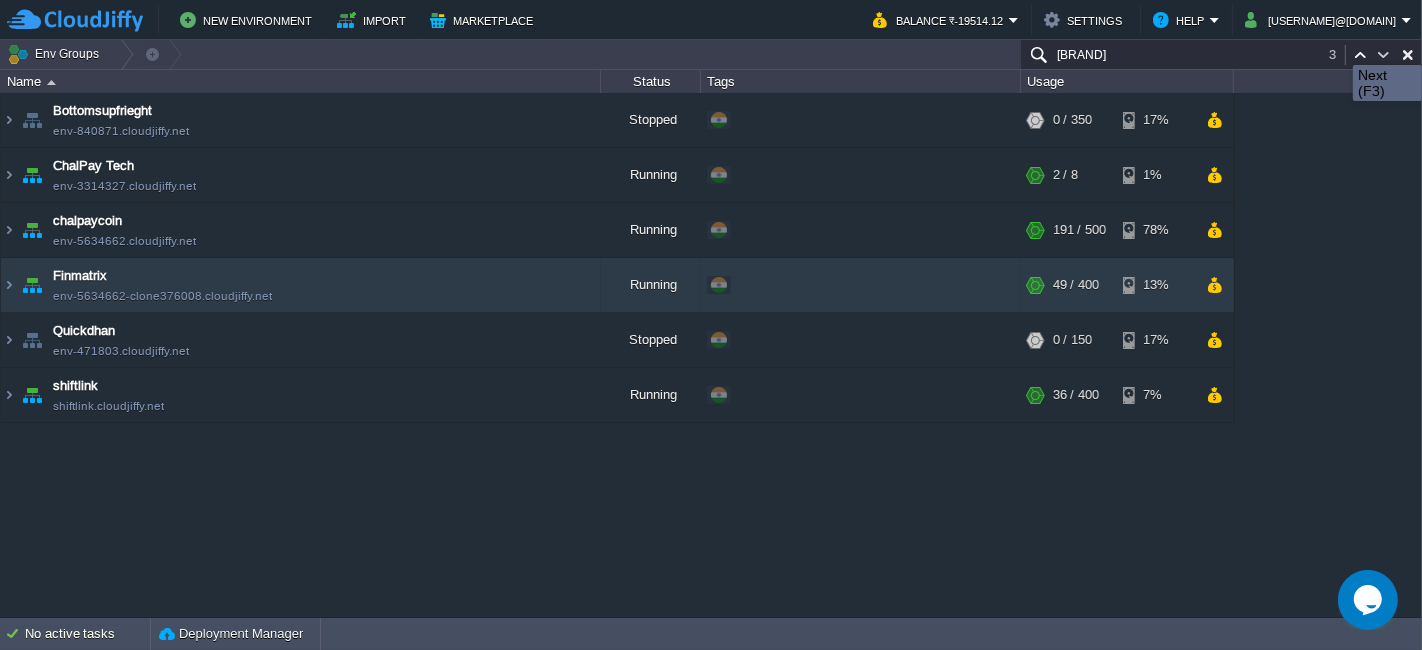 click at bounding box center [1384, 55] 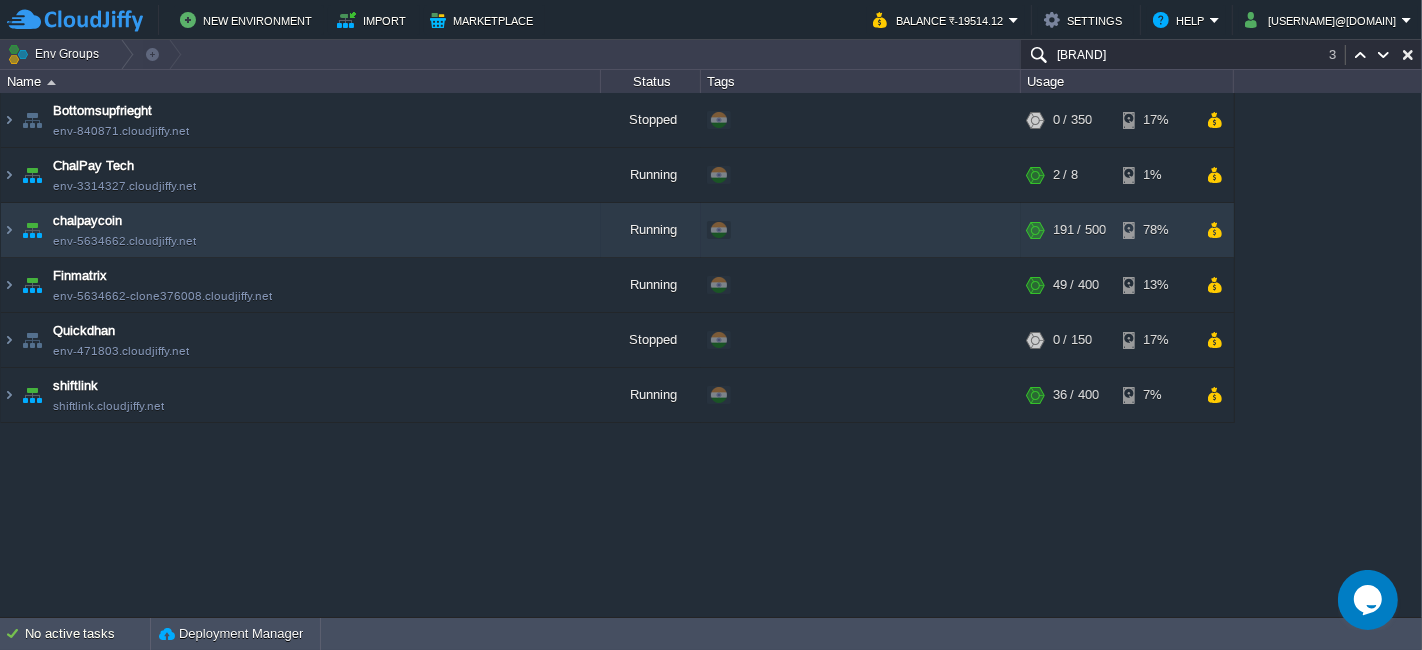 click at bounding box center (1384, 55) 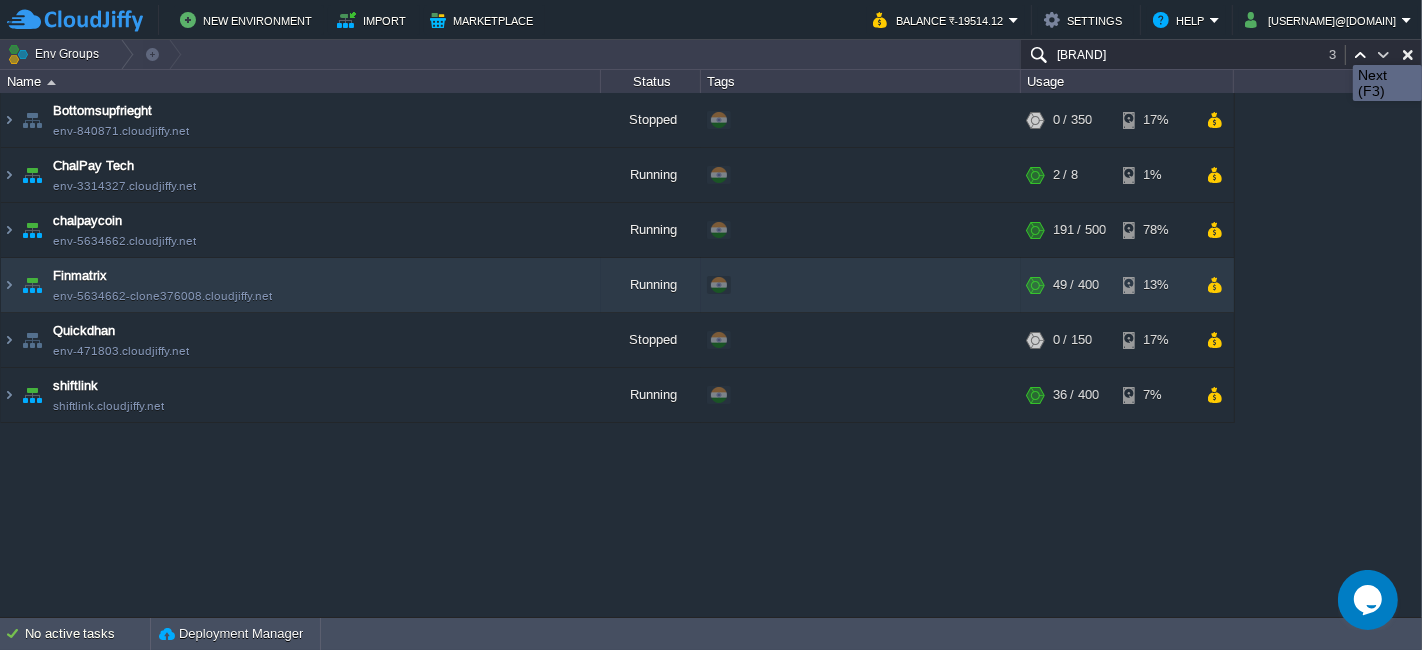 click at bounding box center [1384, 55] 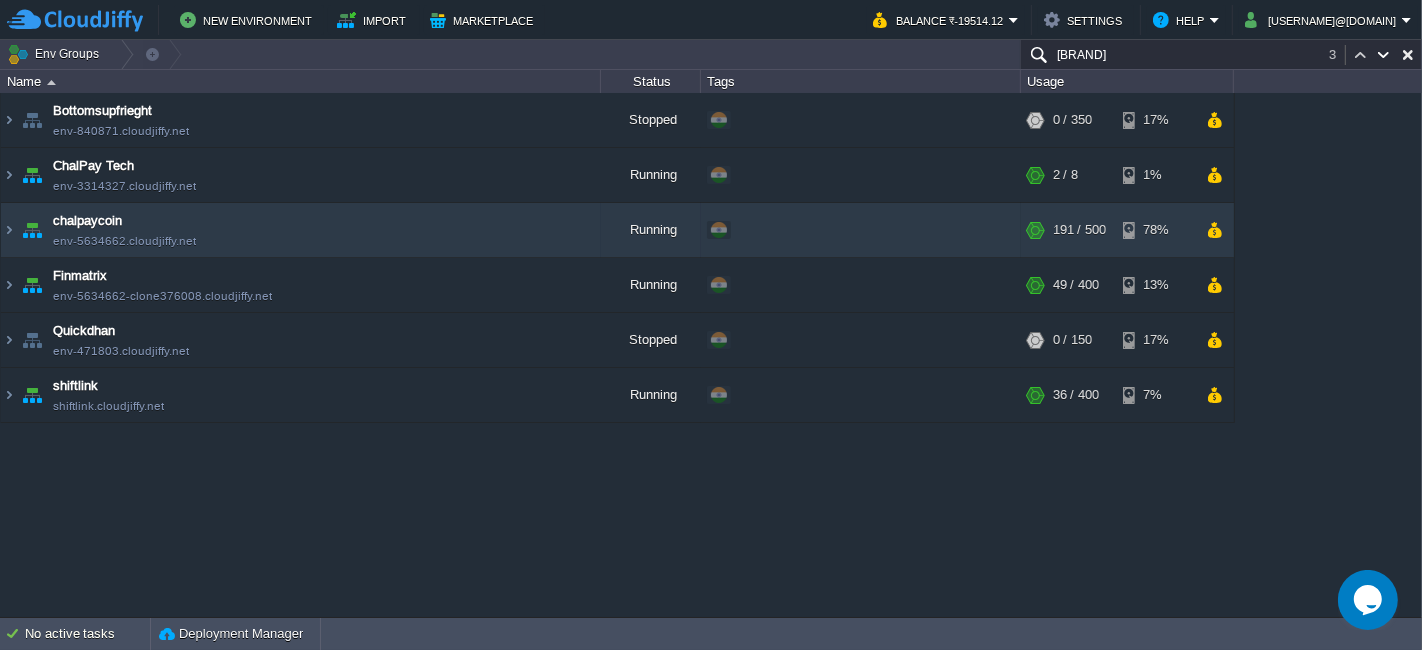 click at bounding box center (1360, 54) 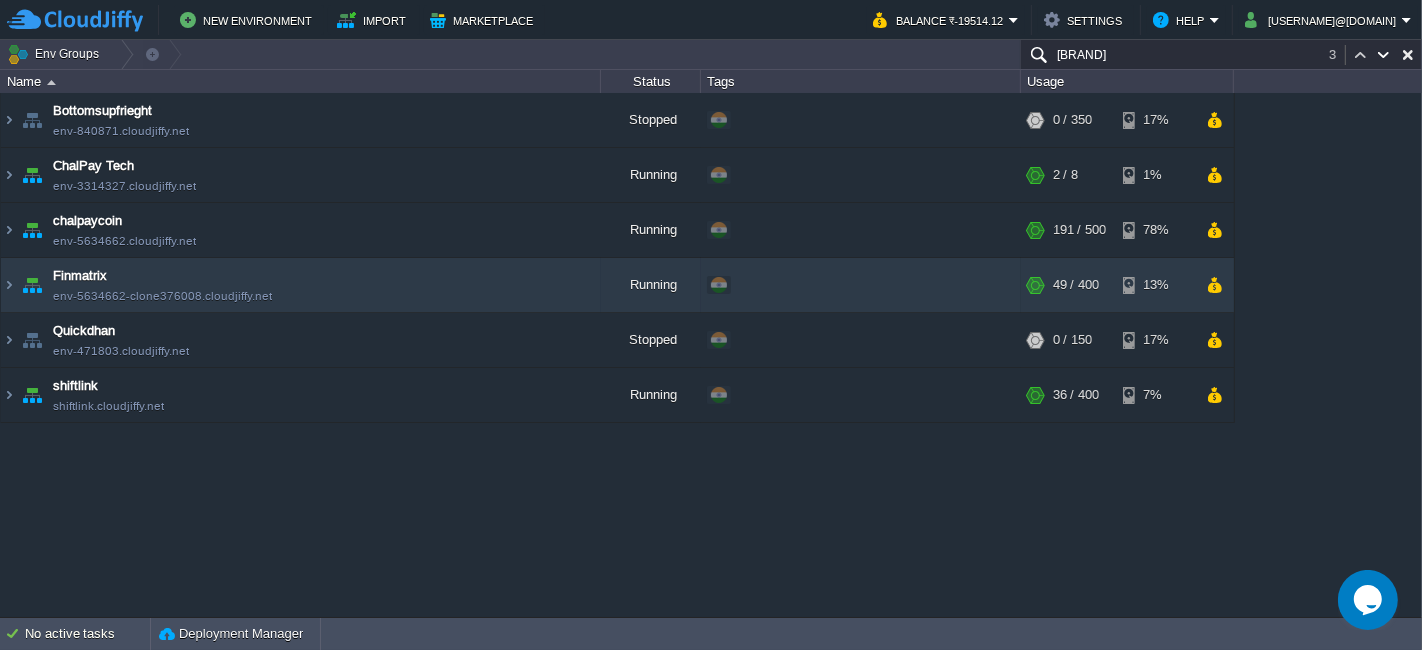 click at bounding box center [1360, 54] 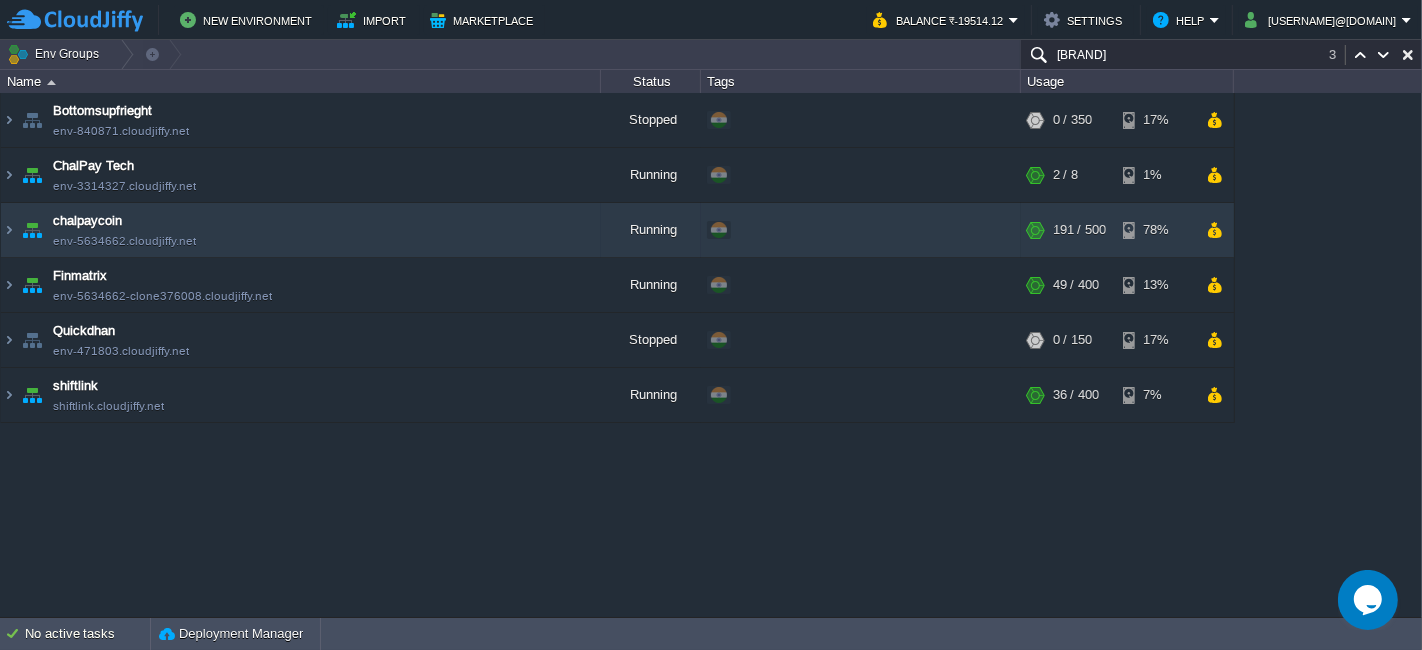 click at bounding box center [1360, 54] 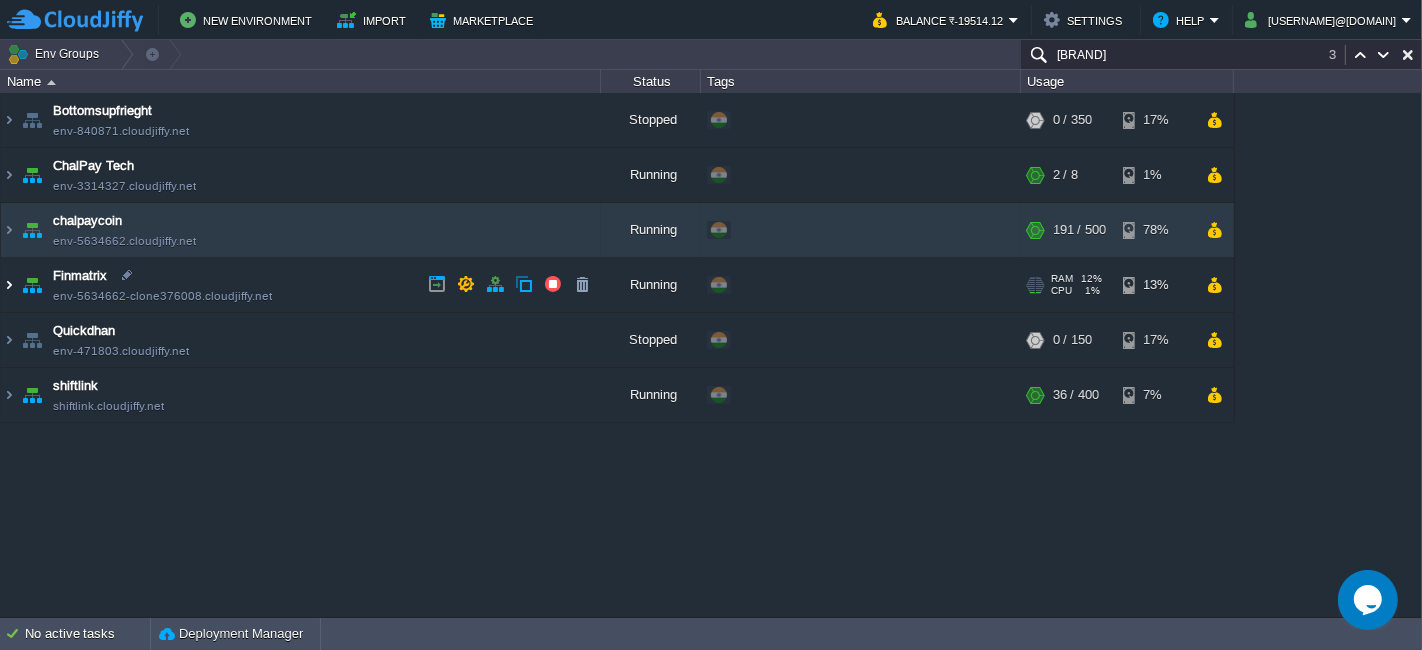 click at bounding box center [9, 285] 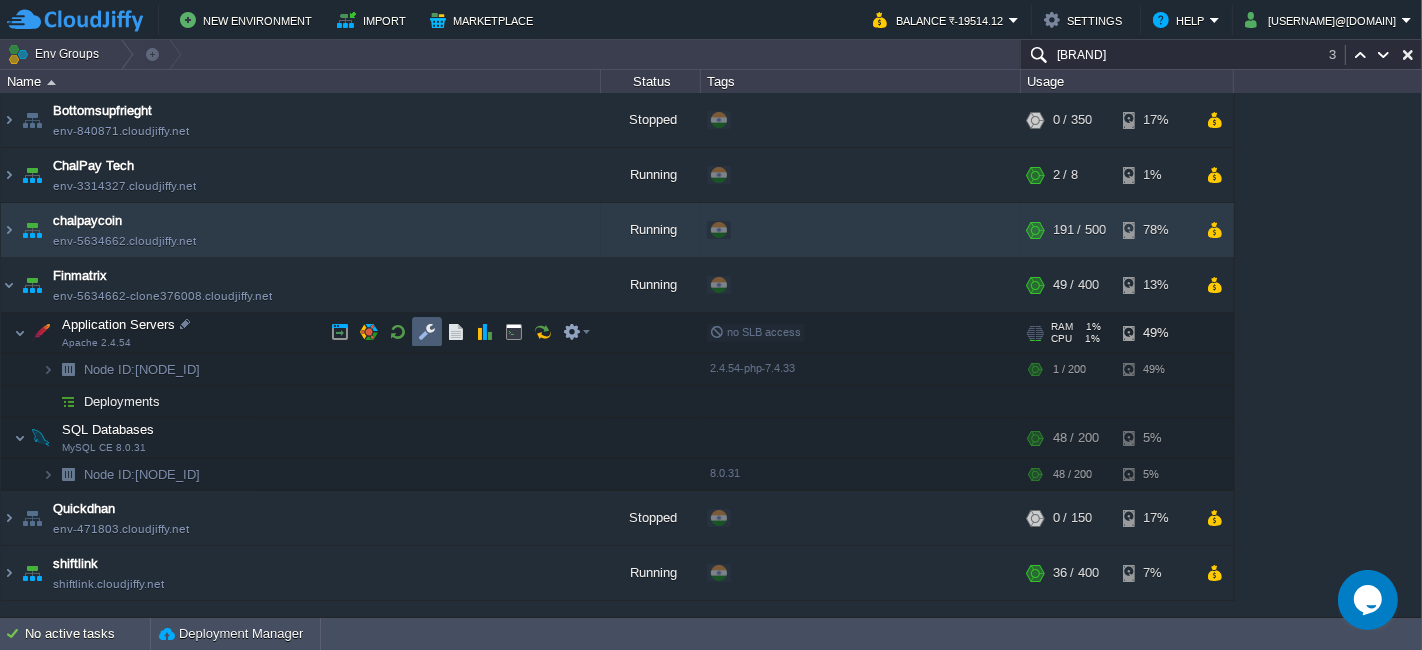 click at bounding box center (427, 332) 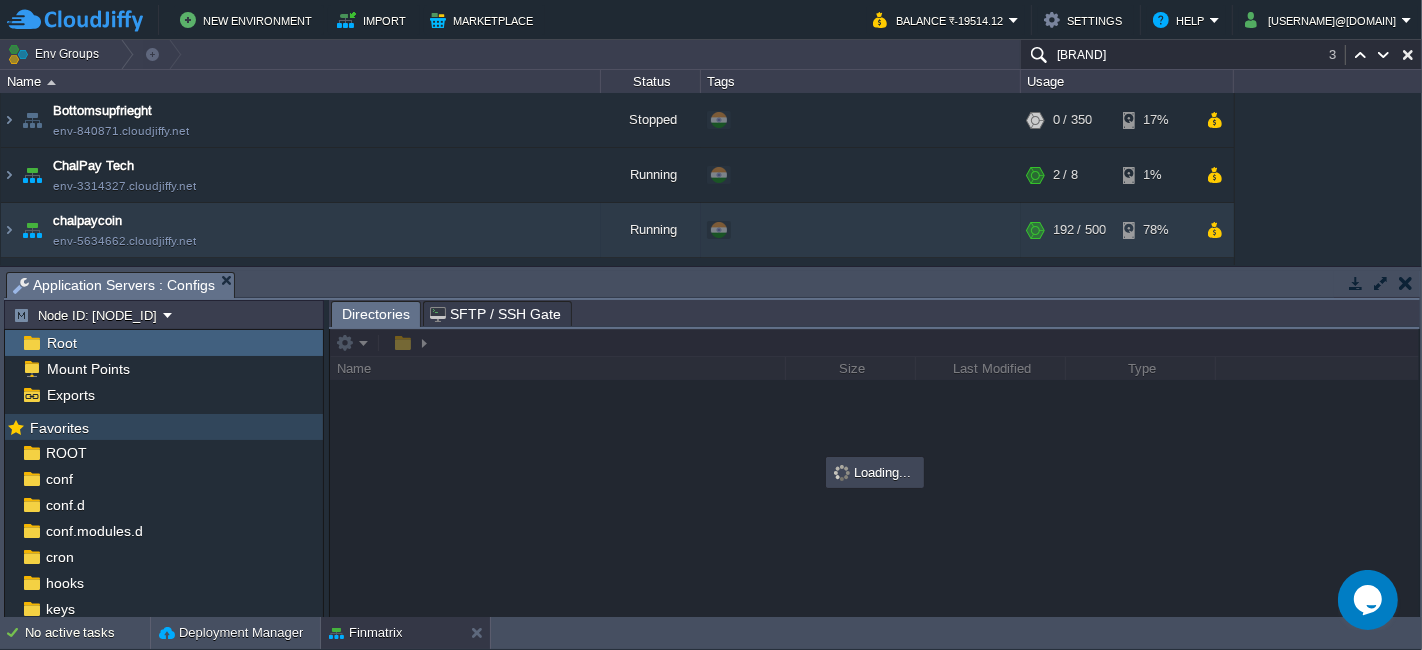 click on "Favorites" at bounding box center [59, 428] 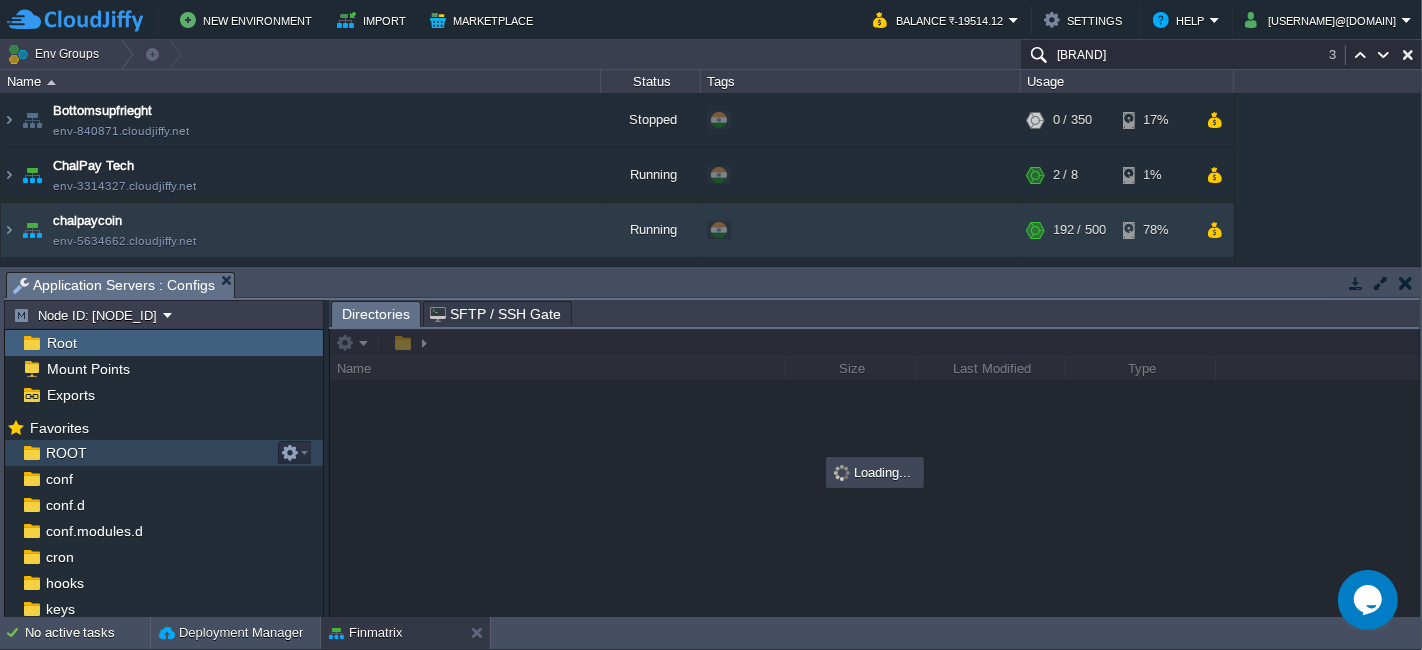 click on "ROOT" at bounding box center (66, 453) 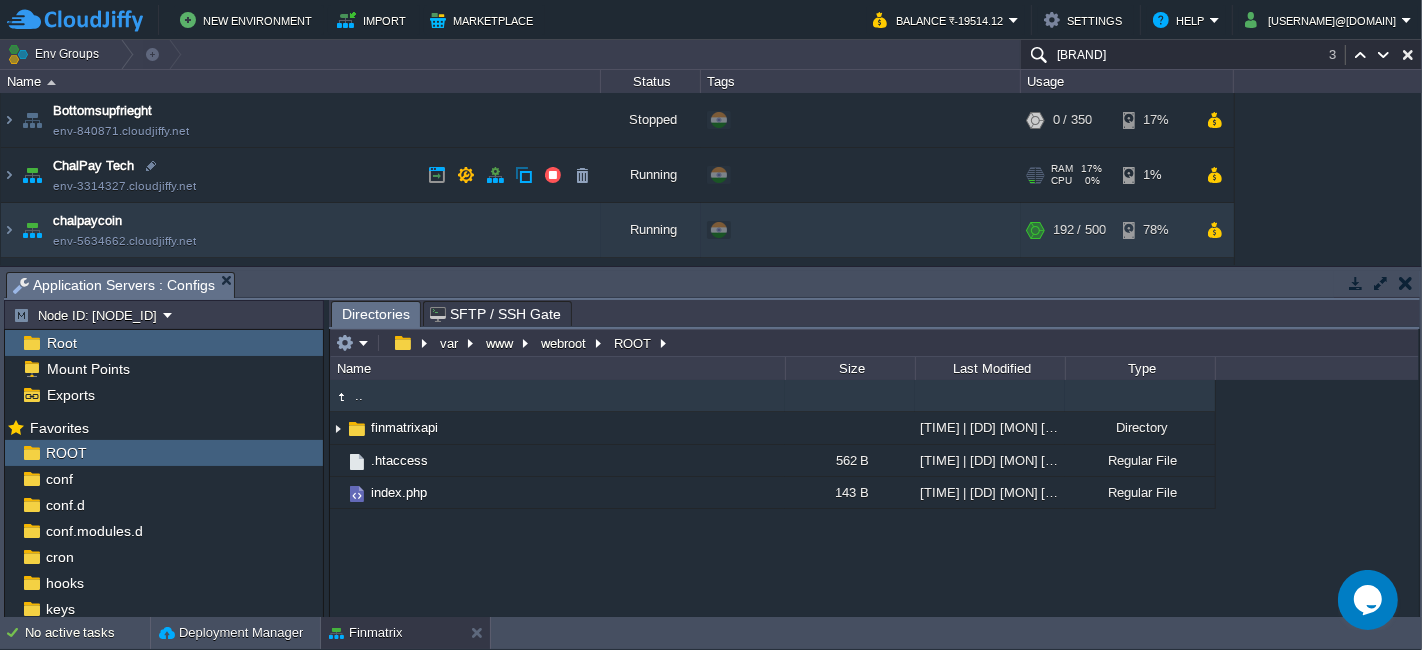 scroll, scrollTop: 111, scrollLeft: 0, axis: vertical 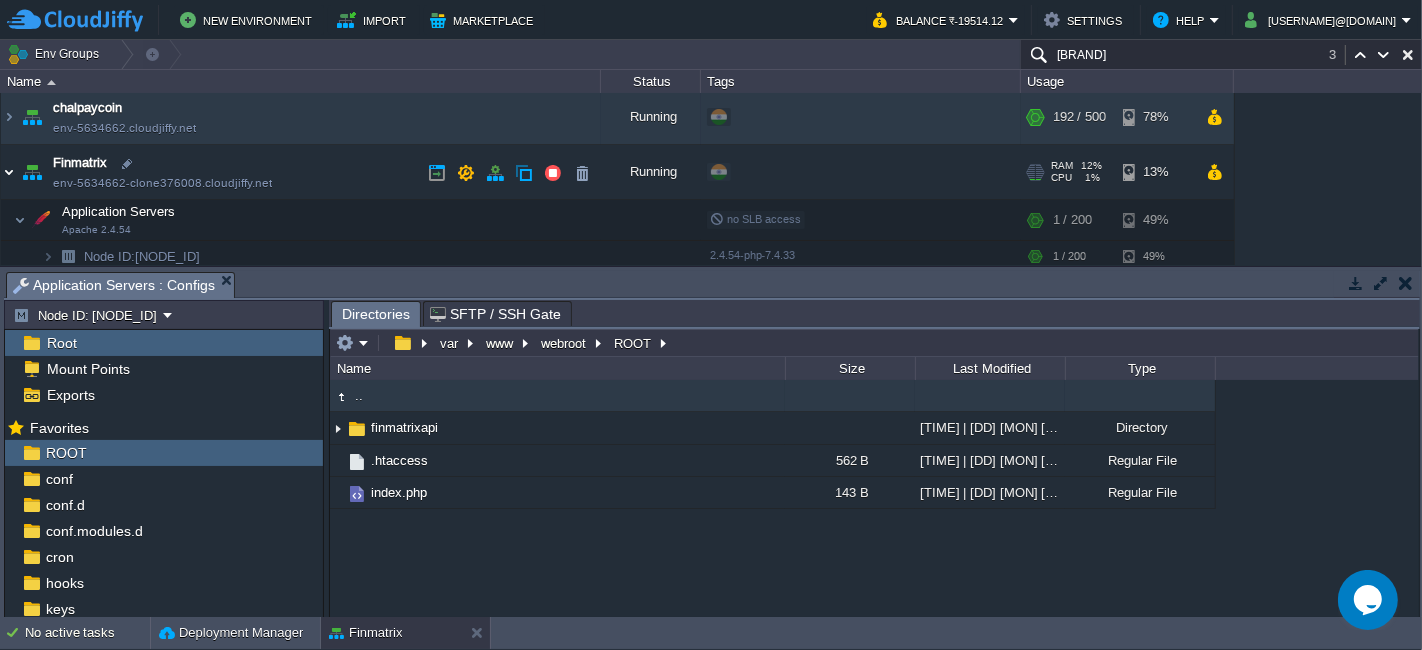 click at bounding box center (9, 174) 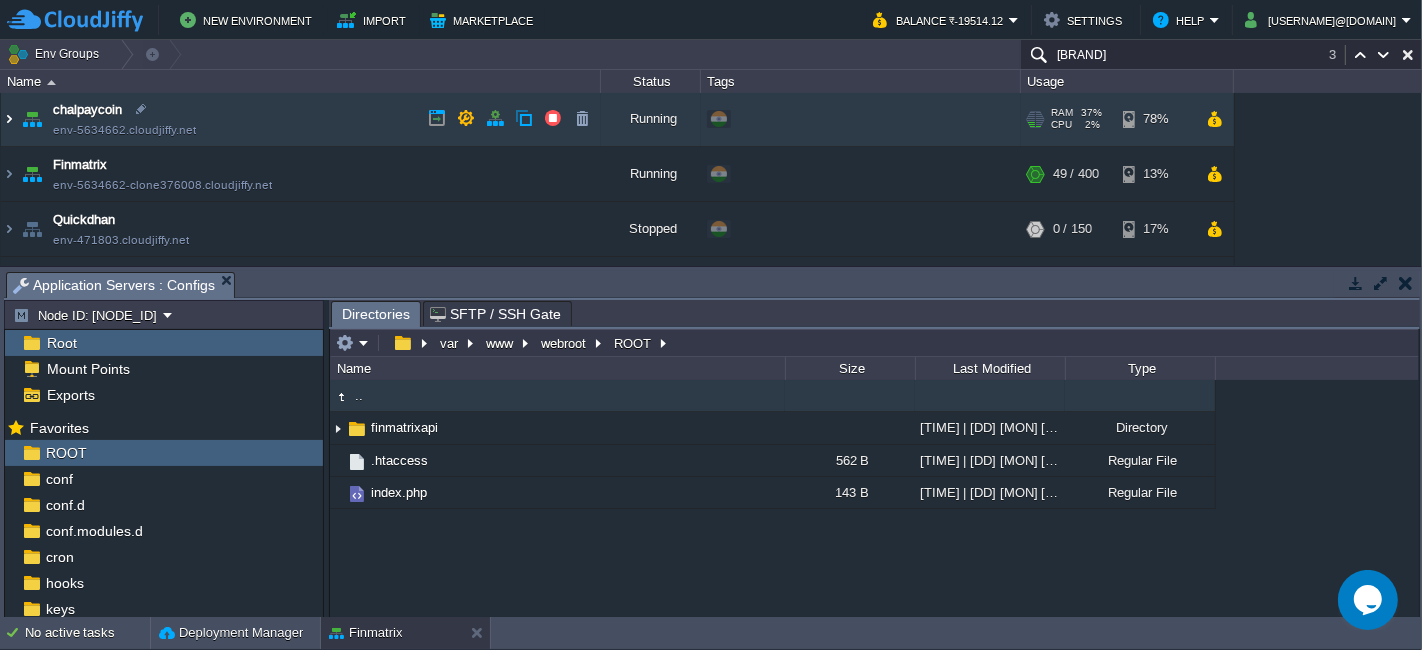 click at bounding box center (9, 119) 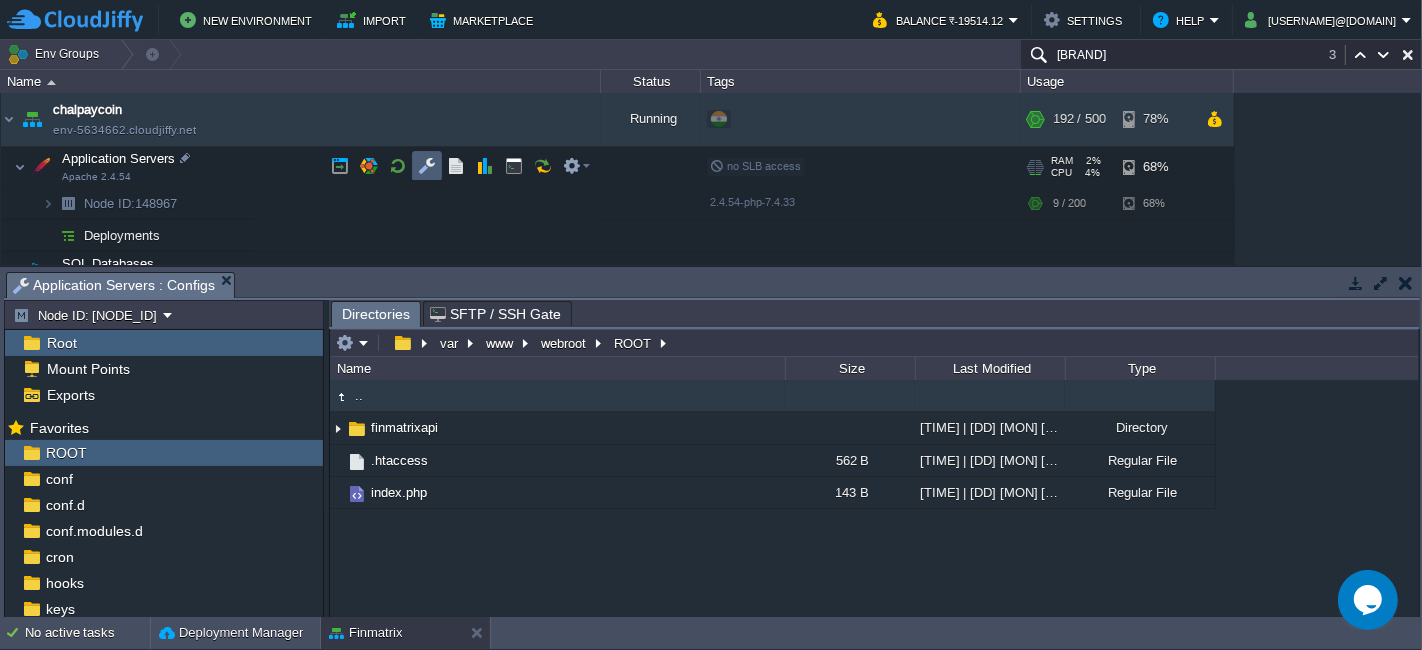 click at bounding box center [427, 166] 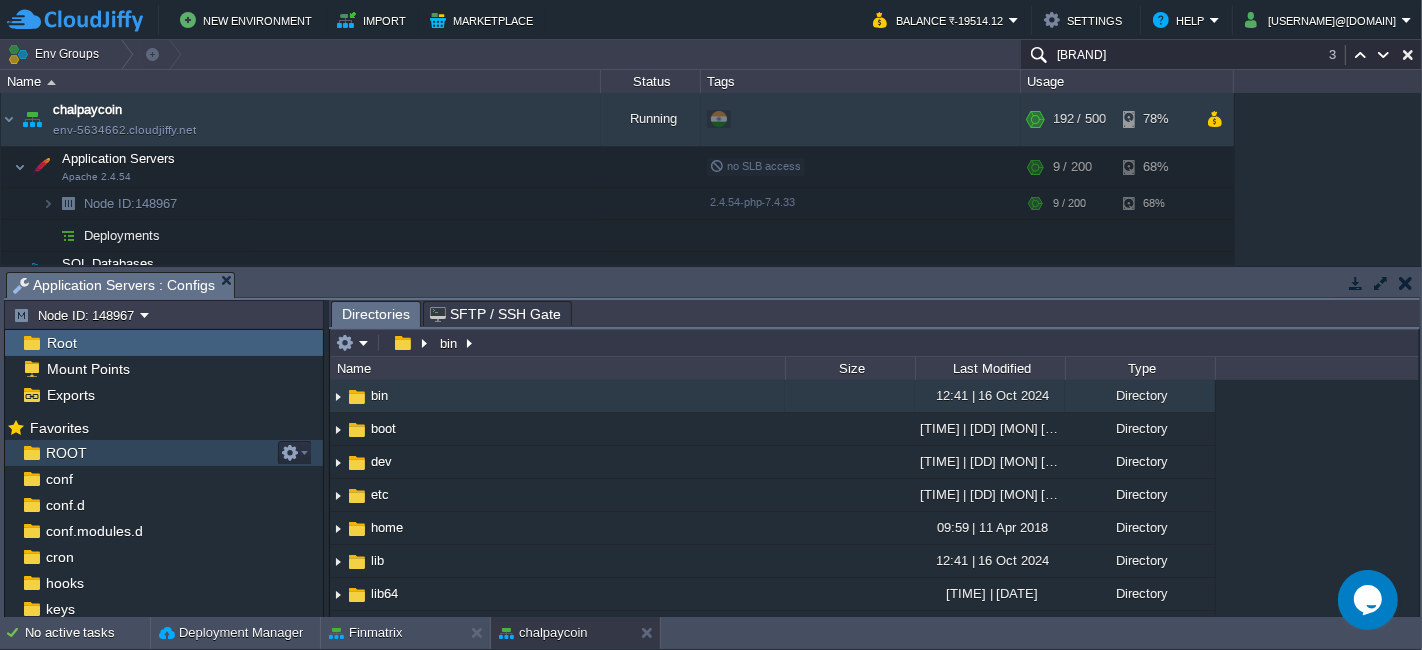 click on "ROOT" at bounding box center (164, 453) 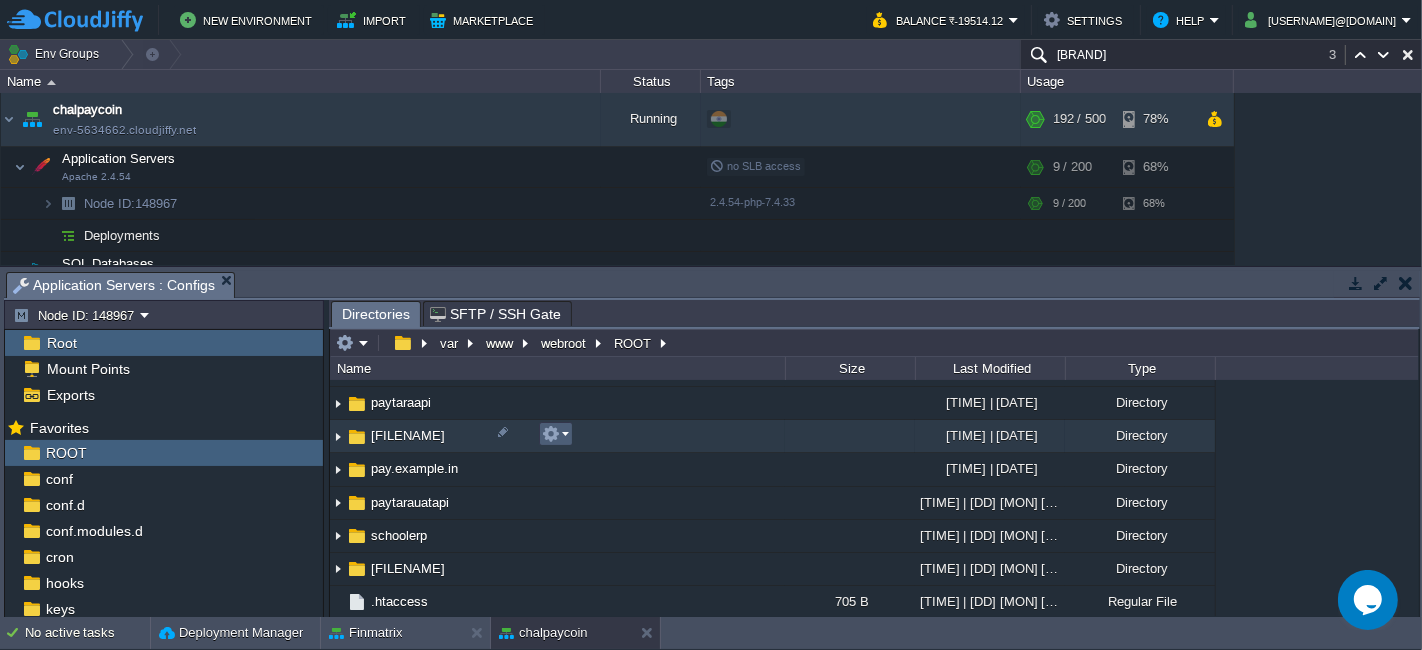 scroll, scrollTop: 111, scrollLeft: 0, axis: vertical 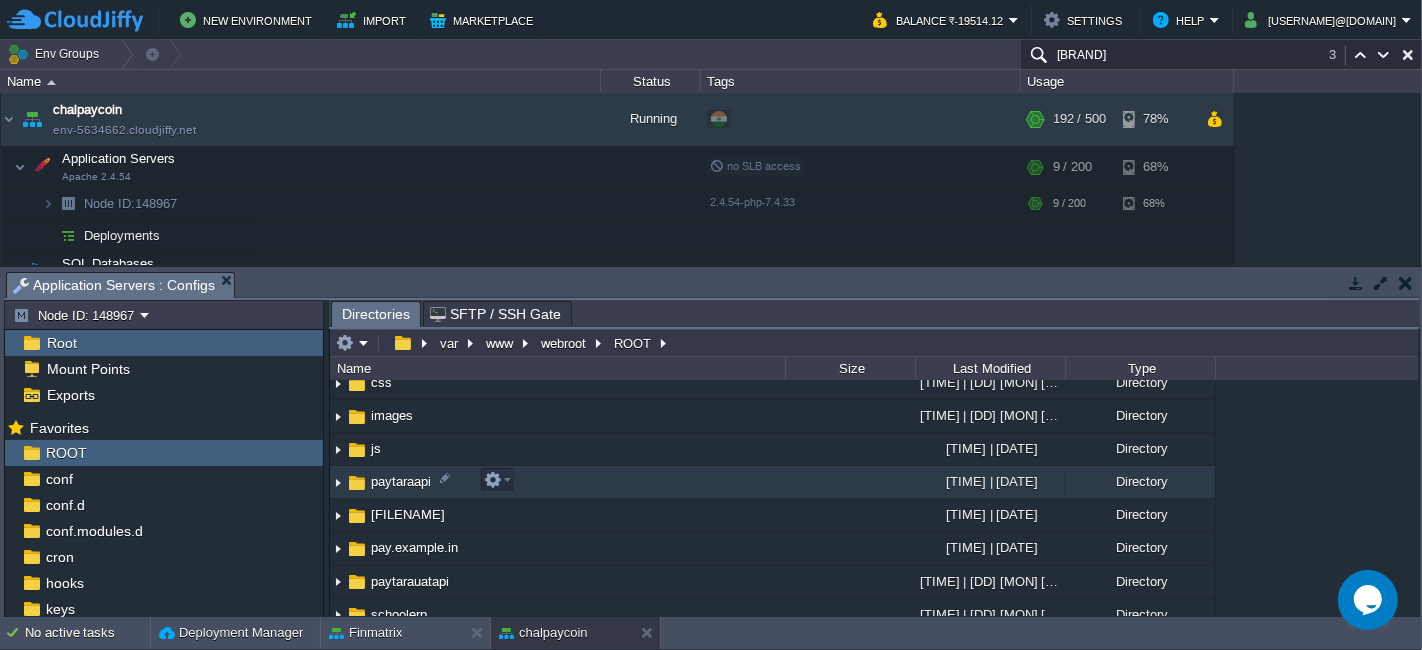 click on "paytaraapi" at bounding box center (557, 482) 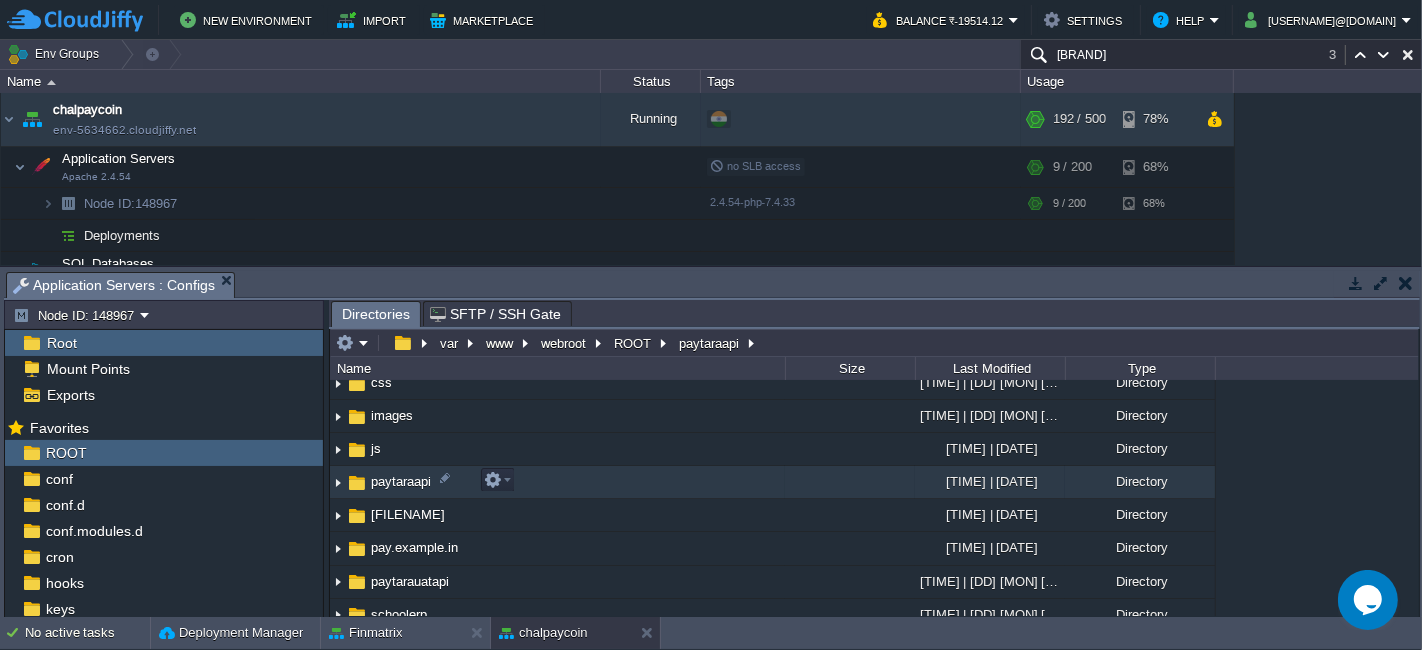 click on "paytaraapi" at bounding box center (557, 482) 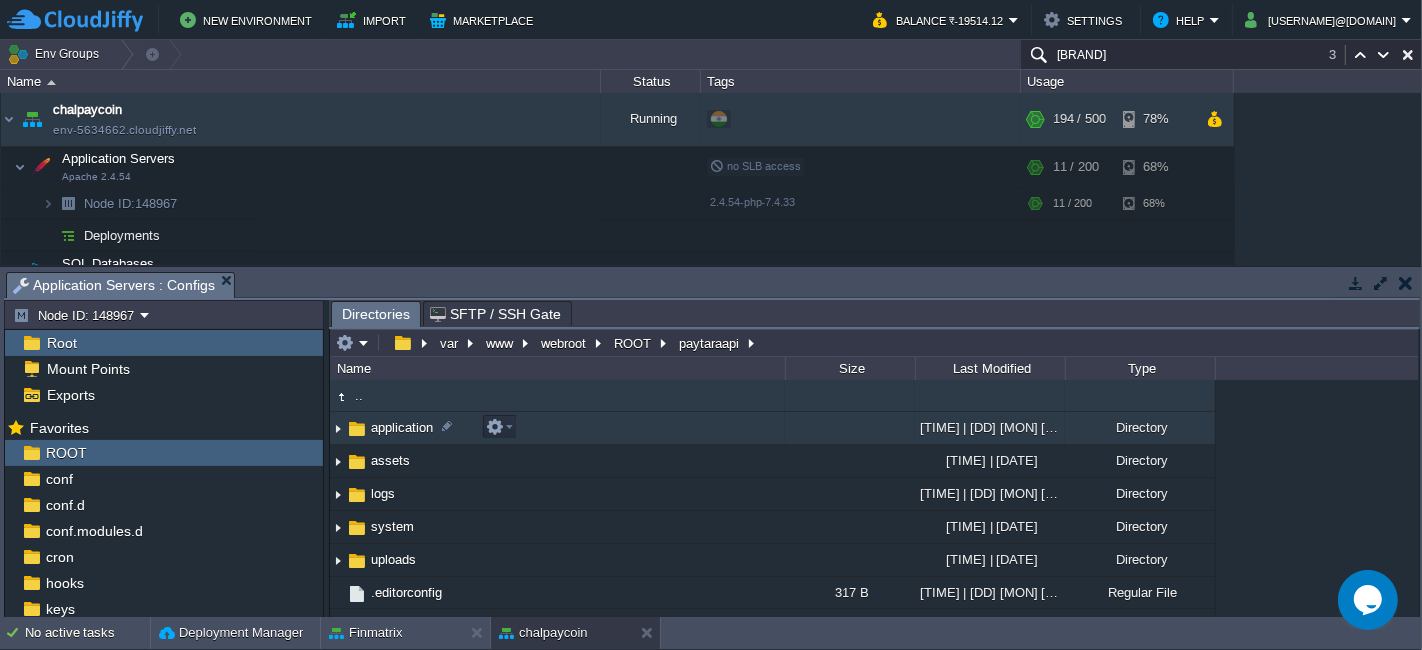 click on "application" at bounding box center (557, 428) 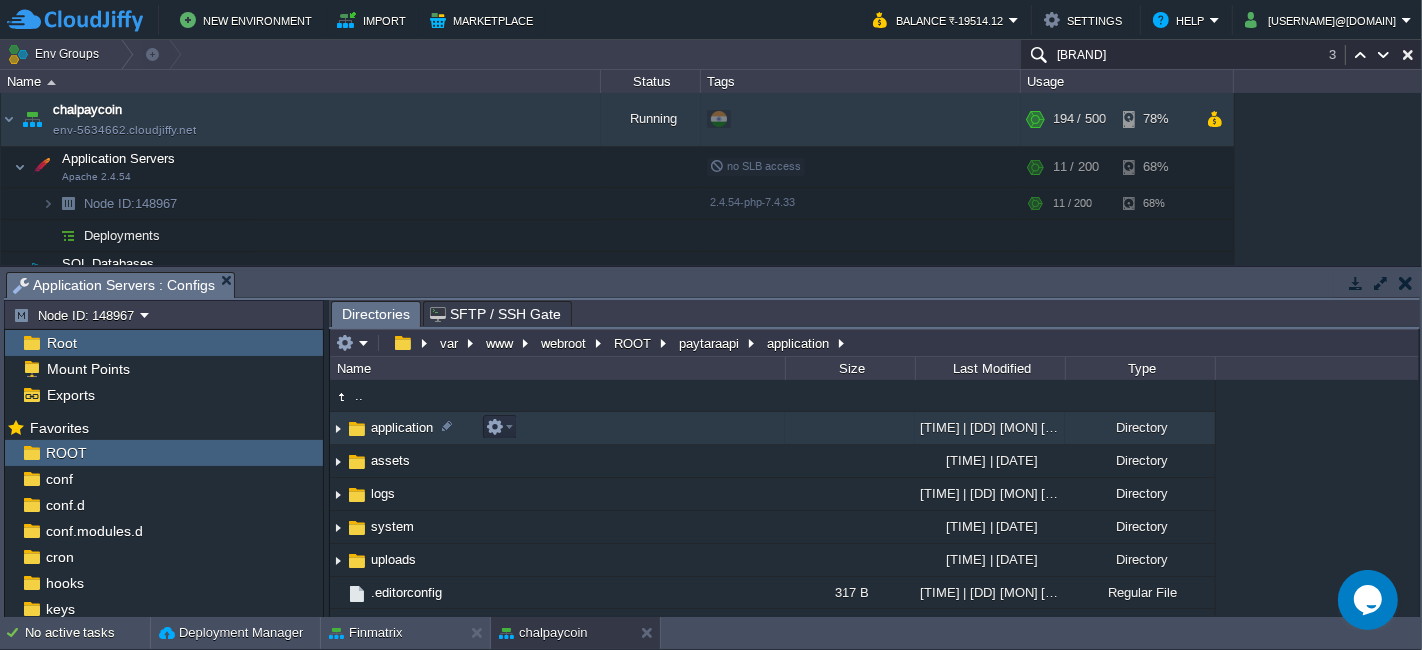 click on "application" at bounding box center (557, 428) 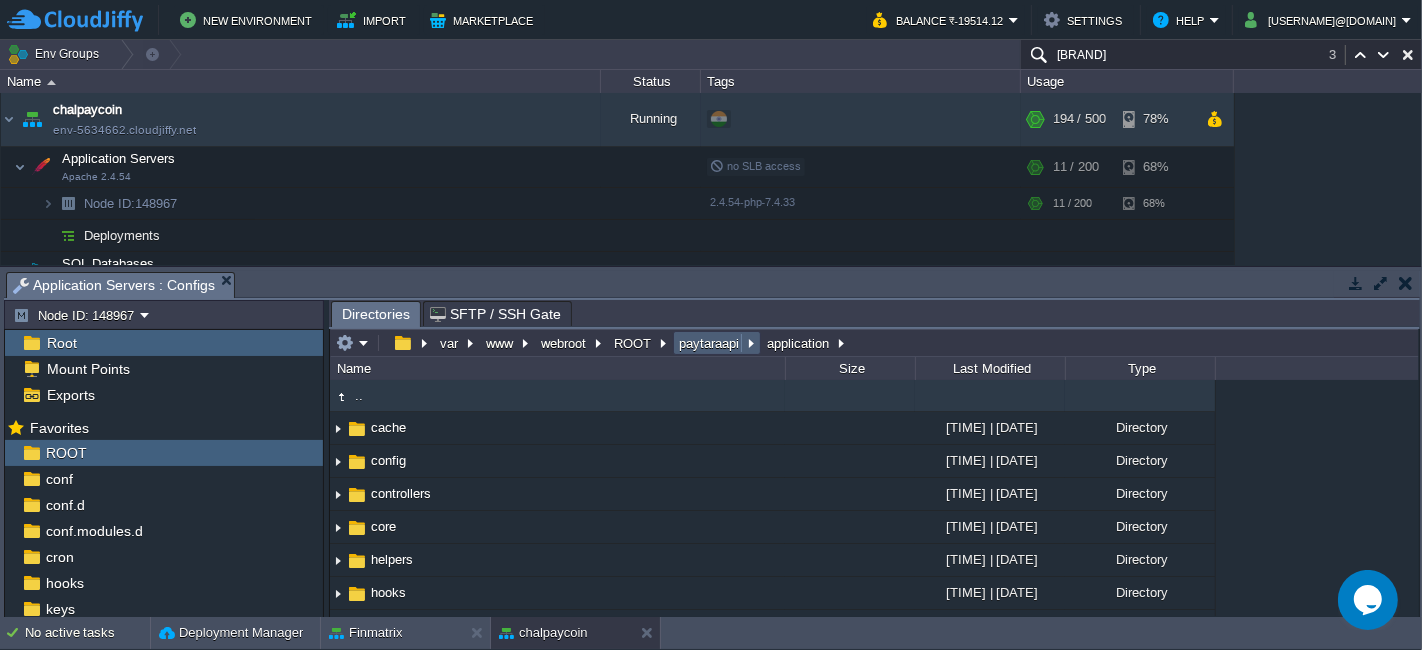 click on "paytaraapi" at bounding box center (710, 343) 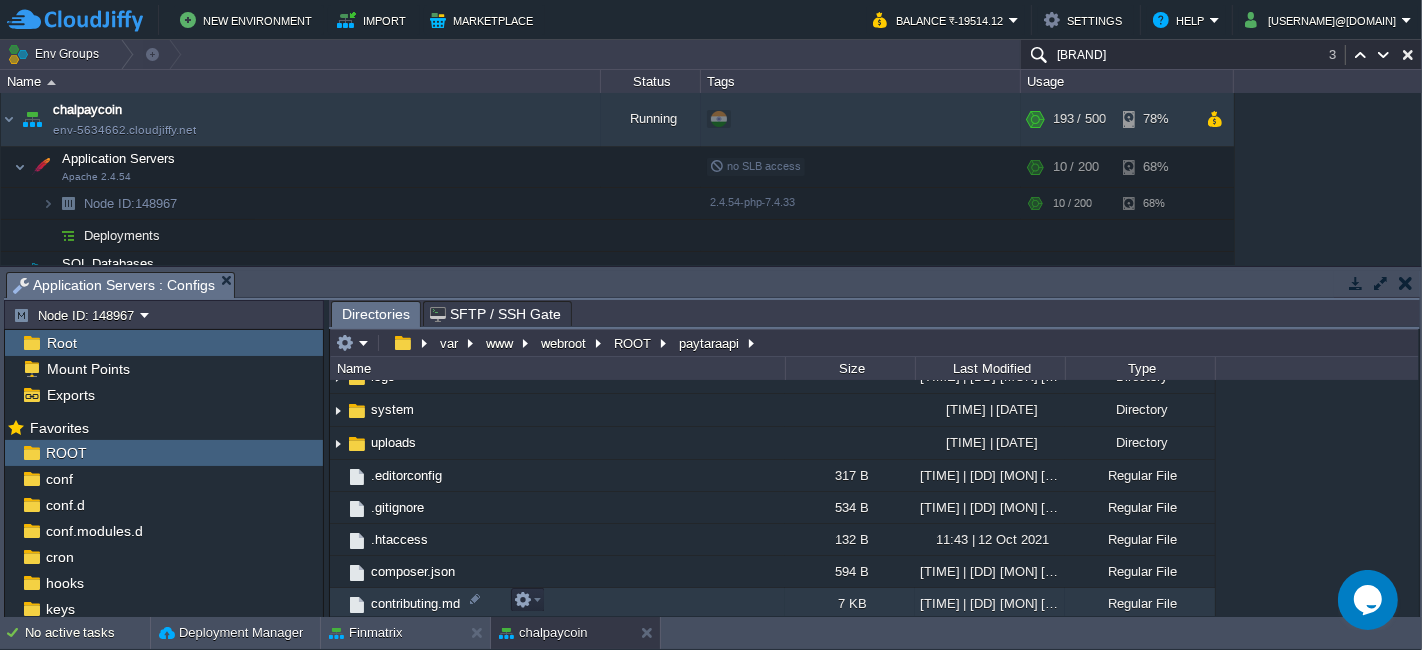 scroll, scrollTop: 0, scrollLeft: 0, axis: both 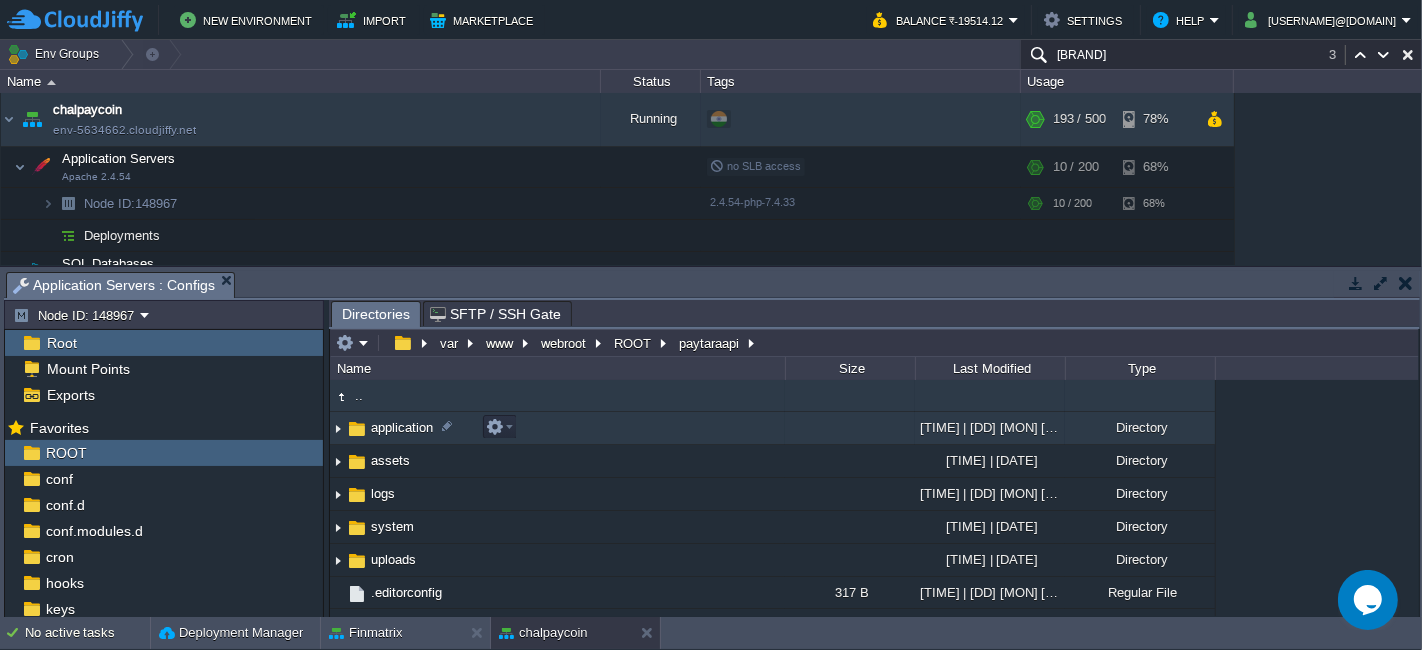 click on "application" at bounding box center [557, 428] 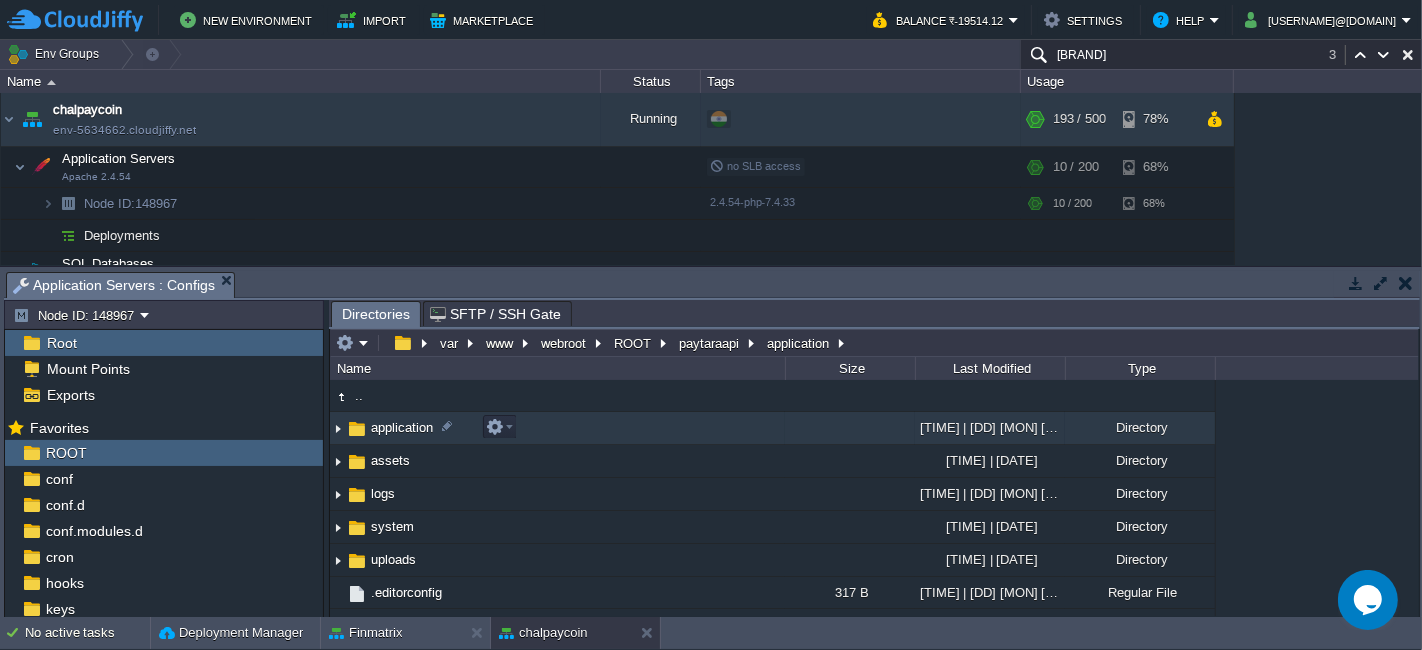 click on "application" at bounding box center [557, 428] 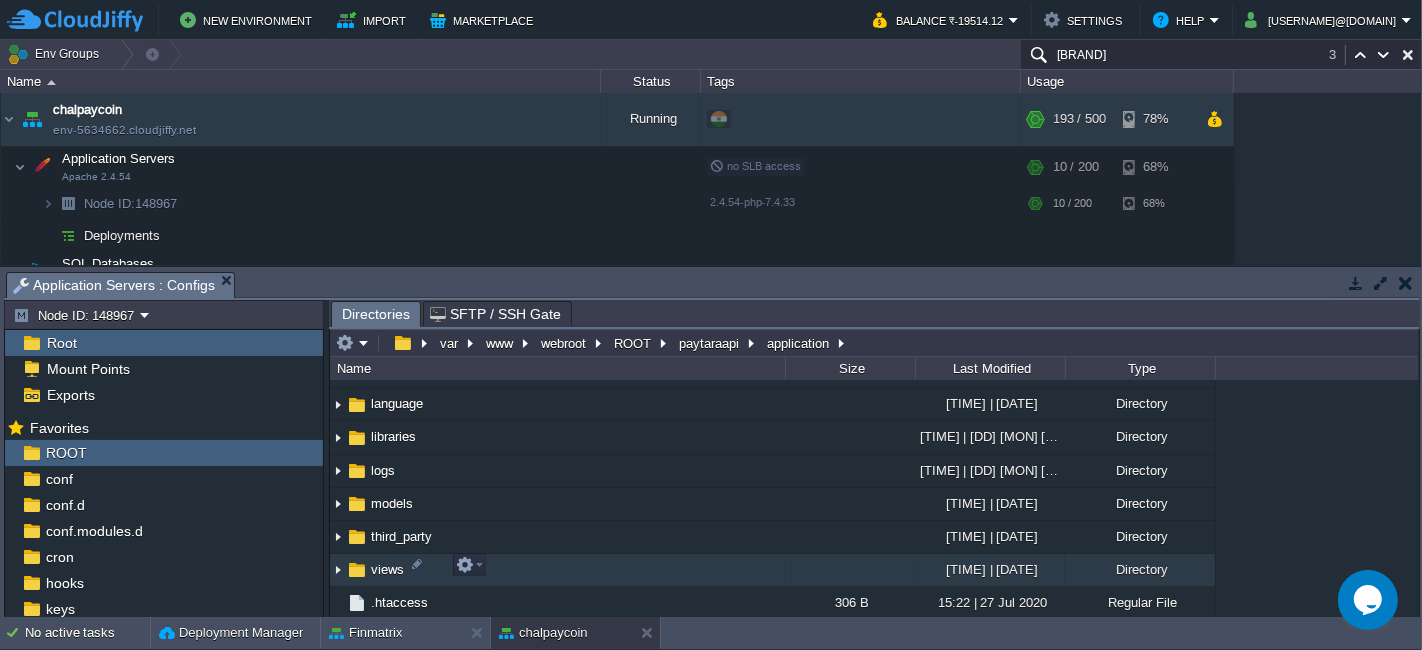 scroll, scrollTop: 0, scrollLeft: 0, axis: both 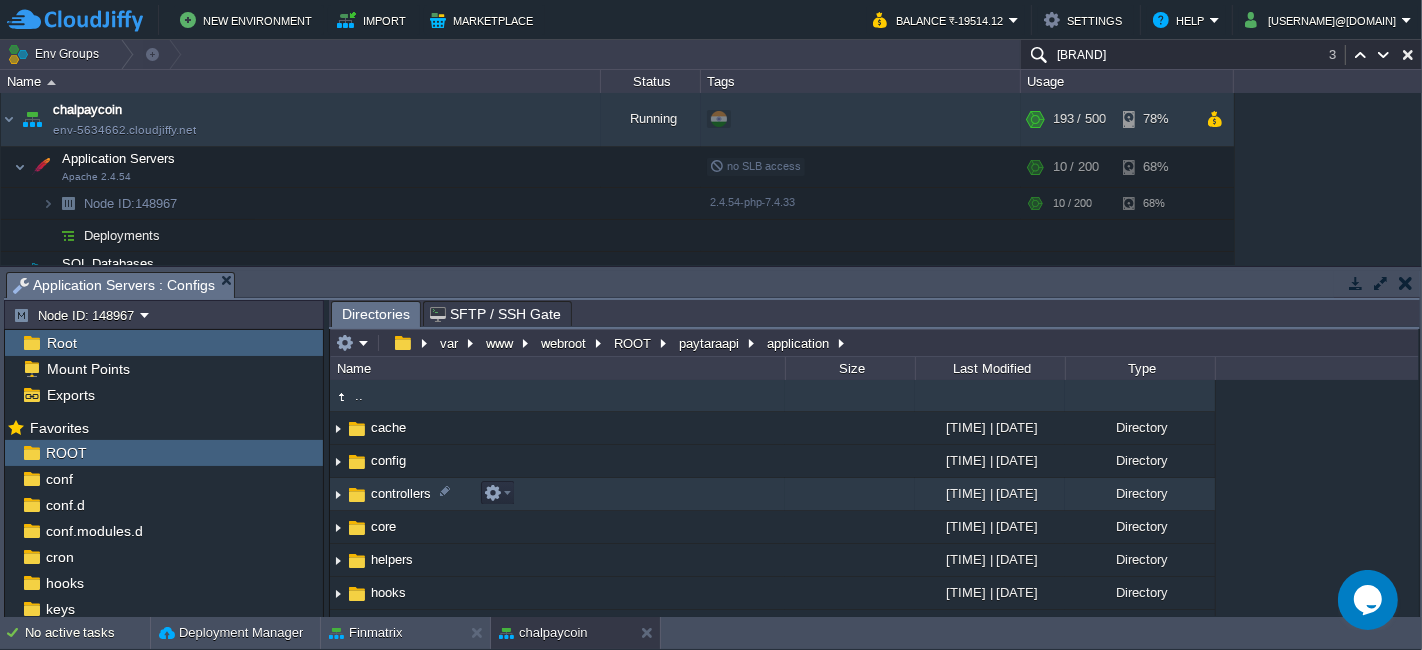 click on "controllers" at bounding box center (557, 494) 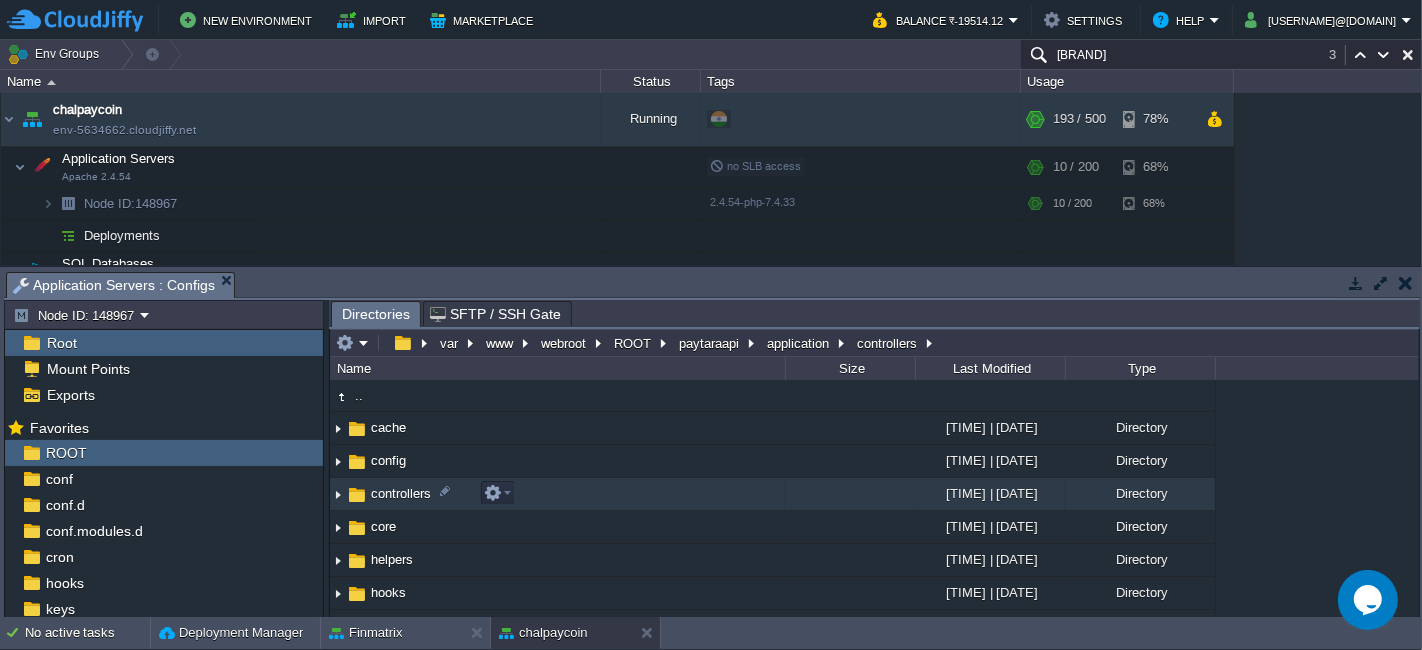 click on "controllers" at bounding box center [557, 494] 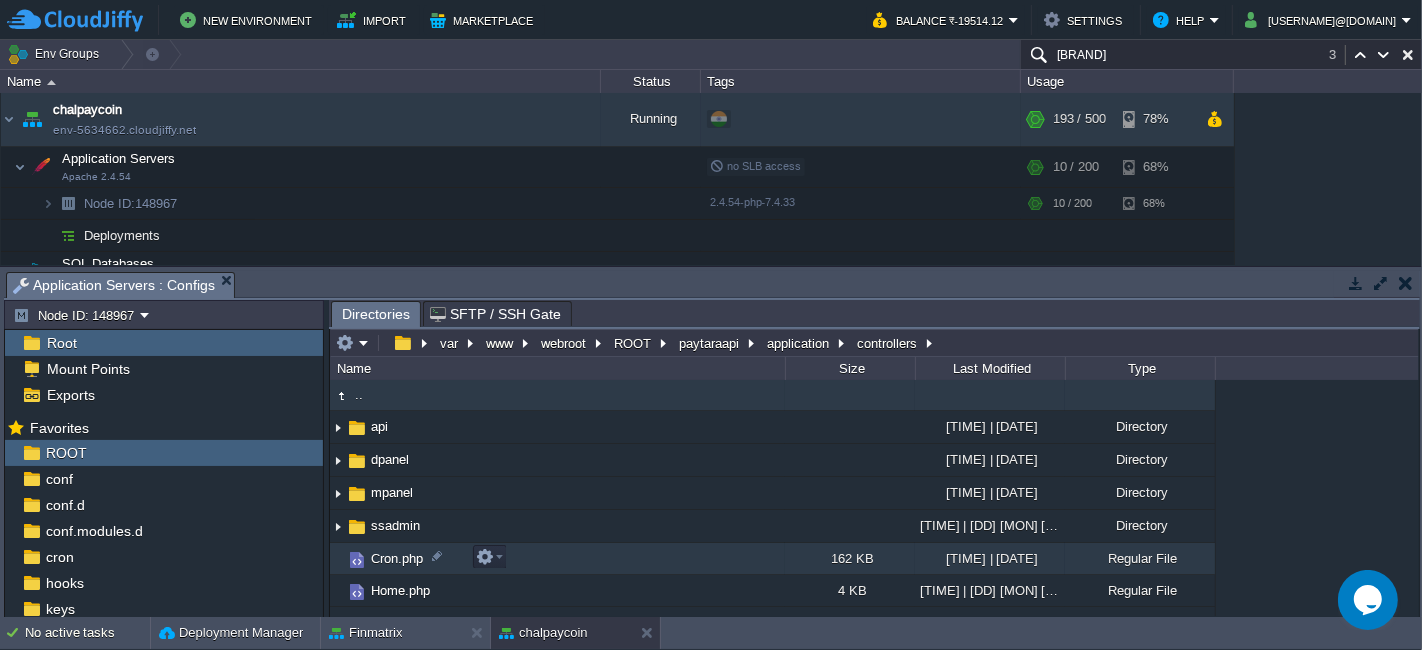 scroll, scrollTop: 0, scrollLeft: 0, axis: both 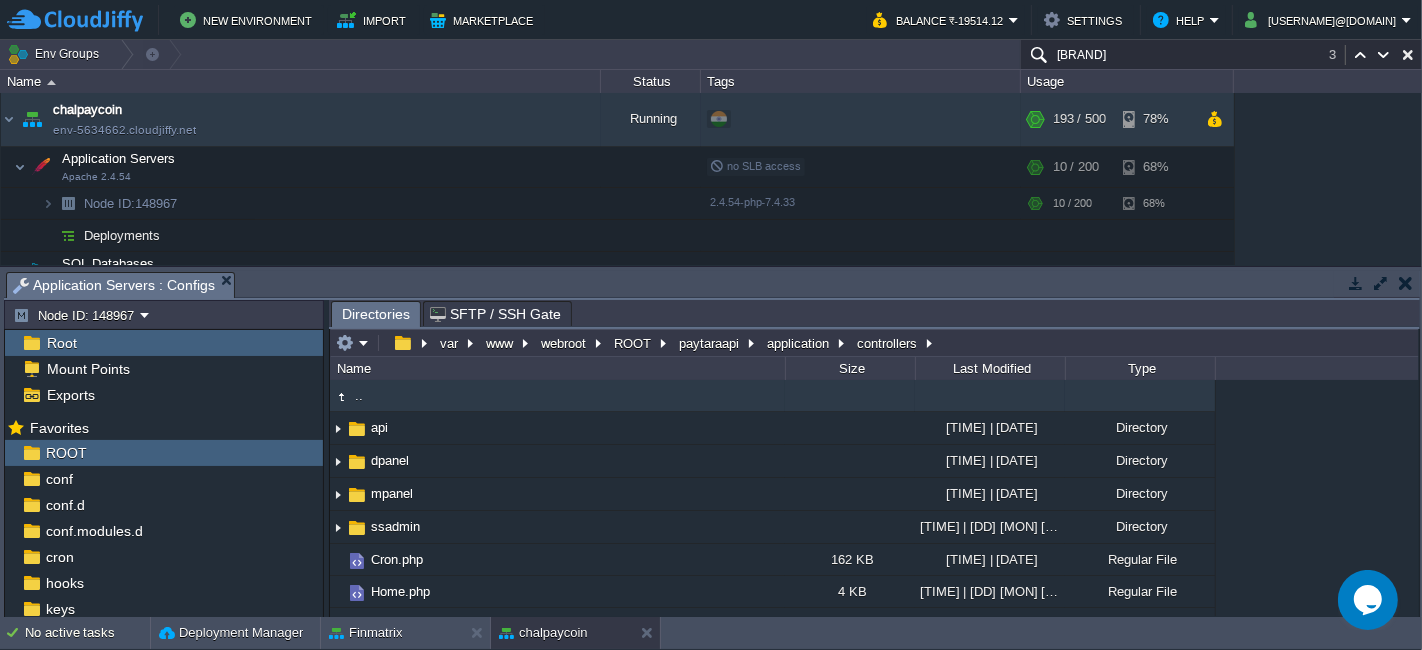 click on "[BRAND]" at bounding box center [1221, 54] 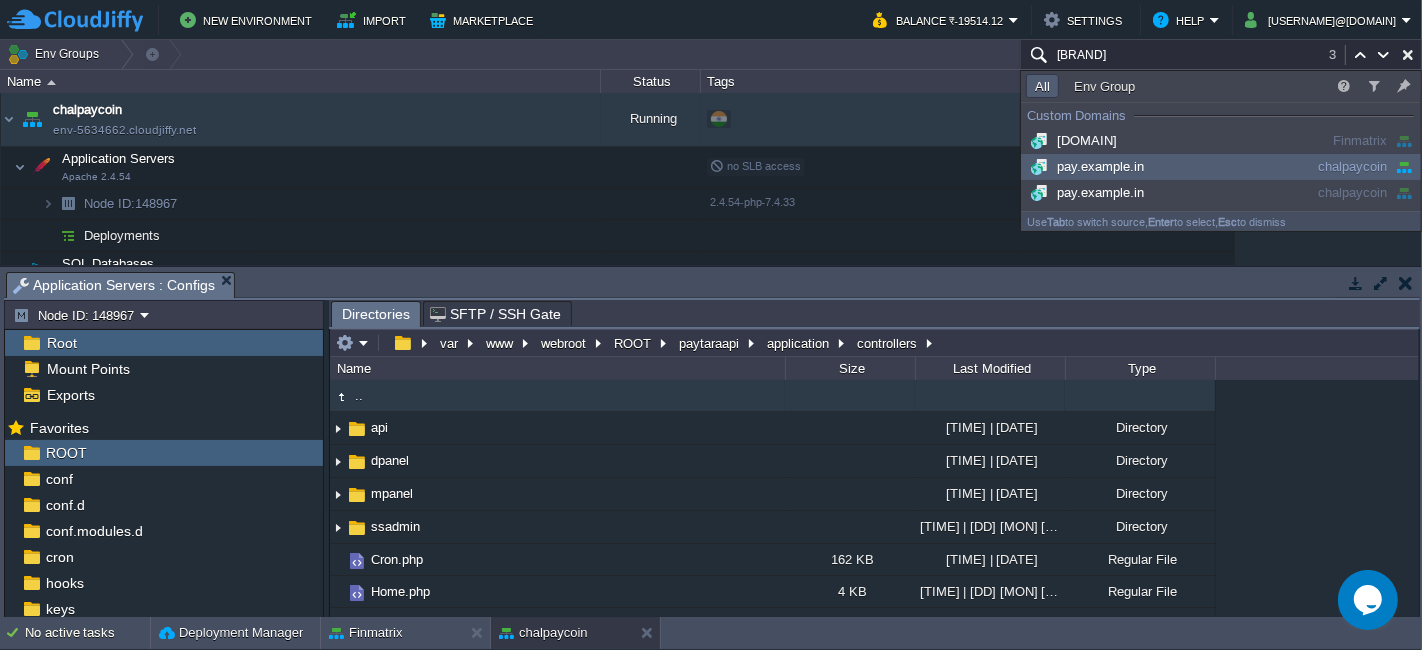 paste on "mpayin" 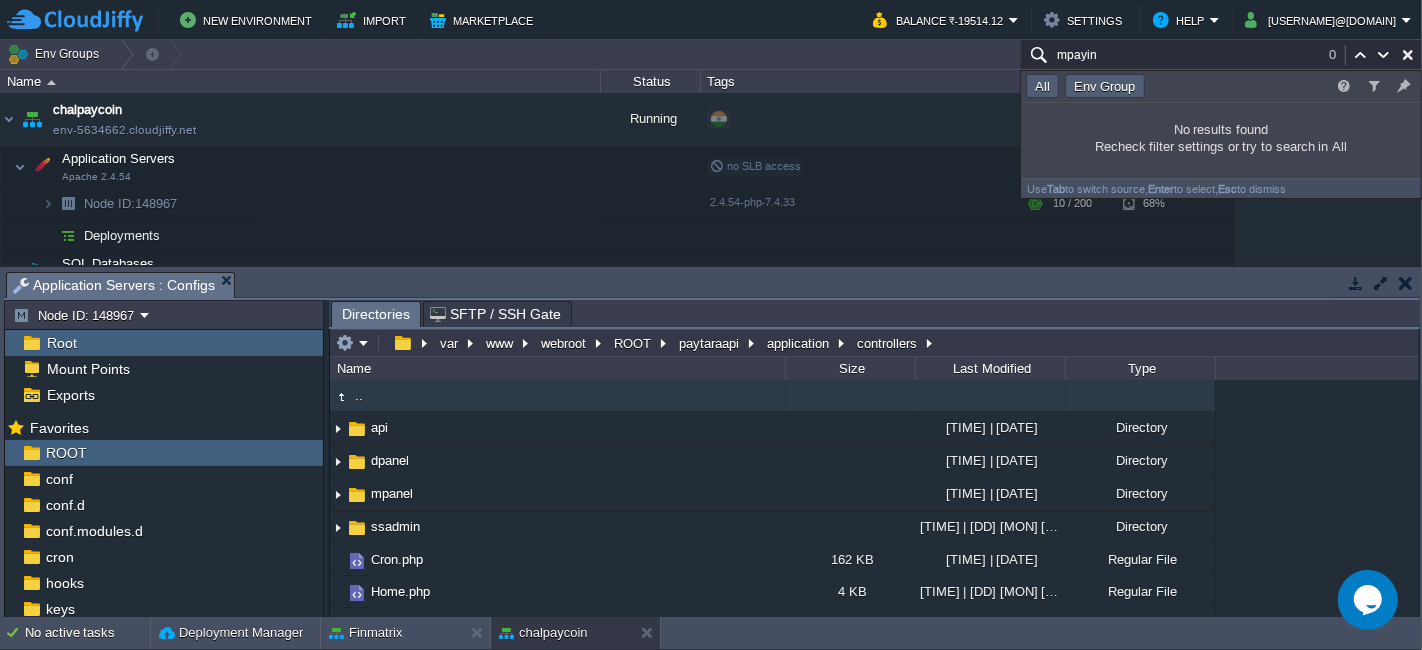click on "Env Group" at bounding box center [1105, 86] 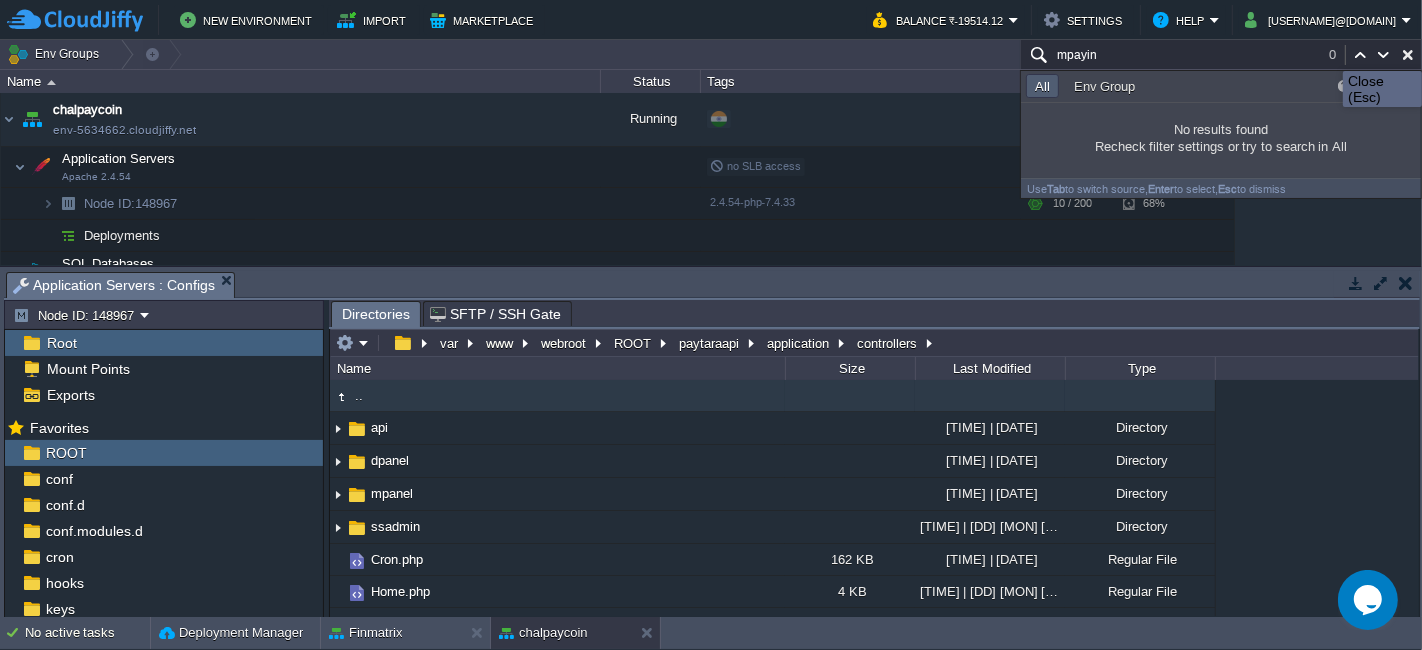click at bounding box center (1408, 55) 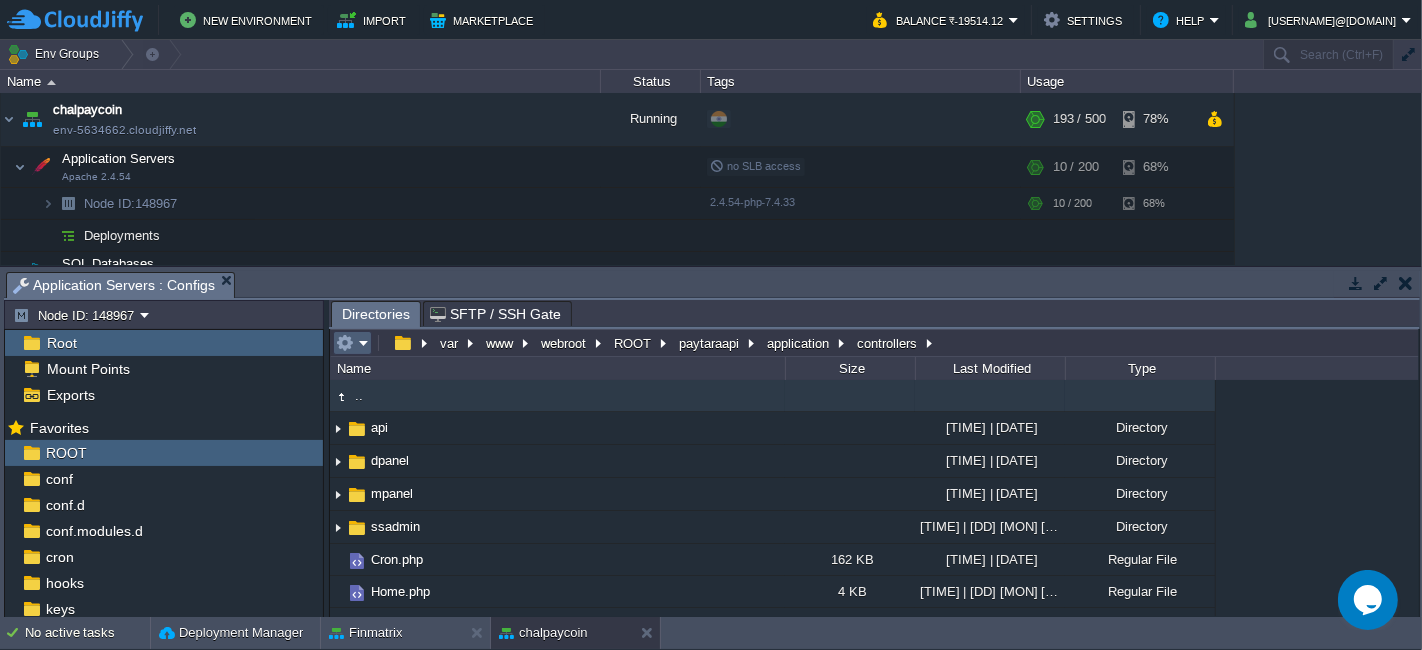 click at bounding box center (352, 343) 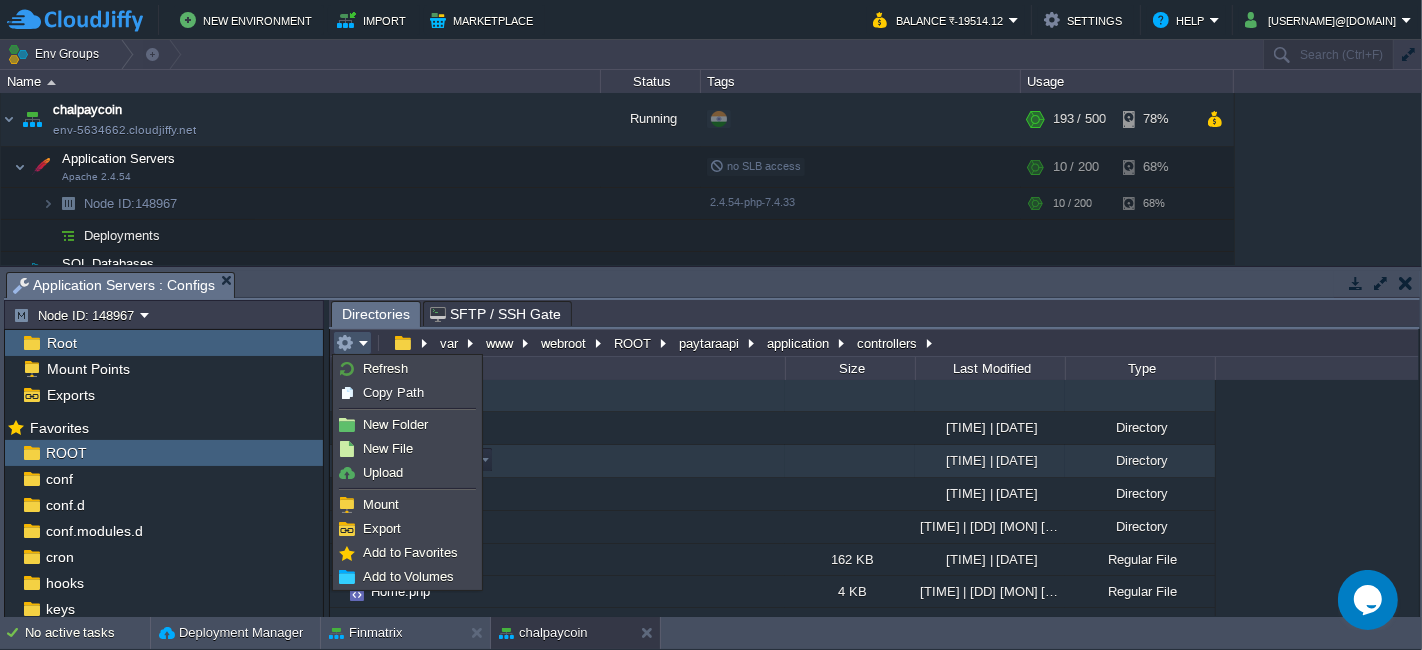 click on "dpanel" at bounding box center (557, 461) 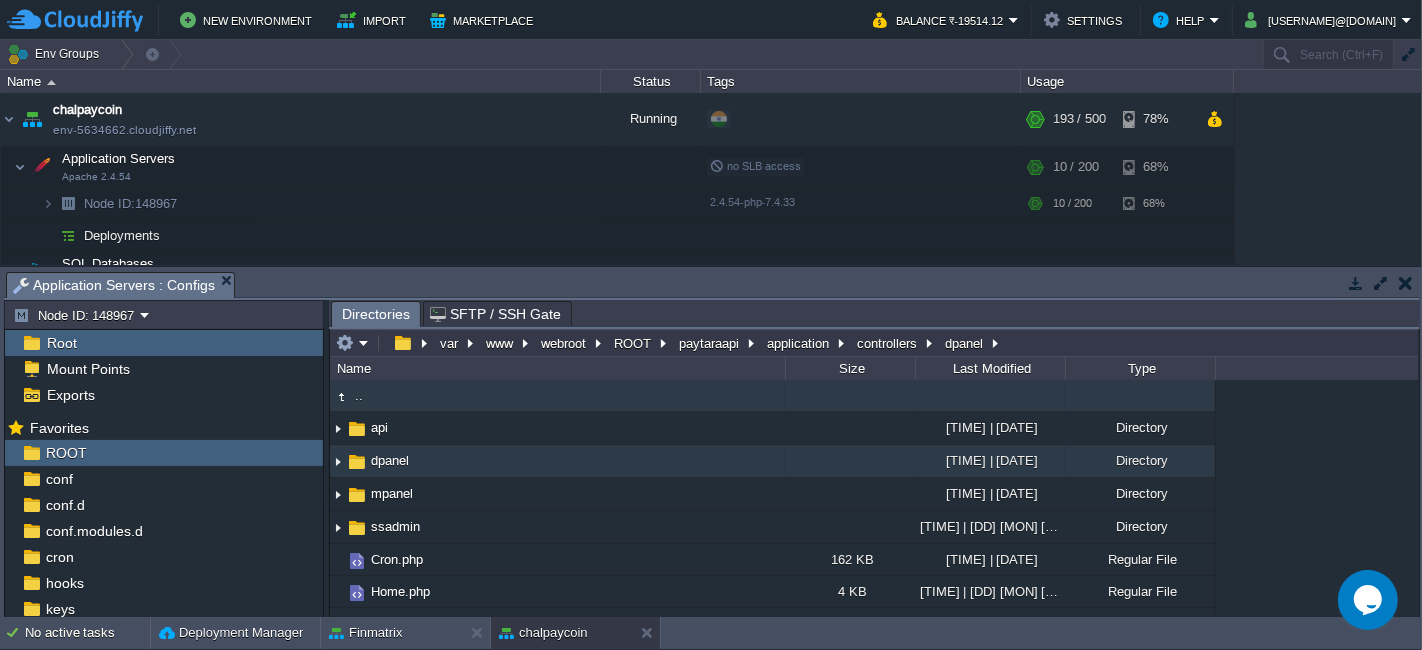 click on ".." at bounding box center [557, 396] 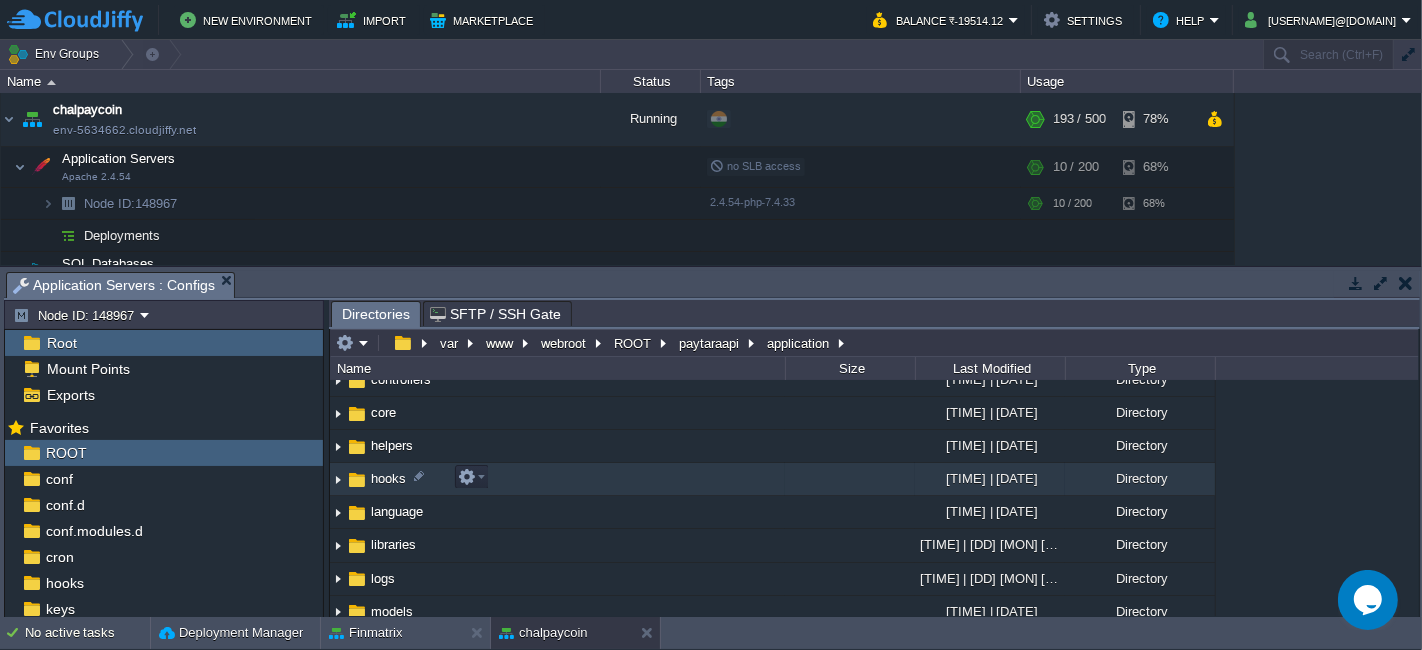 scroll, scrollTop: 0, scrollLeft: 0, axis: both 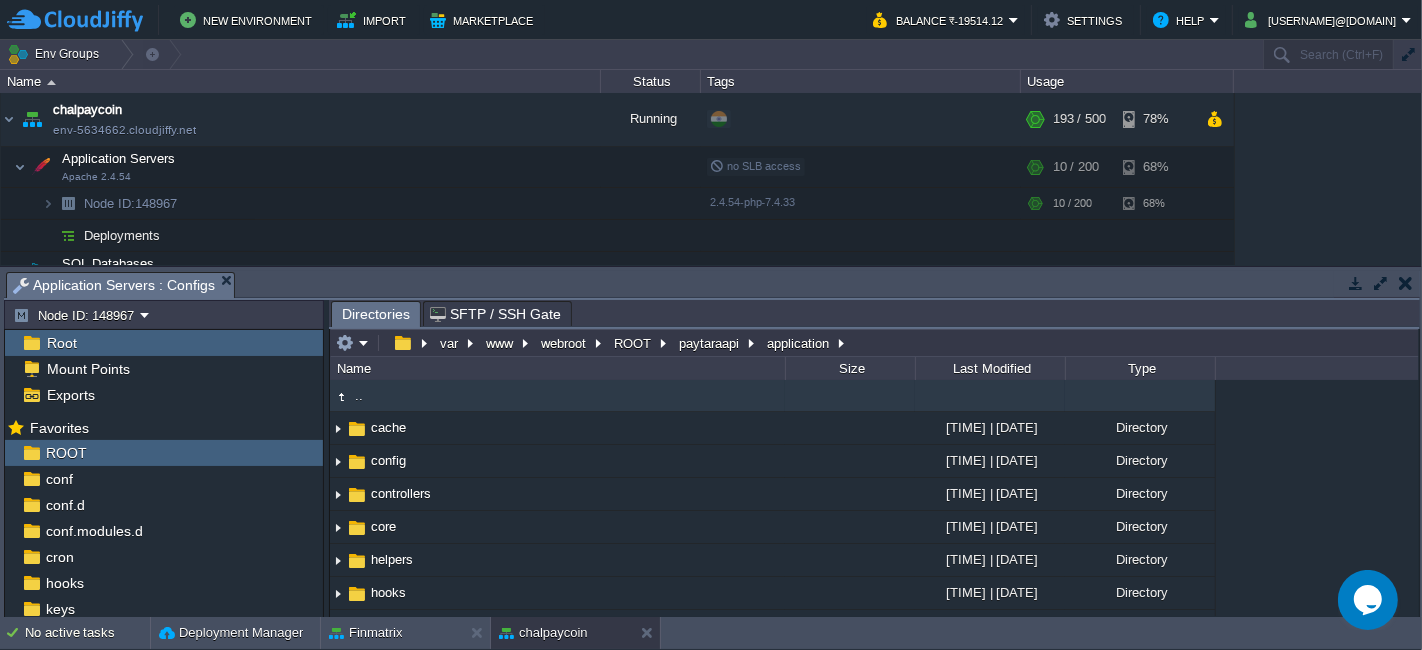 click on ".." at bounding box center (557, 396) 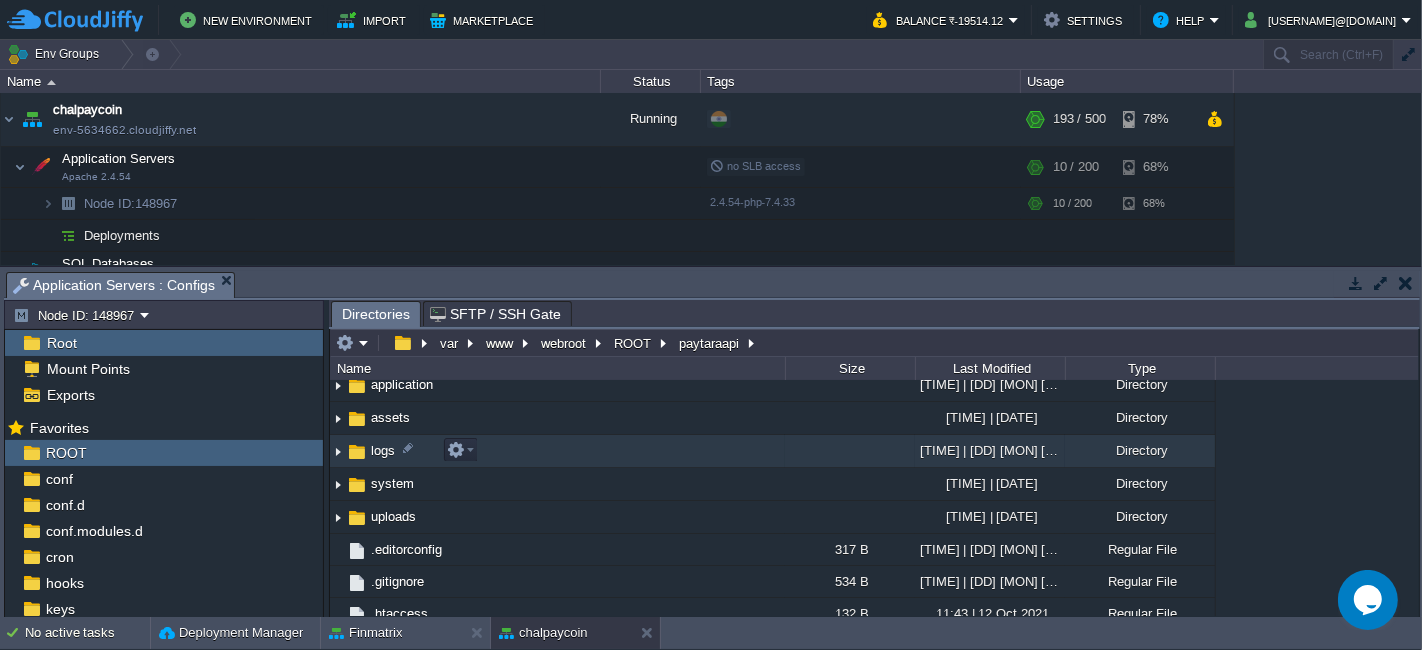 scroll, scrollTop: 0, scrollLeft: 0, axis: both 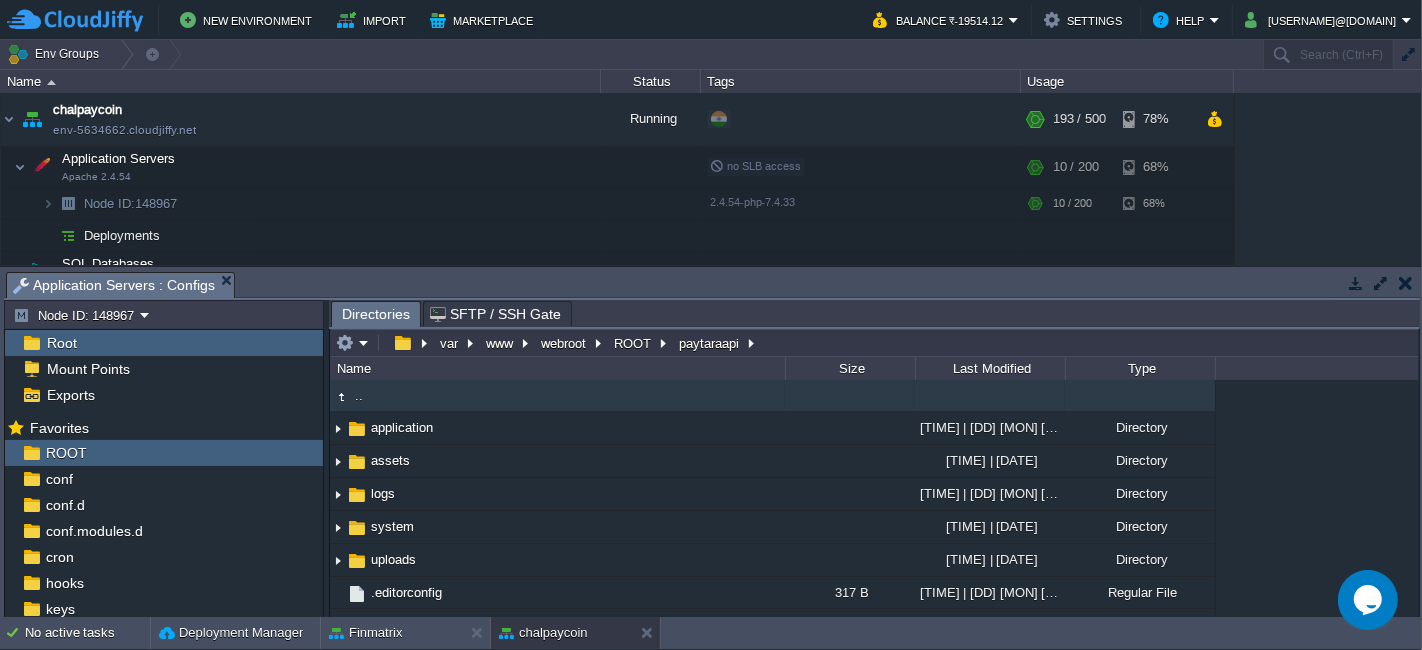 click on ".." at bounding box center [557, 396] 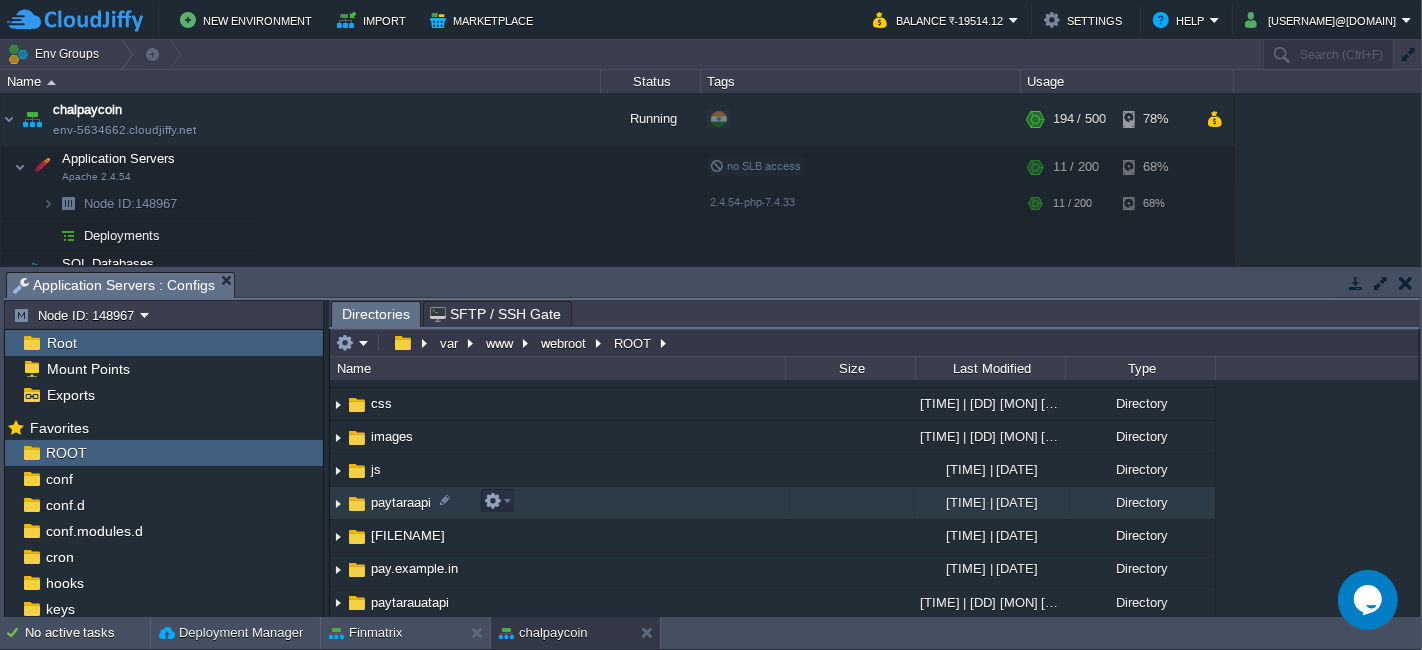 scroll, scrollTop: 111, scrollLeft: 0, axis: vertical 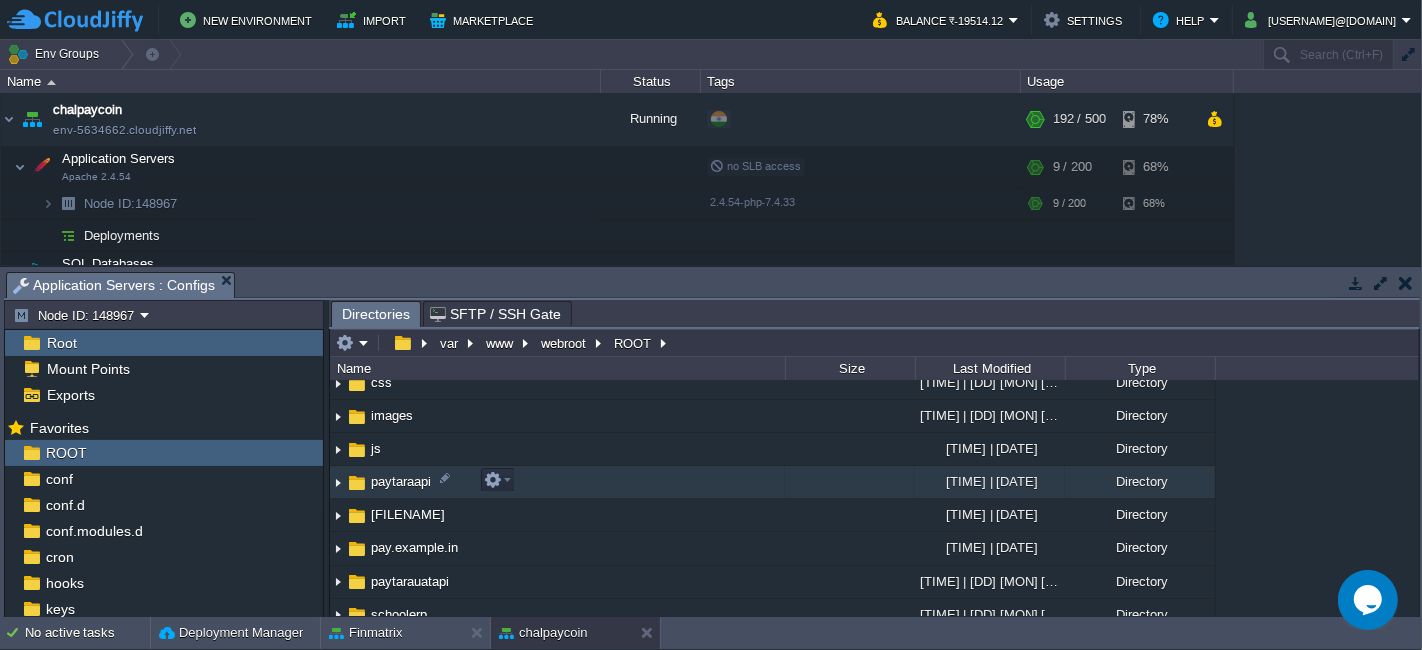 click on "paytaraapi" at bounding box center (557, 482) 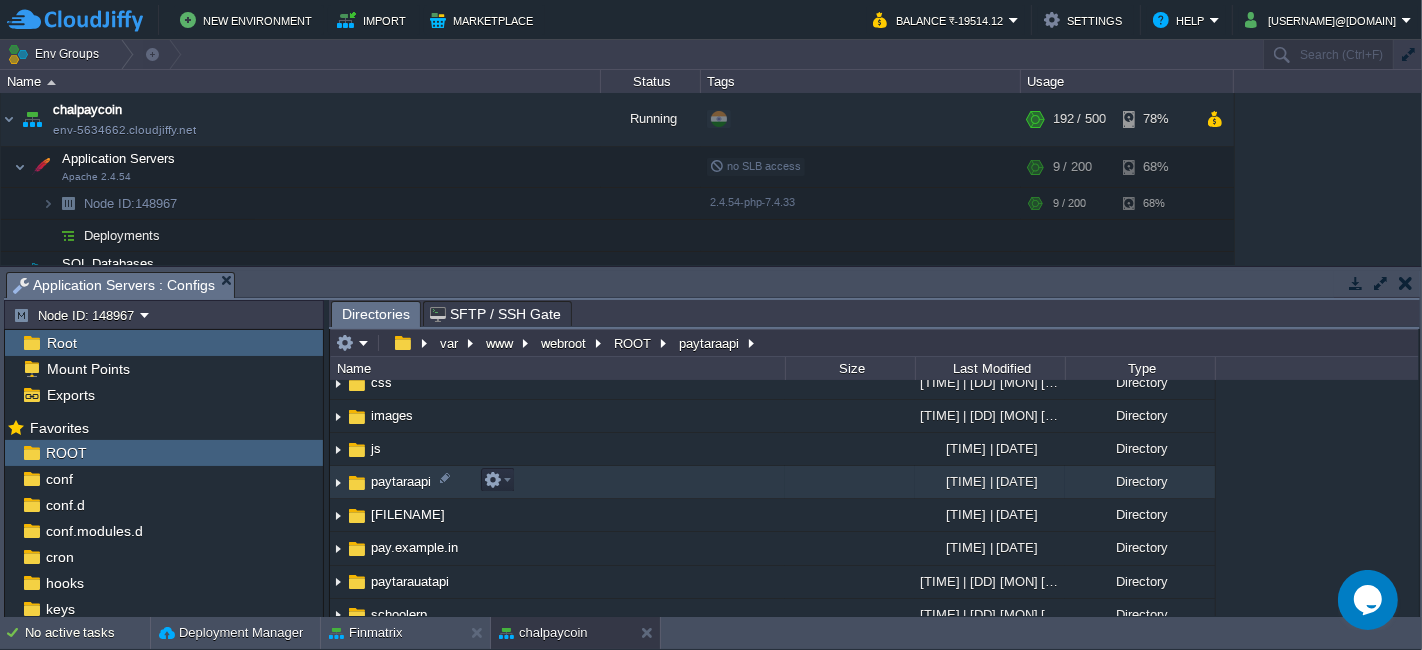 click on "paytaraapi" at bounding box center [557, 482] 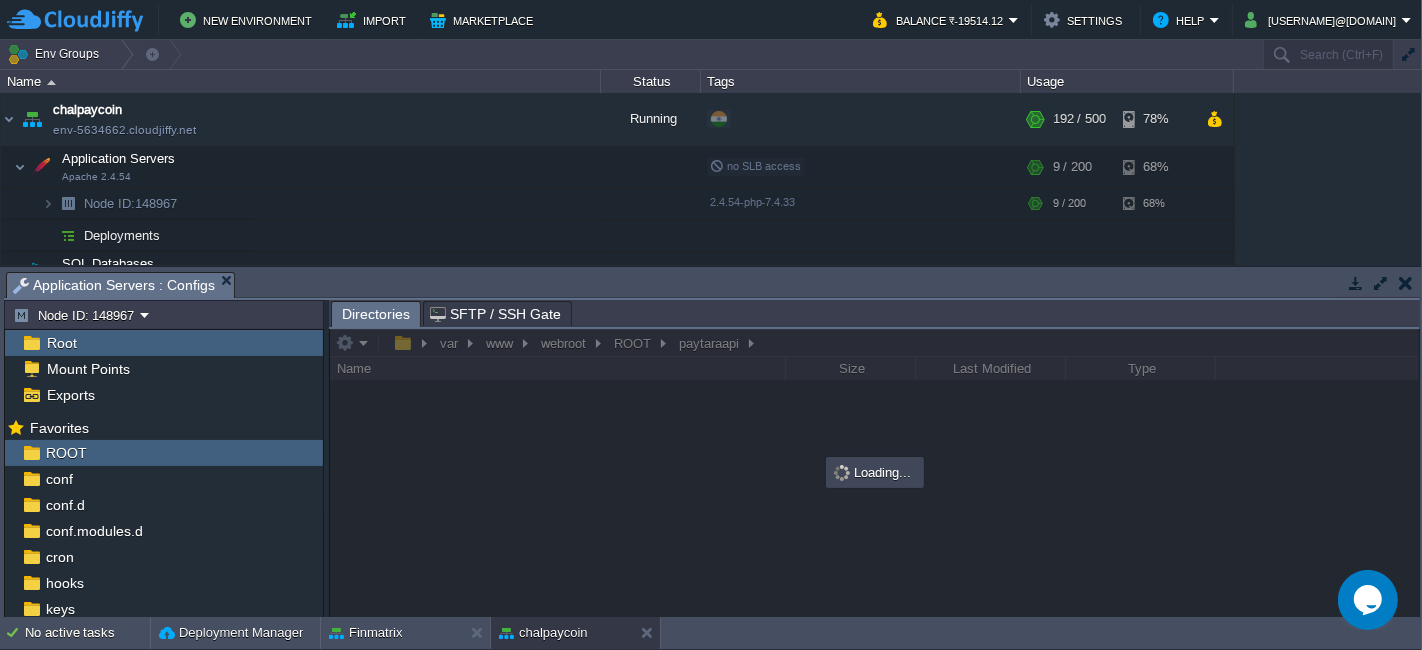 scroll, scrollTop: 0, scrollLeft: 0, axis: both 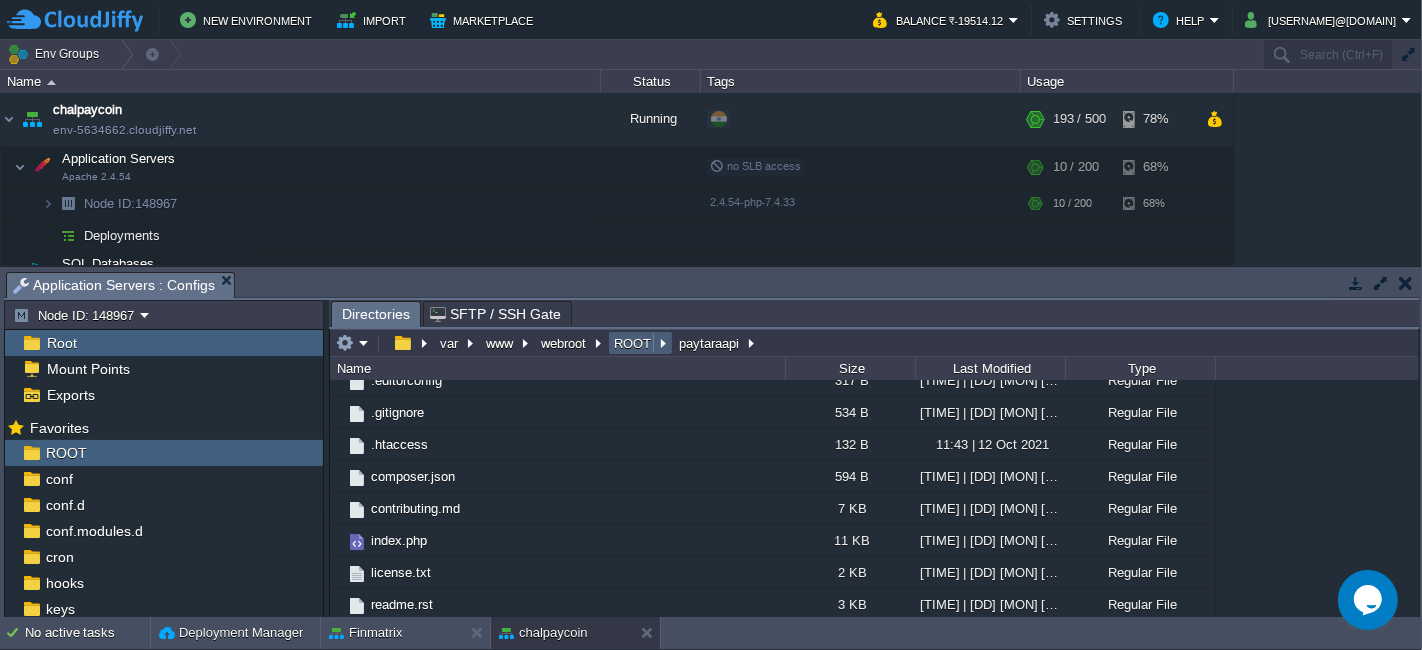 click on "ROOT" at bounding box center (633, 343) 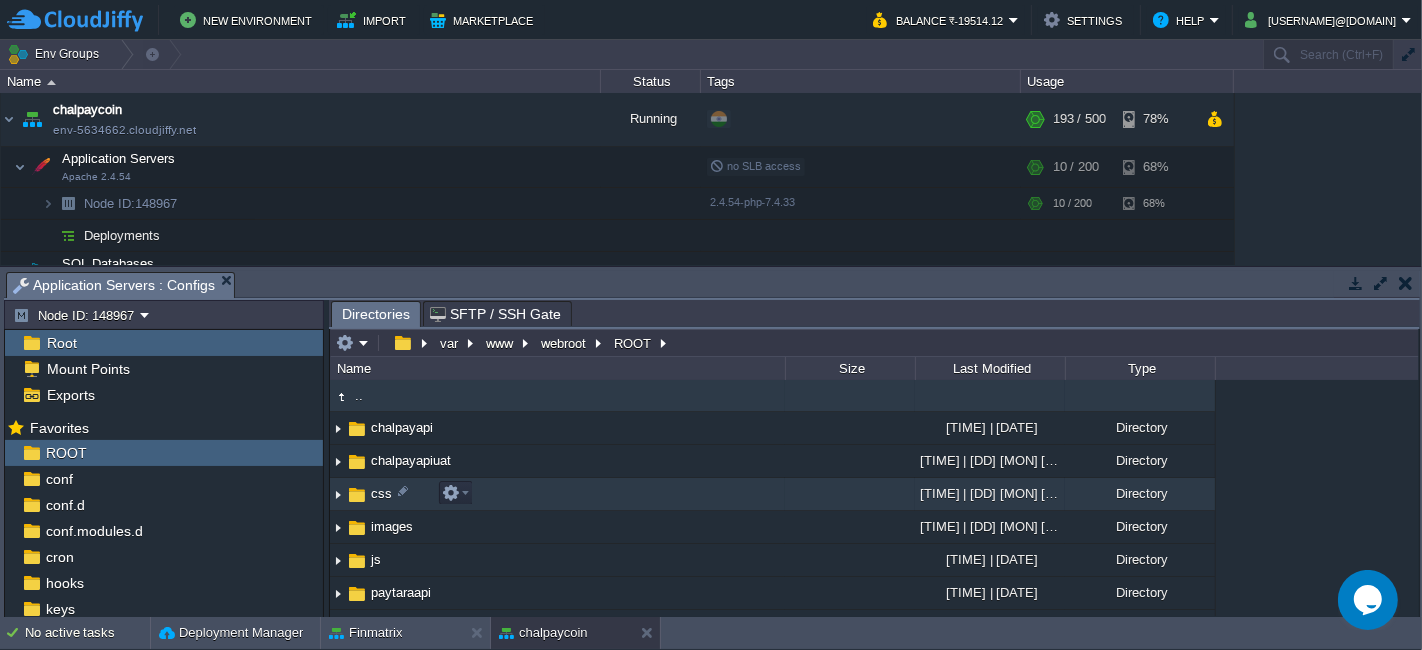 scroll, scrollTop: 111, scrollLeft: 0, axis: vertical 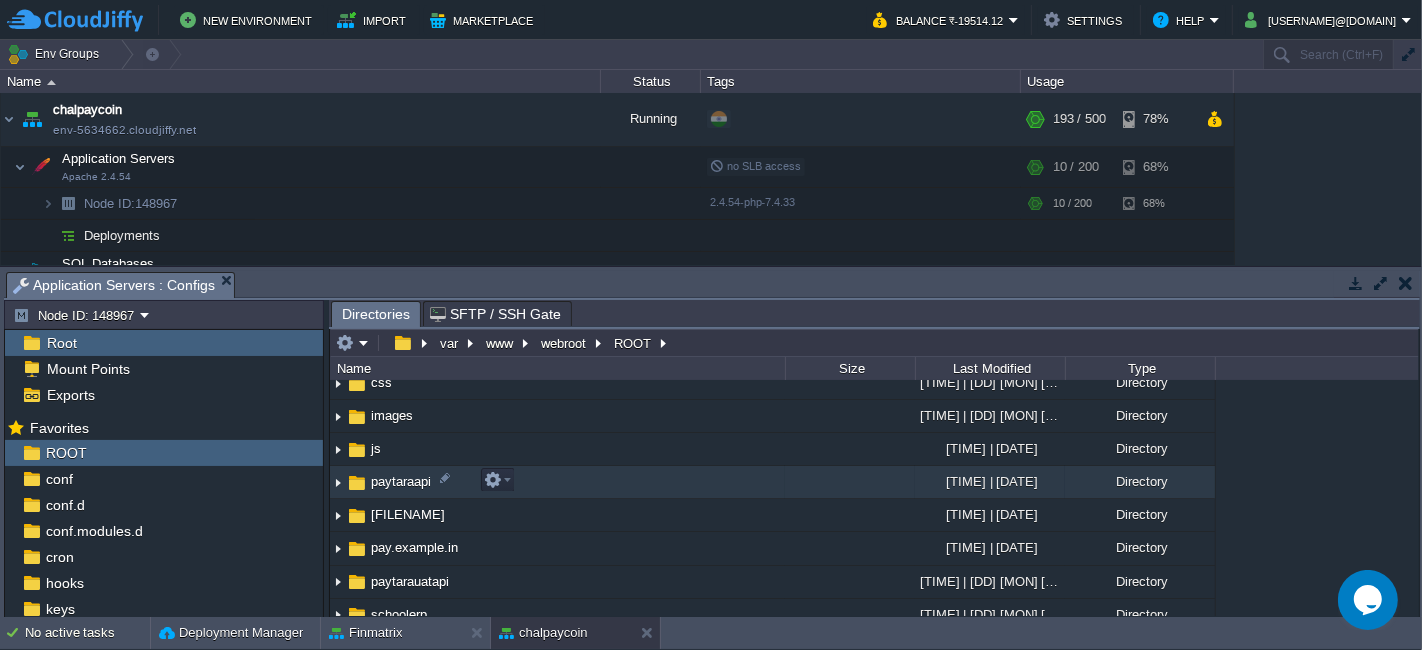 click on "paytaraapi" at bounding box center [557, 482] 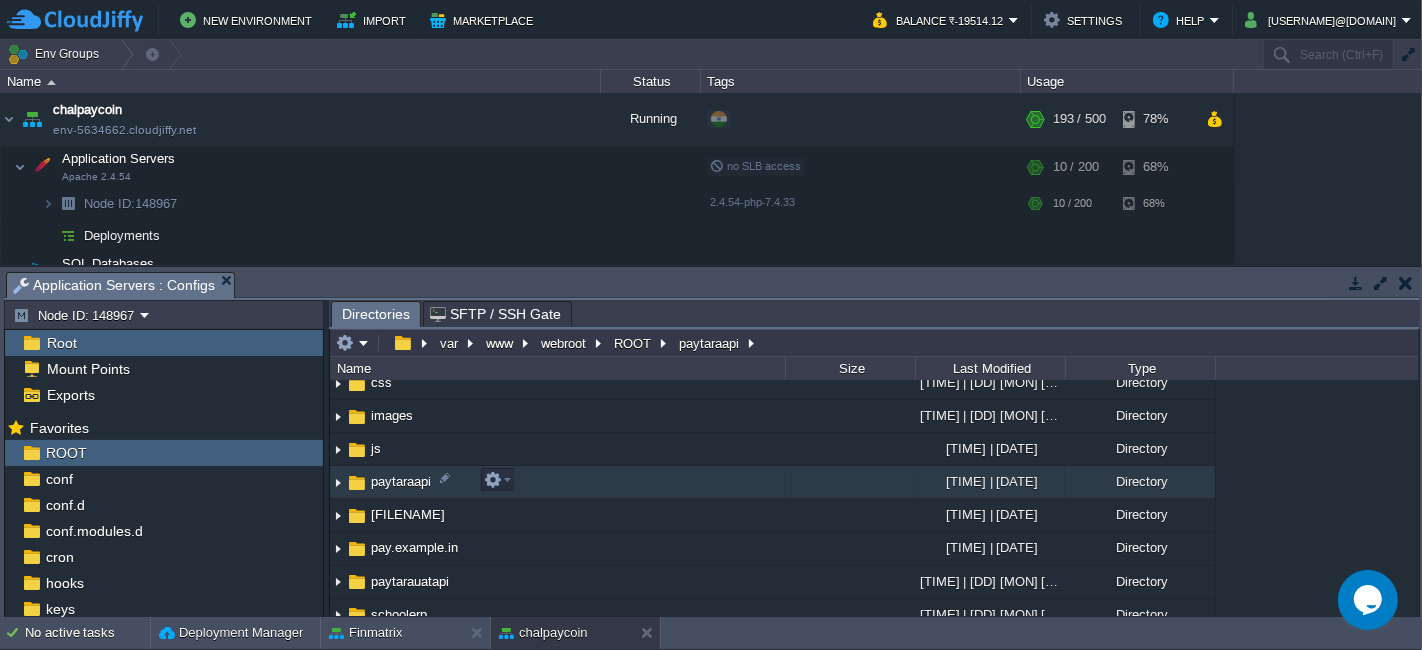 click on "paytaraapi" at bounding box center (557, 482) 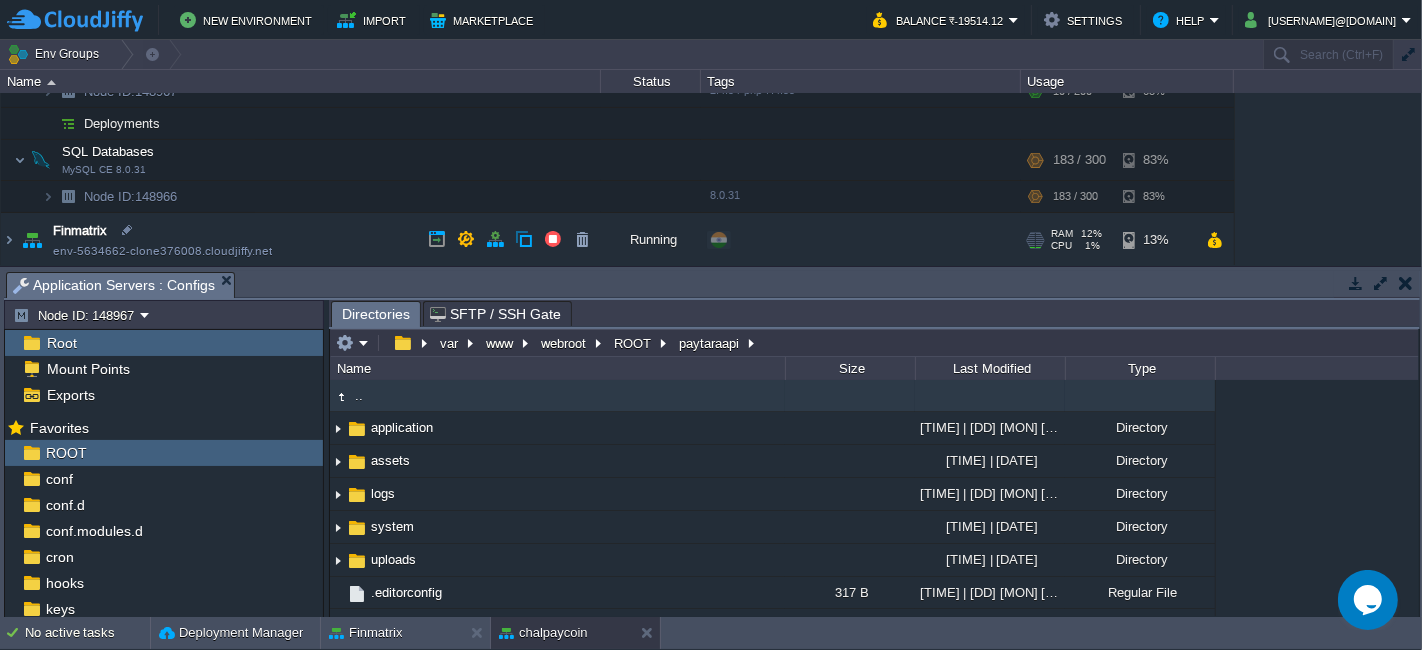 scroll, scrollTop: 333, scrollLeft: 0, axis: vertical 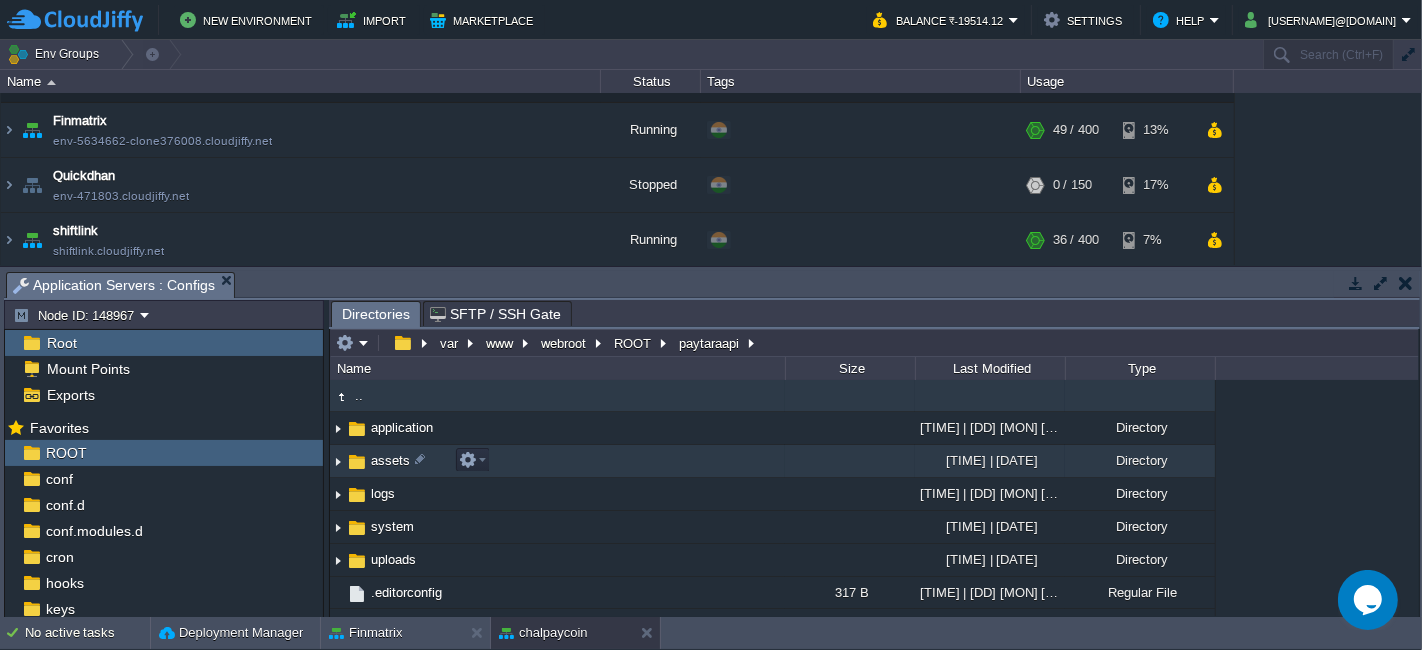 click on "assets" at bounding box center (557, 461) 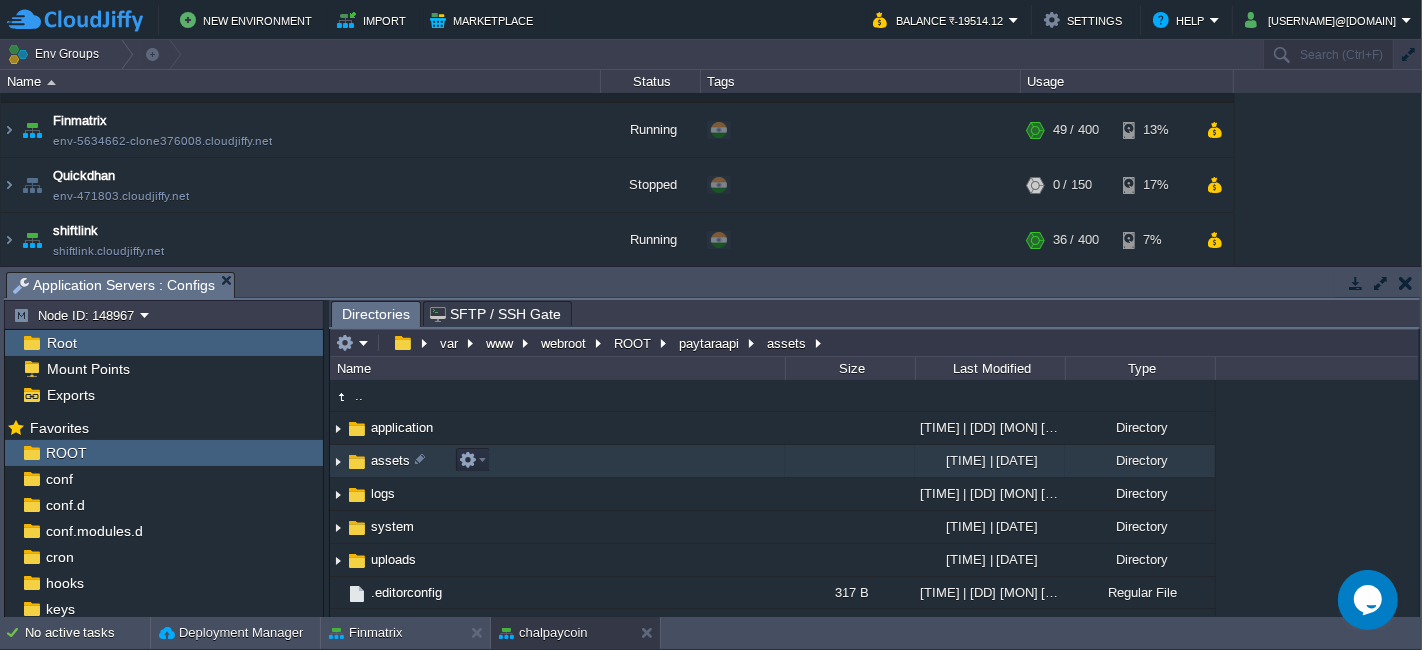 click on "assets" at bounding box center (557, 461) 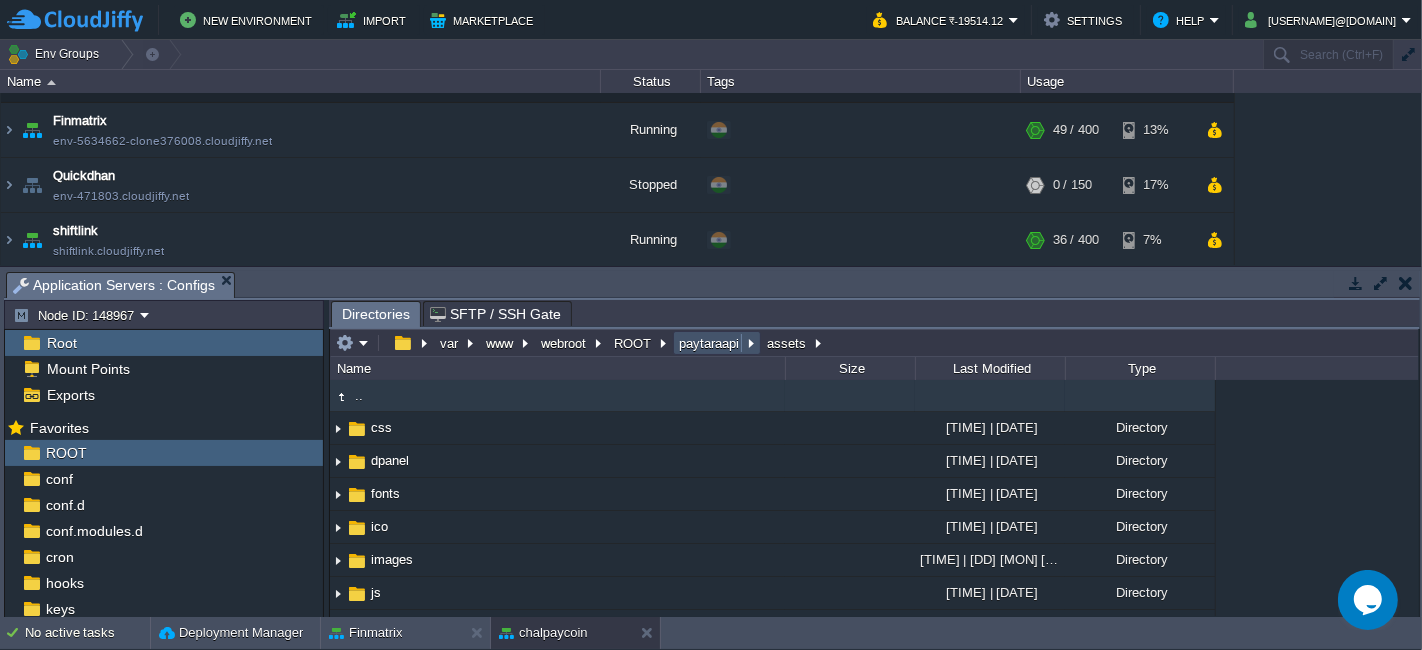 click on "paytaraapi" at bounding box center (710, 343) 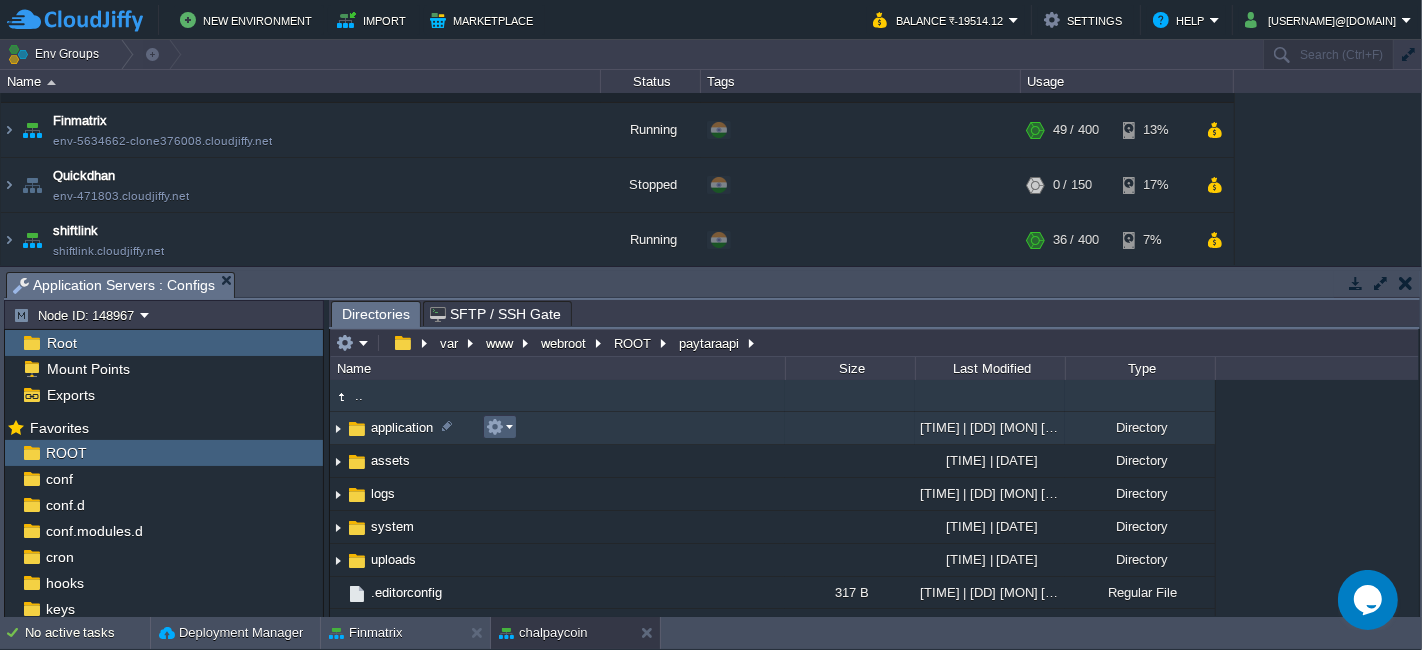 click at bounding box center (499, 427) 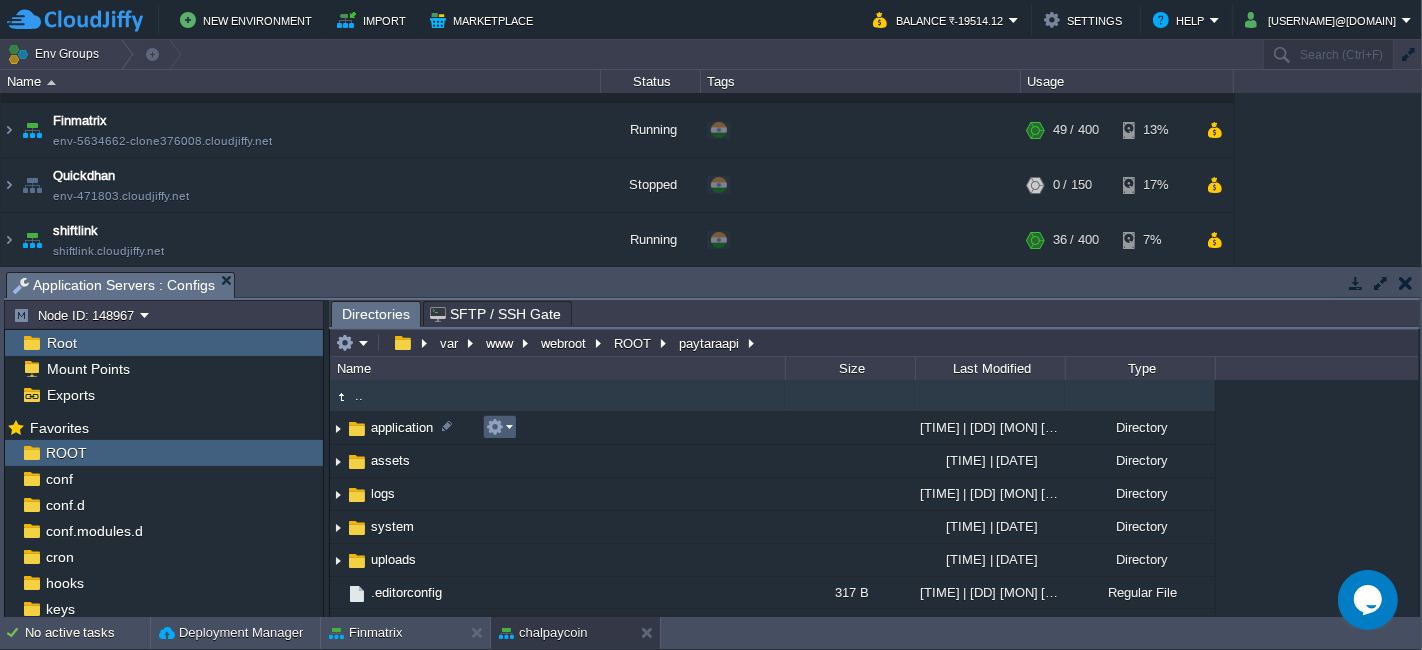 click at bounding box center [499, 427] 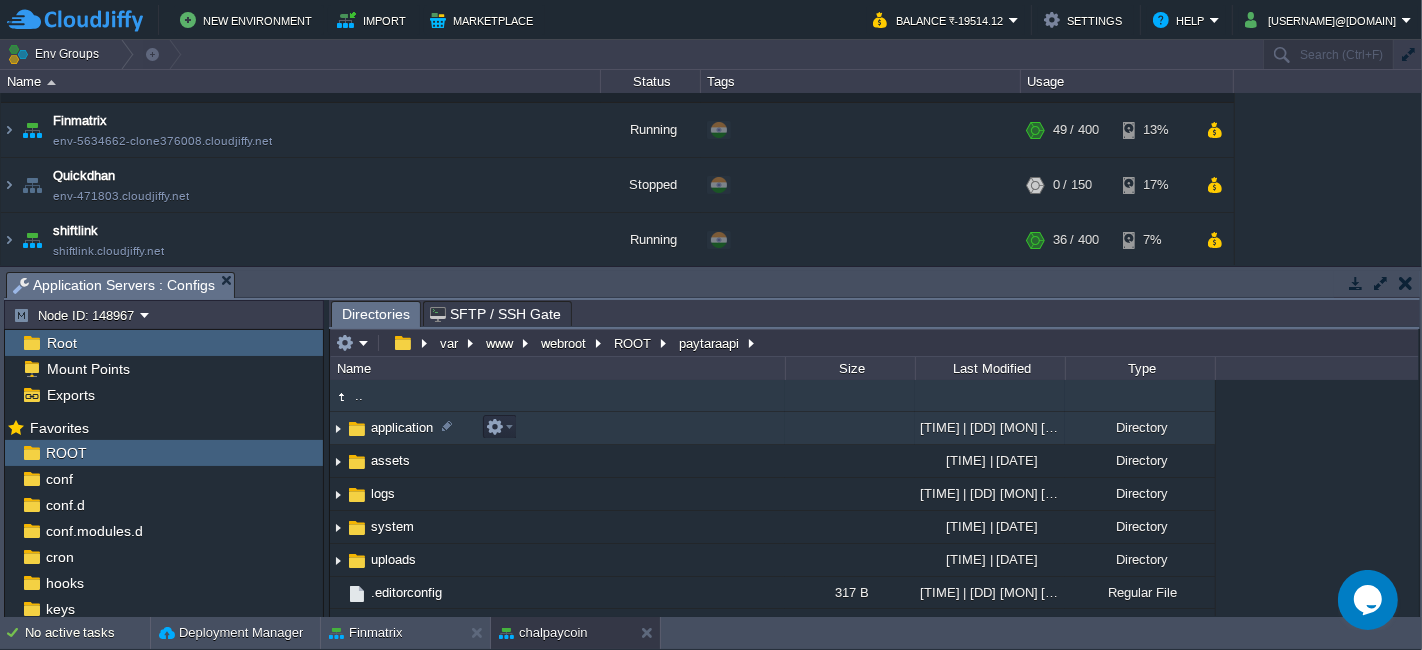 click on "application" at bounding box center [557, 428] 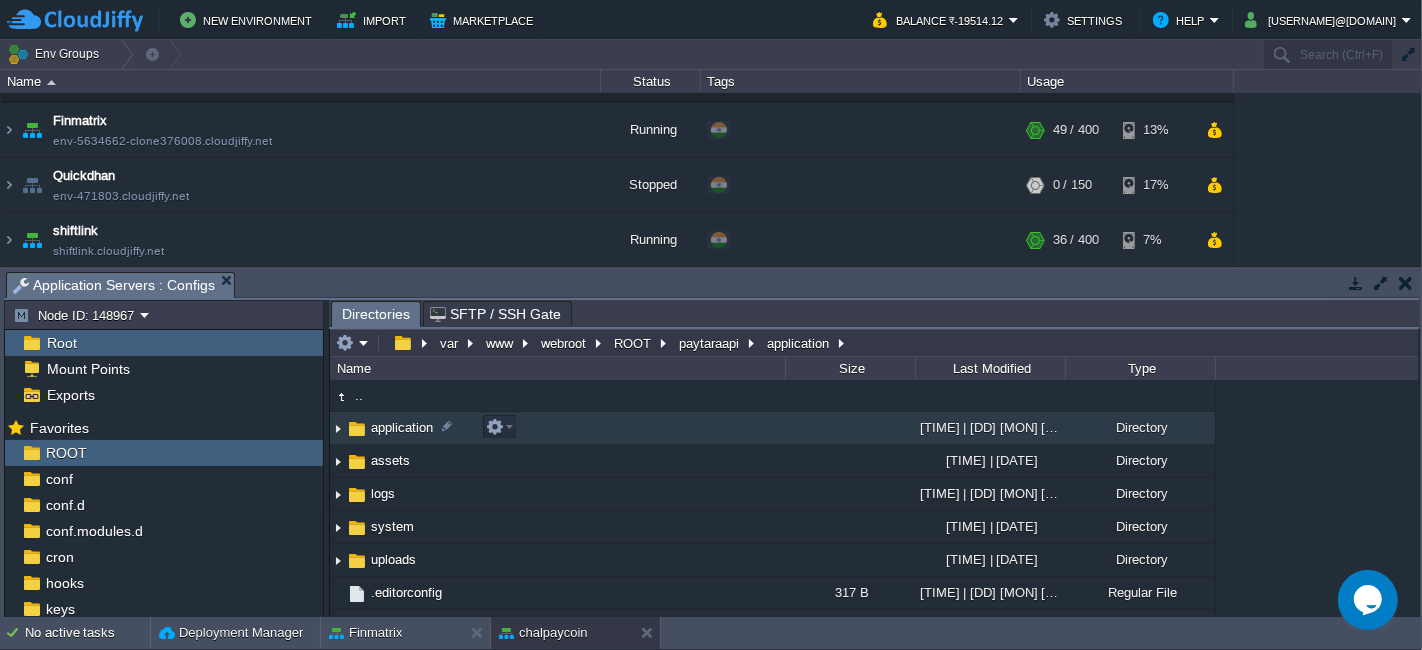 click on "application" at bounding box center (557, 428) 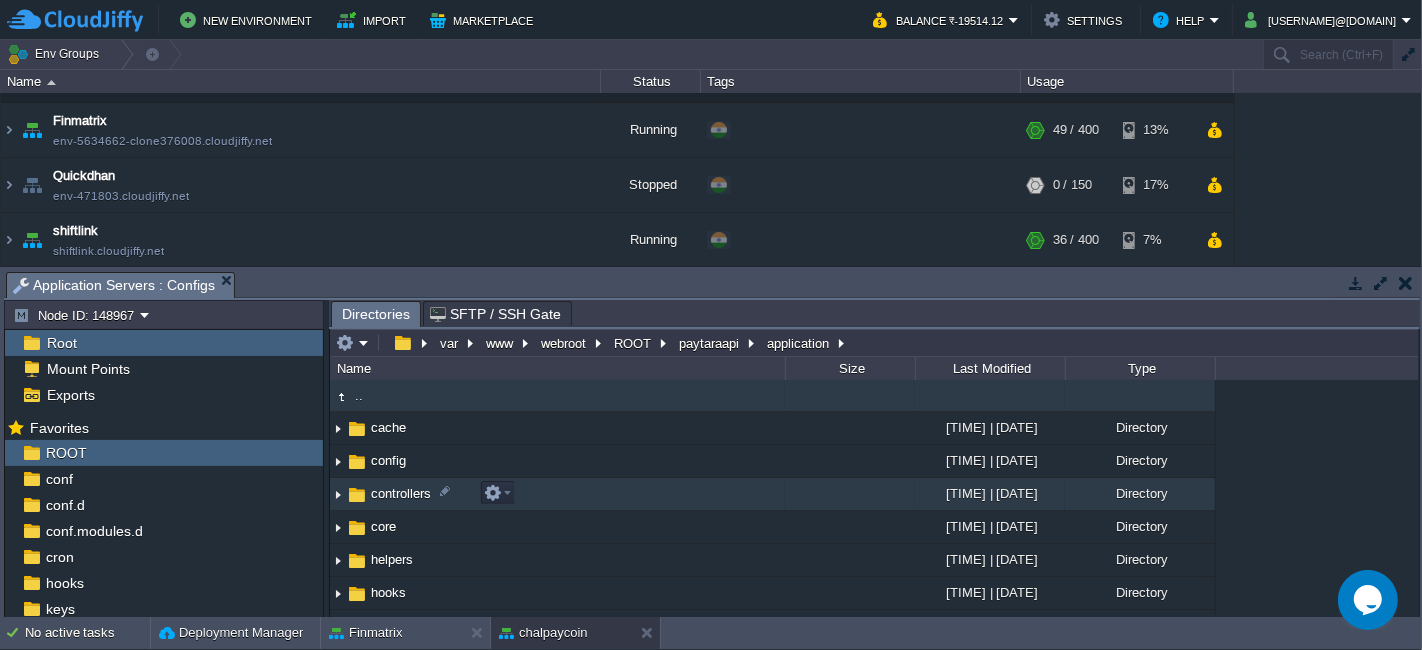 scroll, scrollTop: 251, scrollLeft: 0, axis: vertical 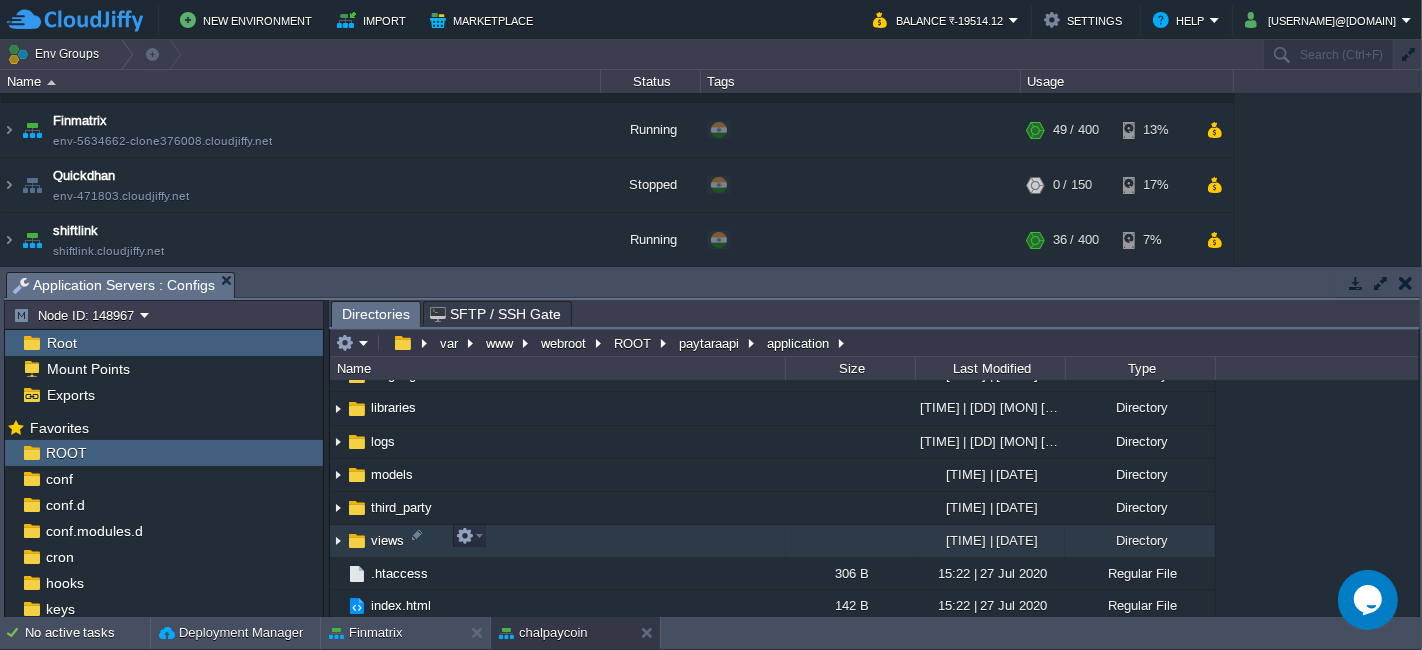 click on "views" at bounding box center [557, 541] 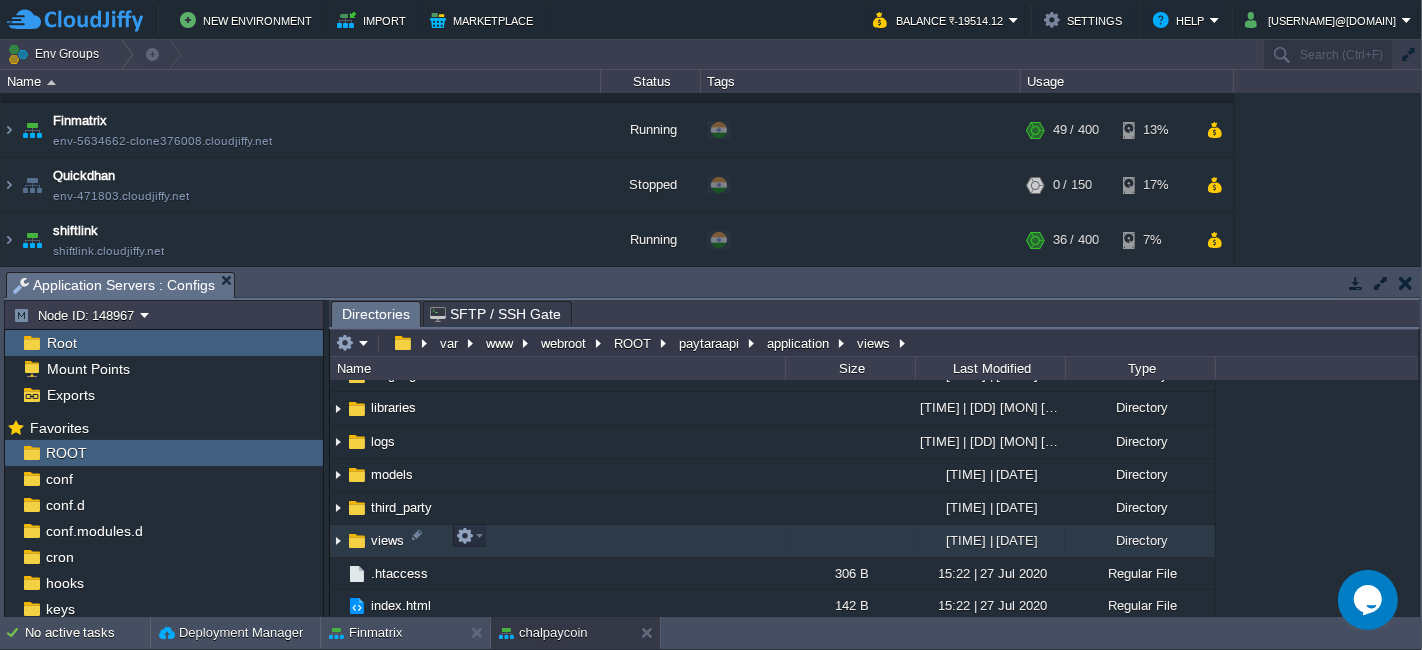 click on "views" at bounding box center (557, 541) 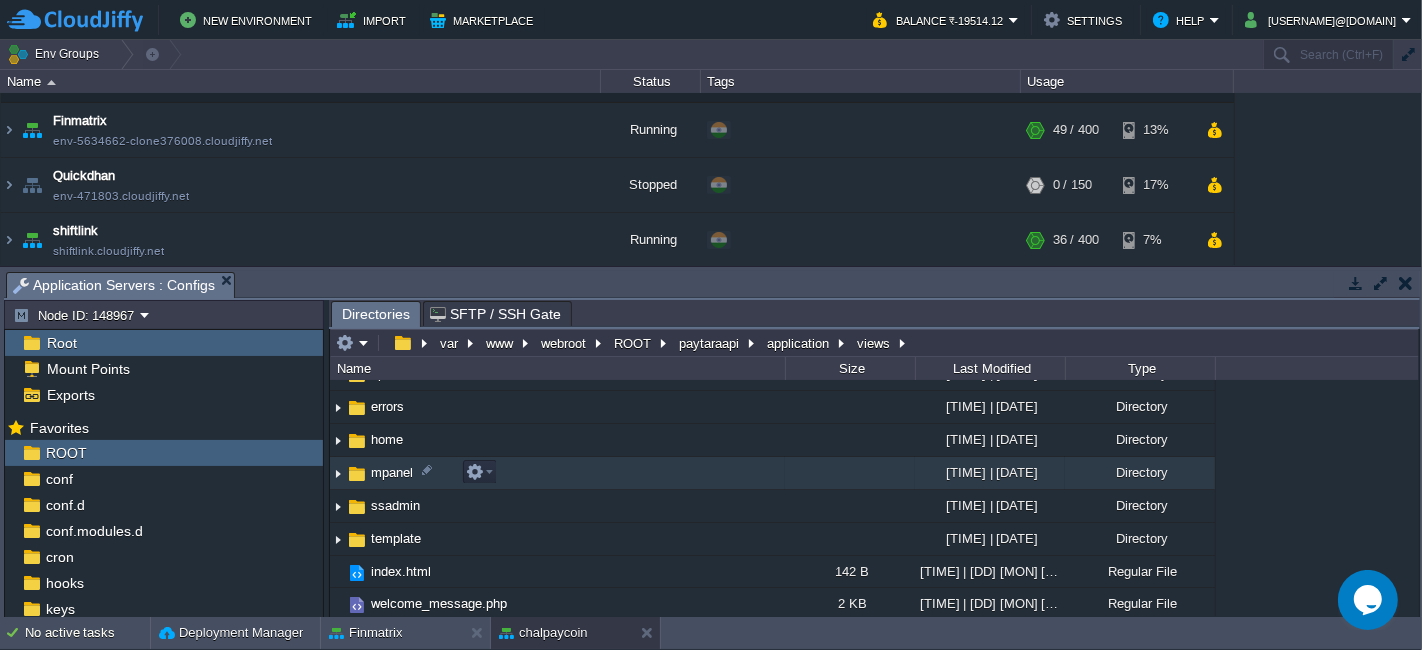scroll, scrollTop: 0, scrollLeft: 0, axis: both 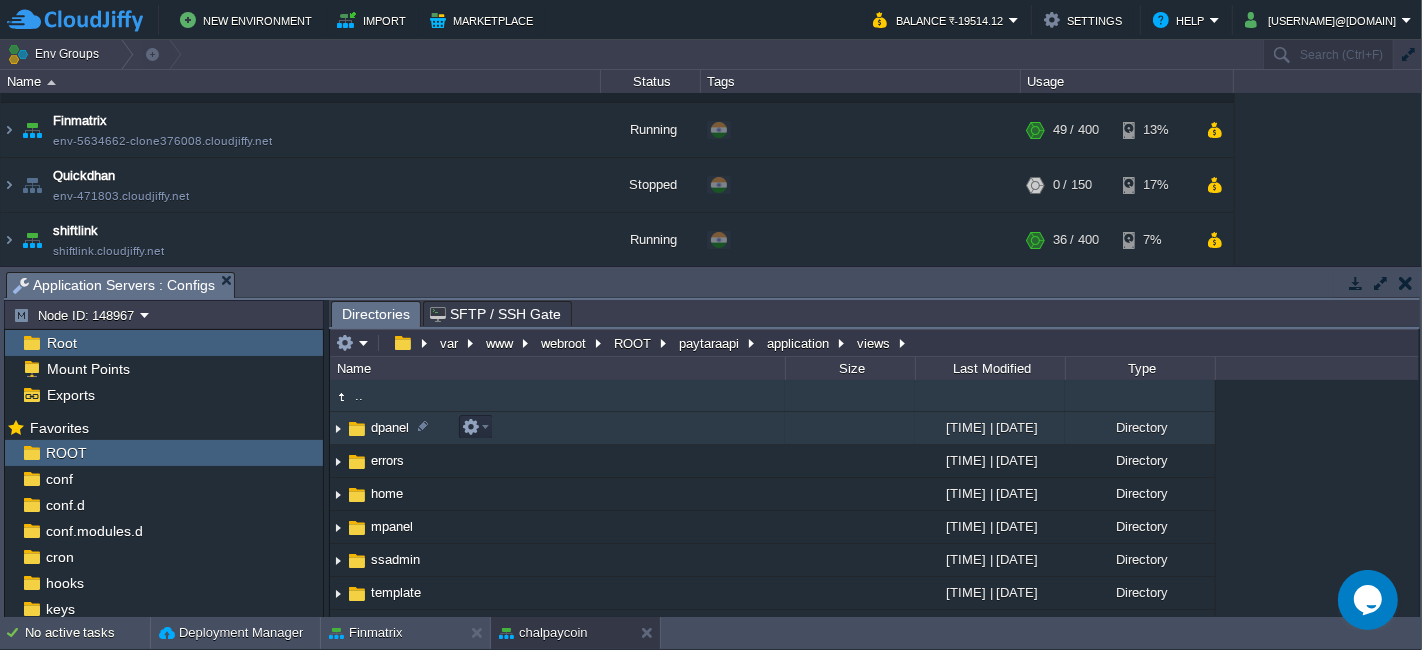 click on "dpanel" at bounding box center (557, 428) 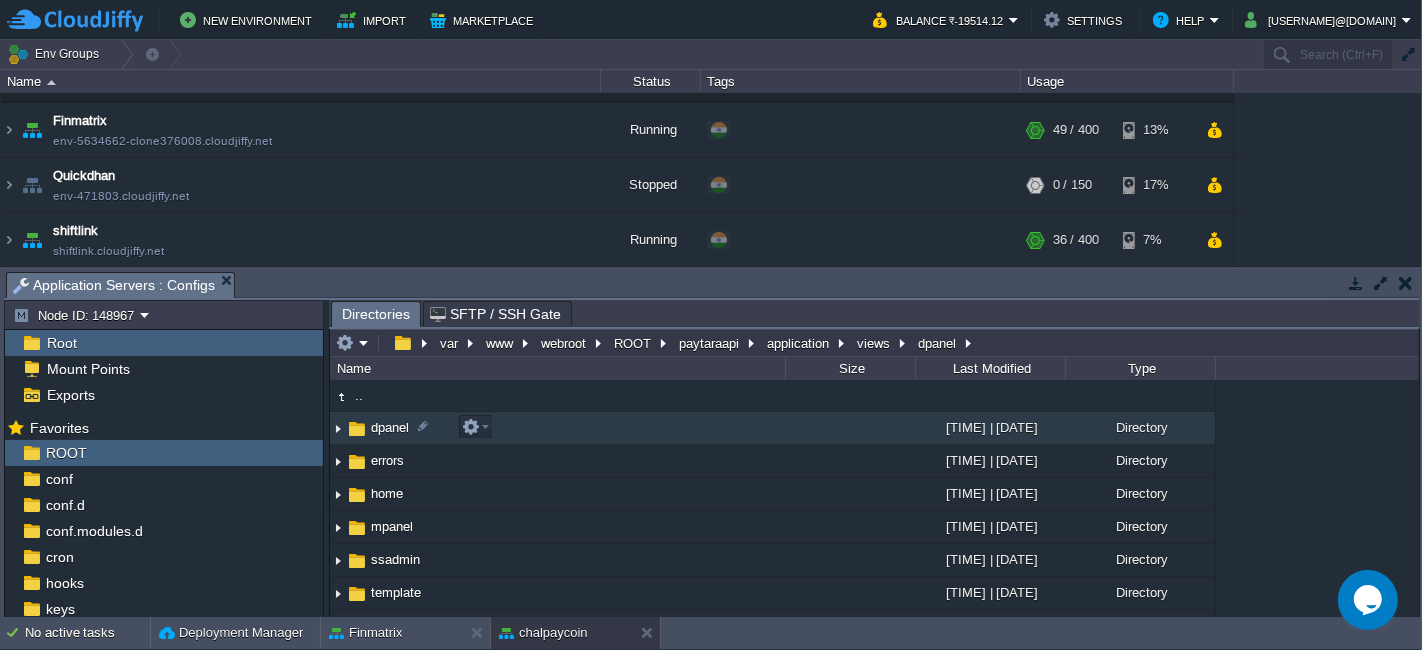 click on "dpanel" at bounding box center (557, 428) 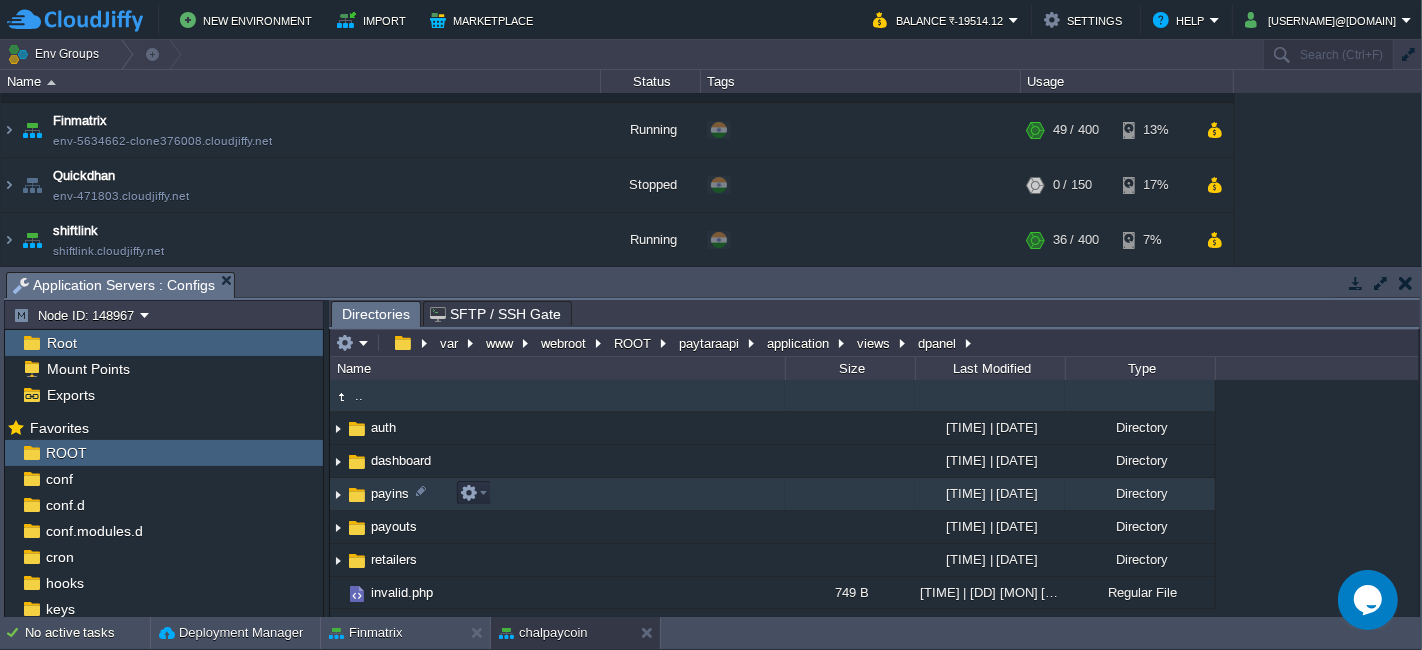 click on "payins" at bounding box center (557, 494) 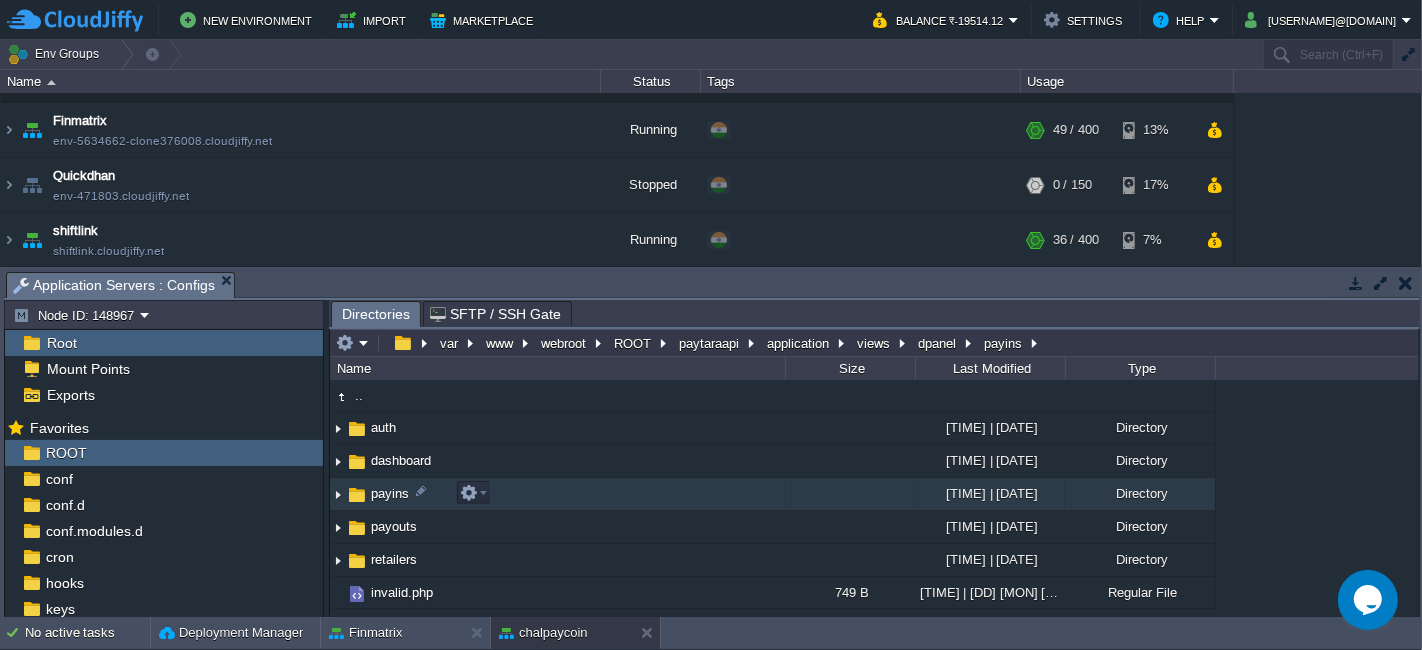 click on "payins" at bounding box center (557, 494) 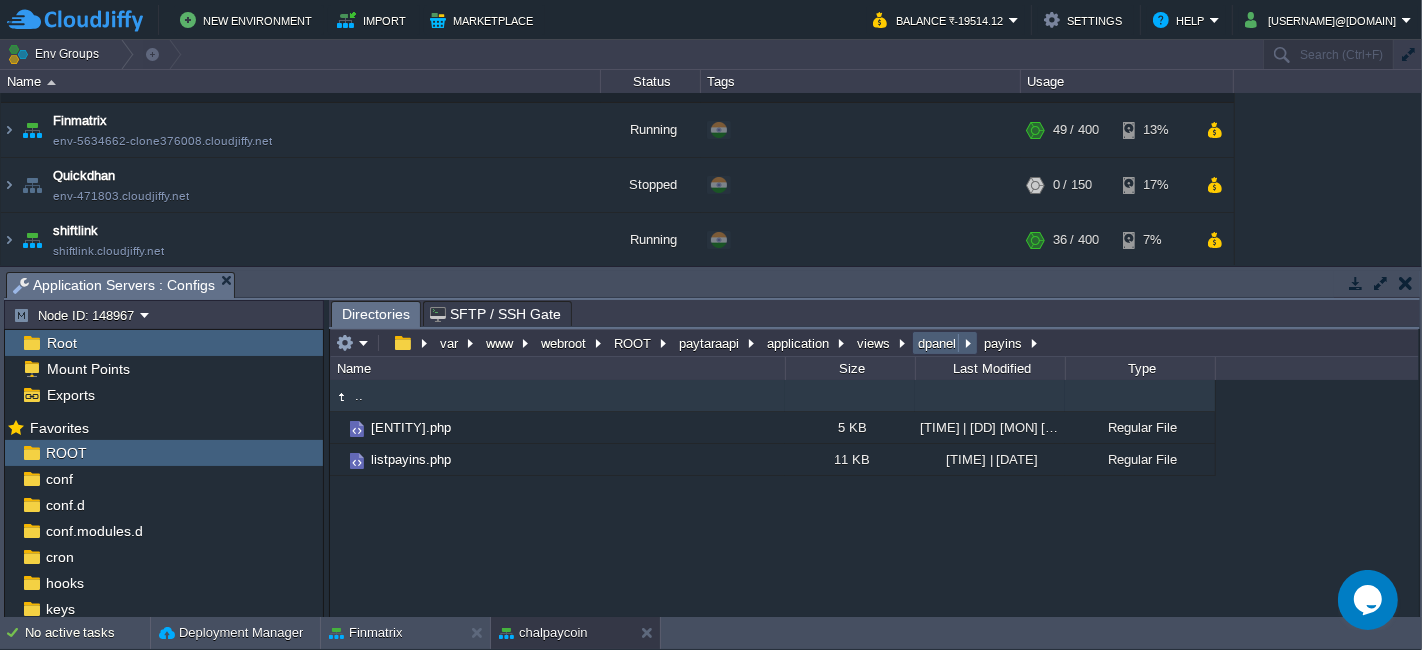 click on "dpanel" at bounding box center (938, 343) 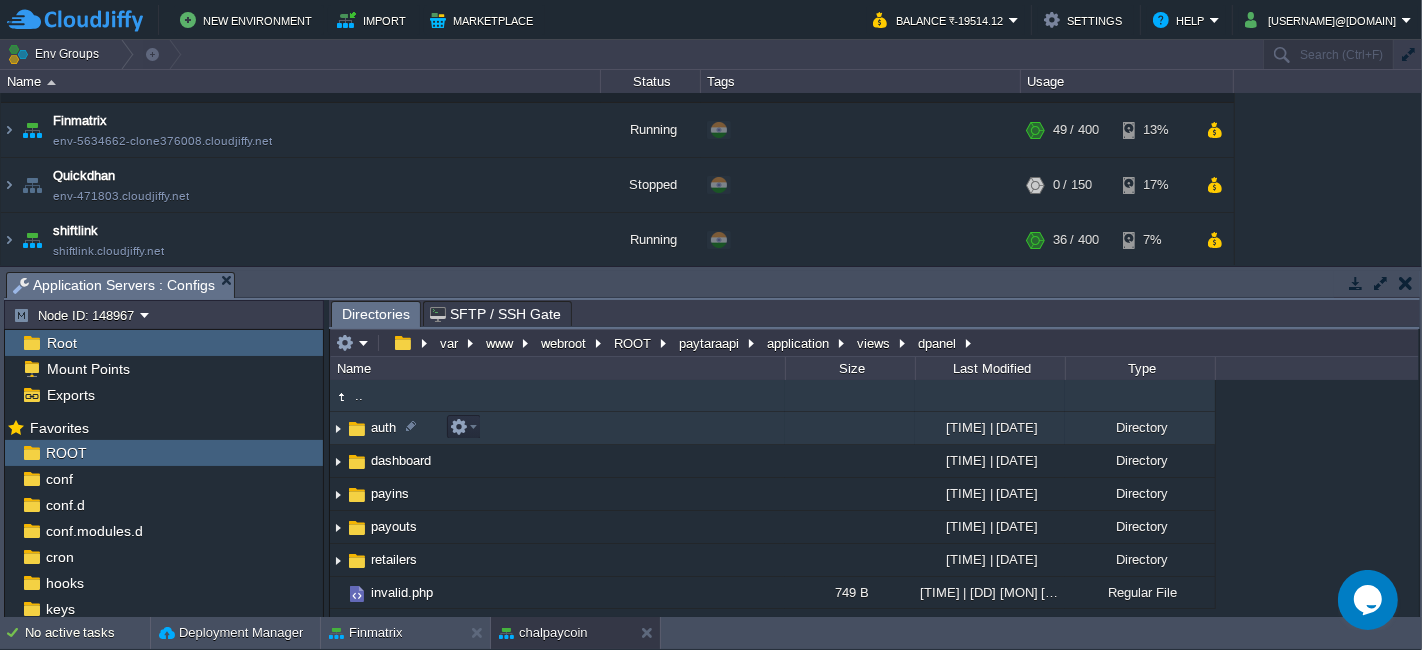 click on "auth" at bounding box center [557, 428] 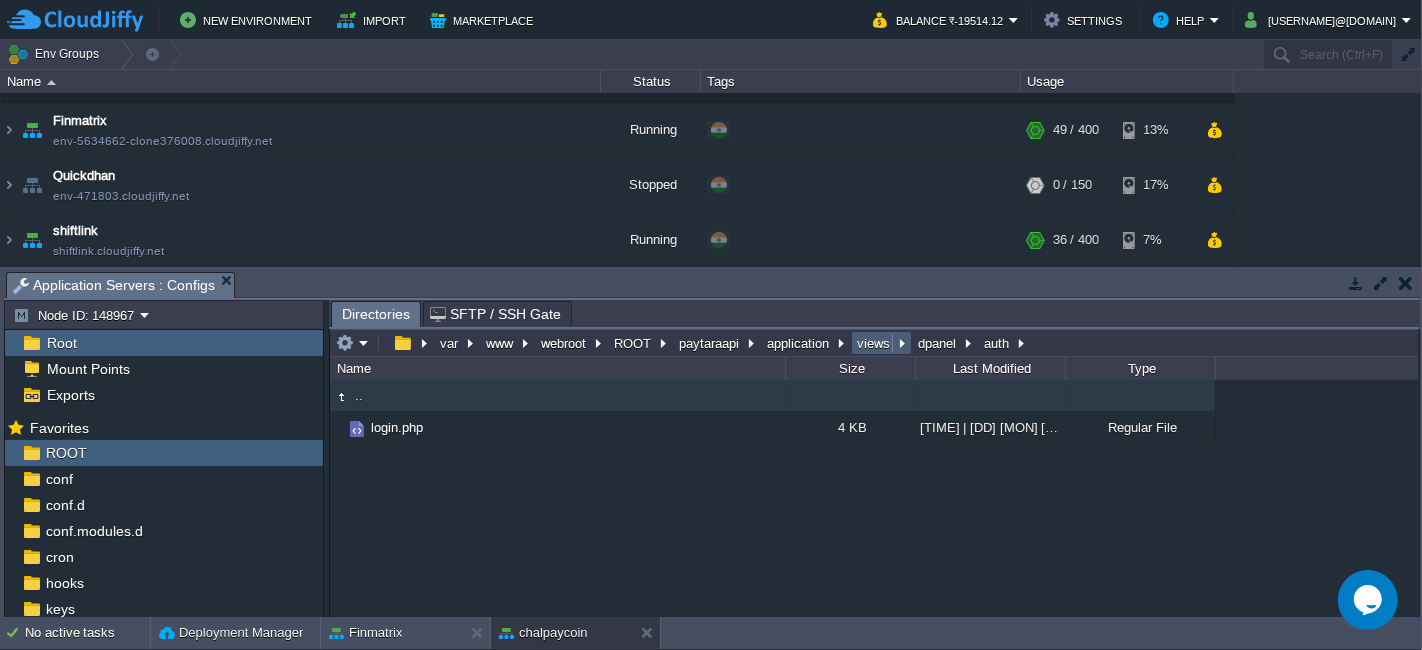 click on "views" at bounding box center [881, 343] 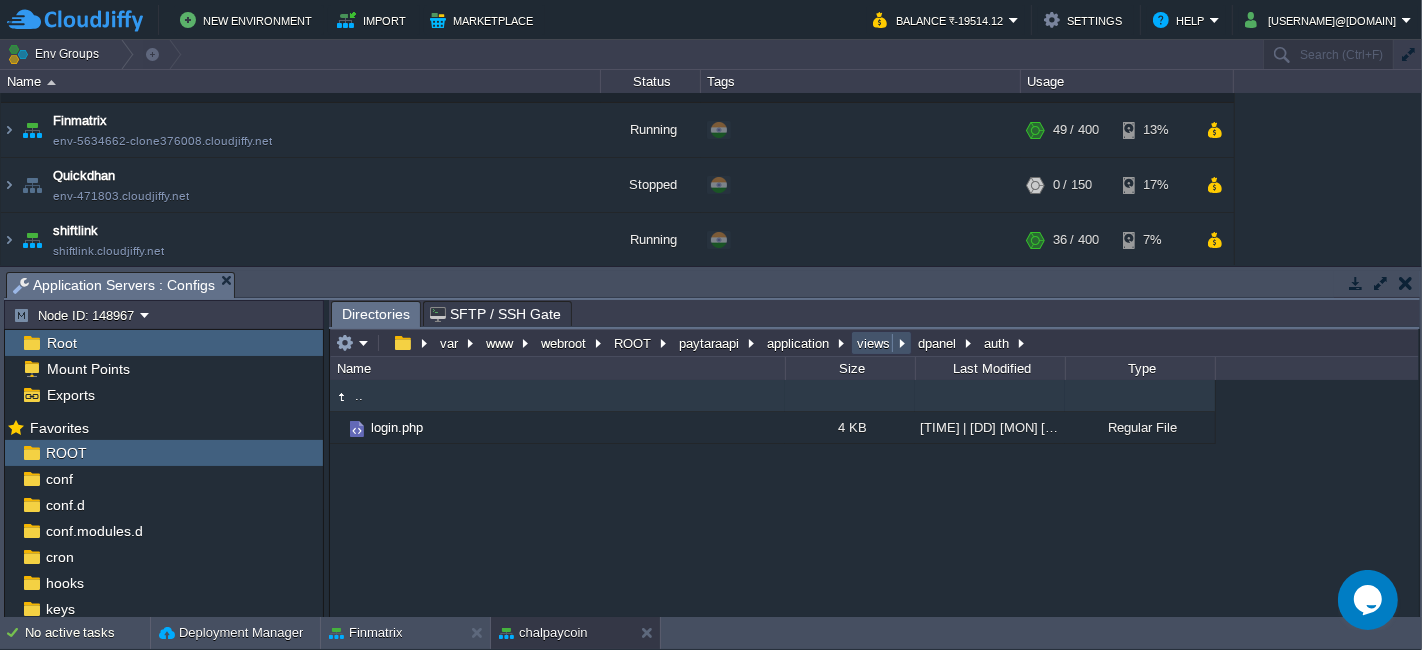 click on "views" at bounding box center [874, 343] 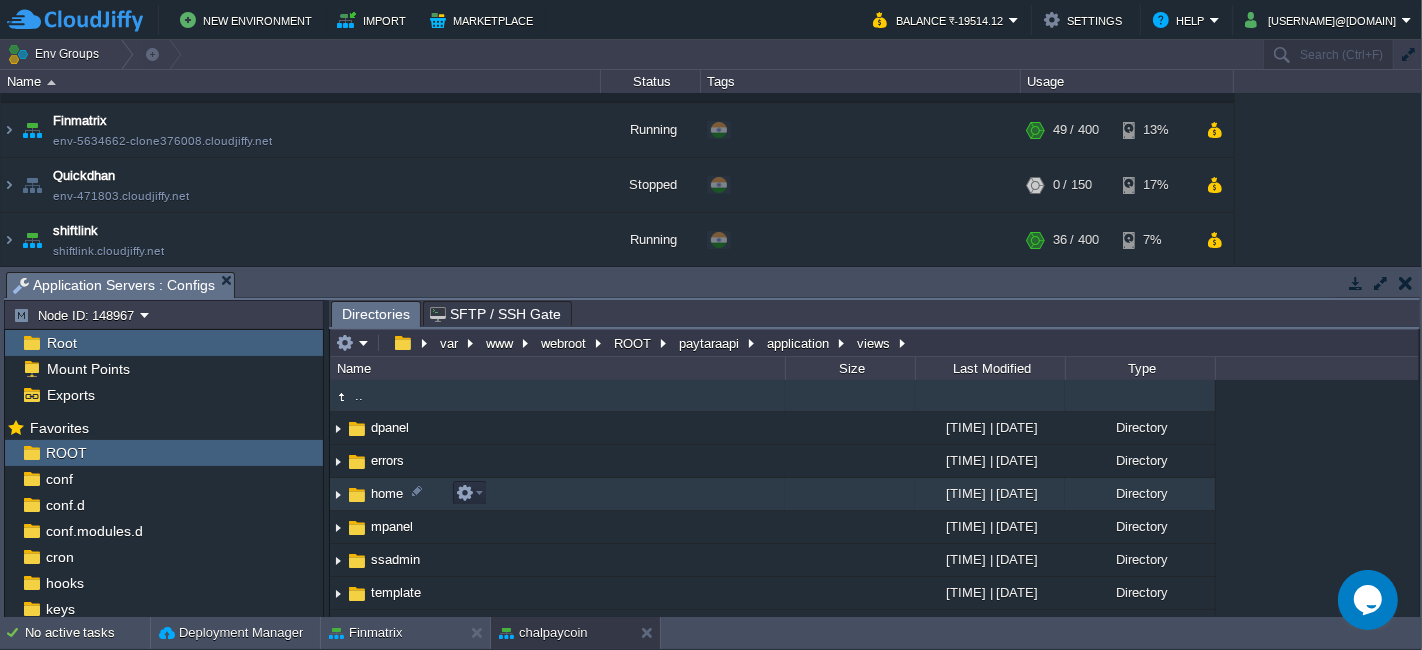 click on "home" at bounding box center [557, 494] 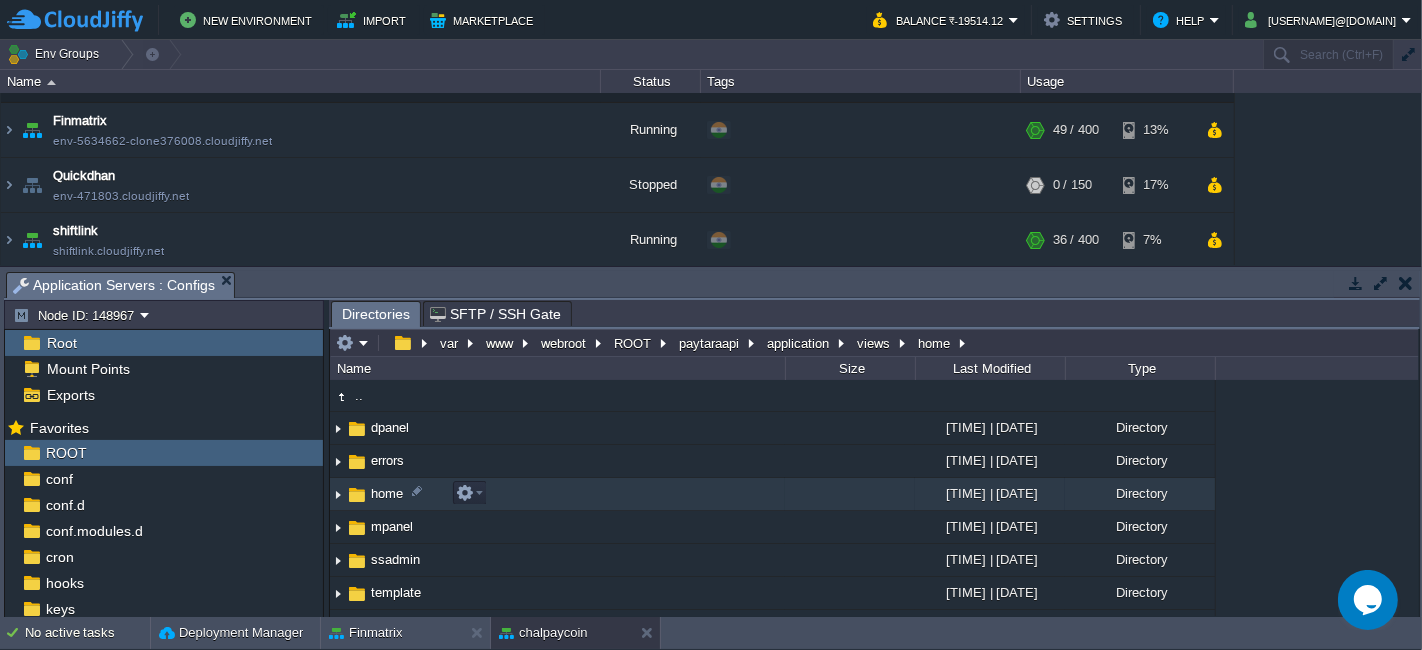 click on "home" at bounding box center (557, 494) 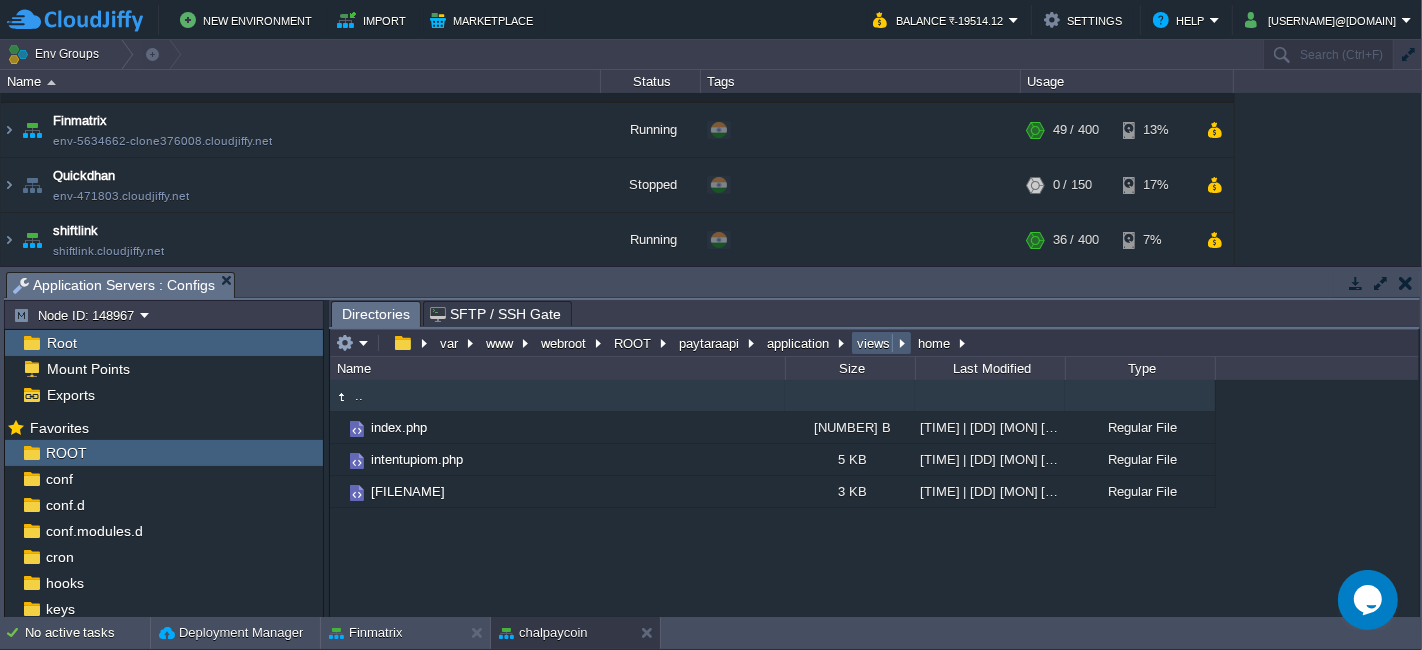 click on "views" at bounding box center [874, 343] 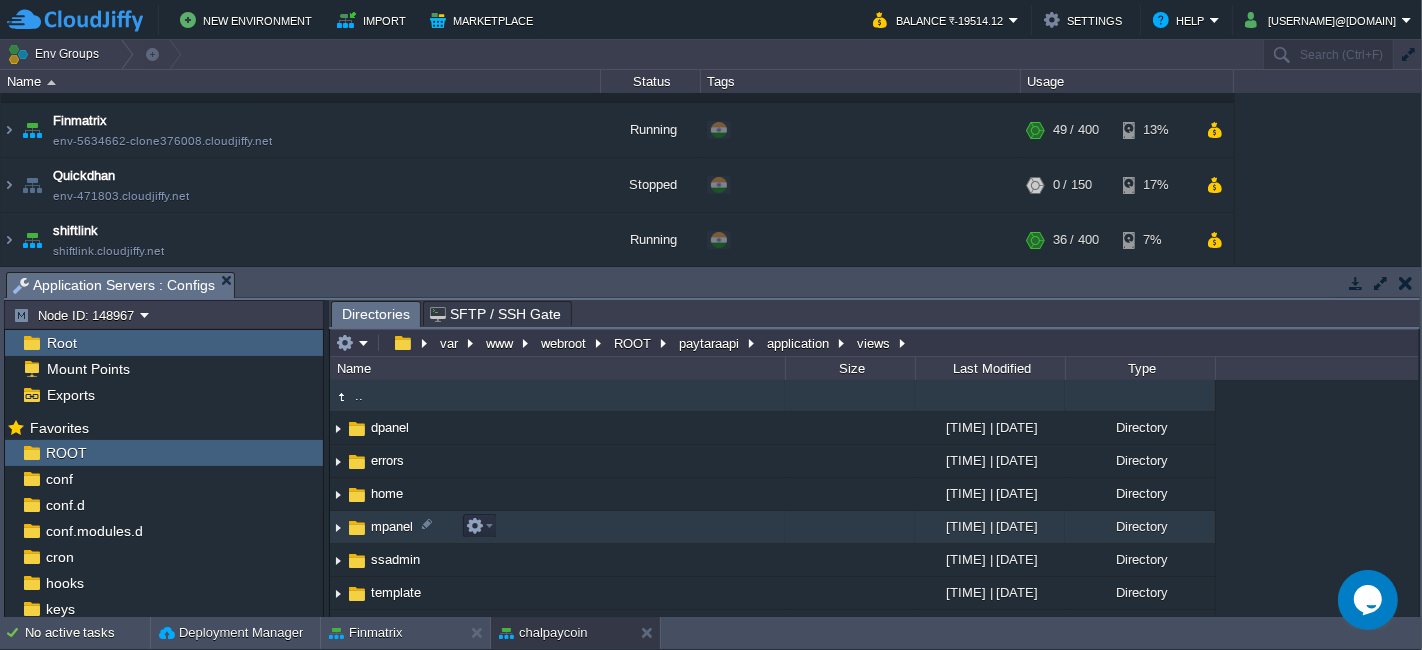 click on "mpanel" at bounding box center [557, 527] 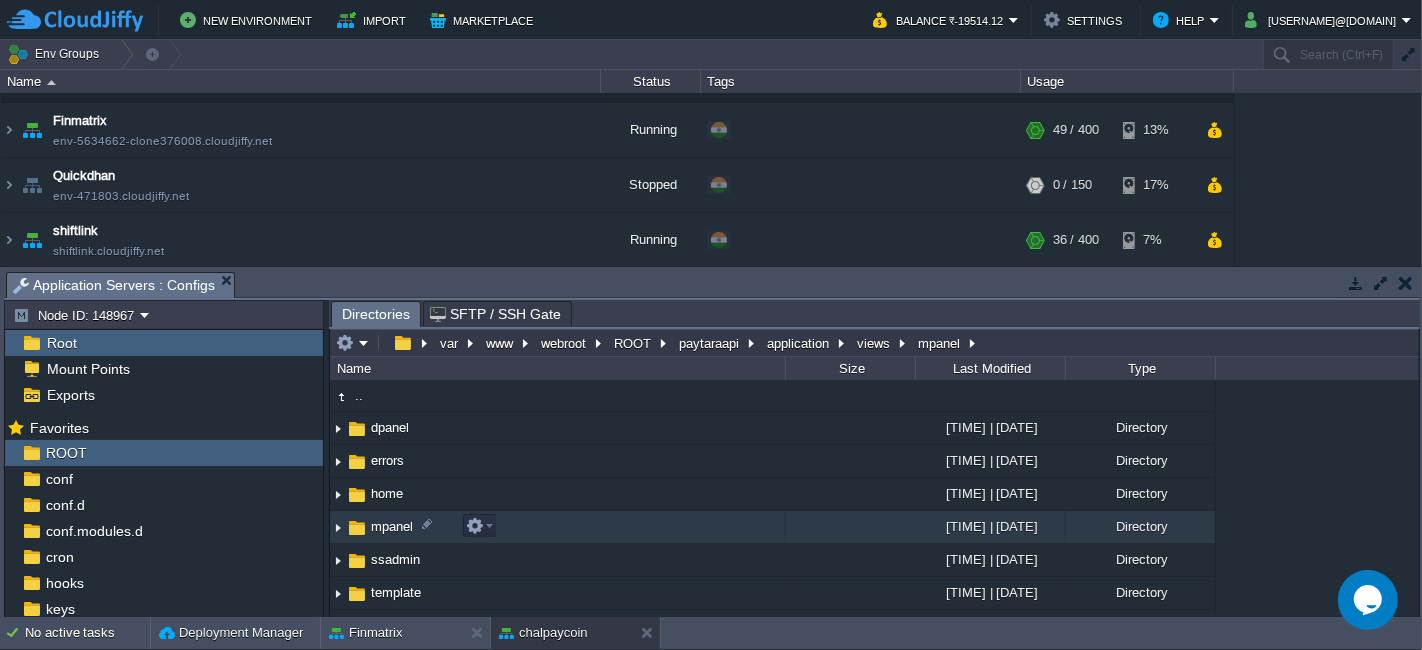 click on "mpanel" at bounding box center (557, 527) 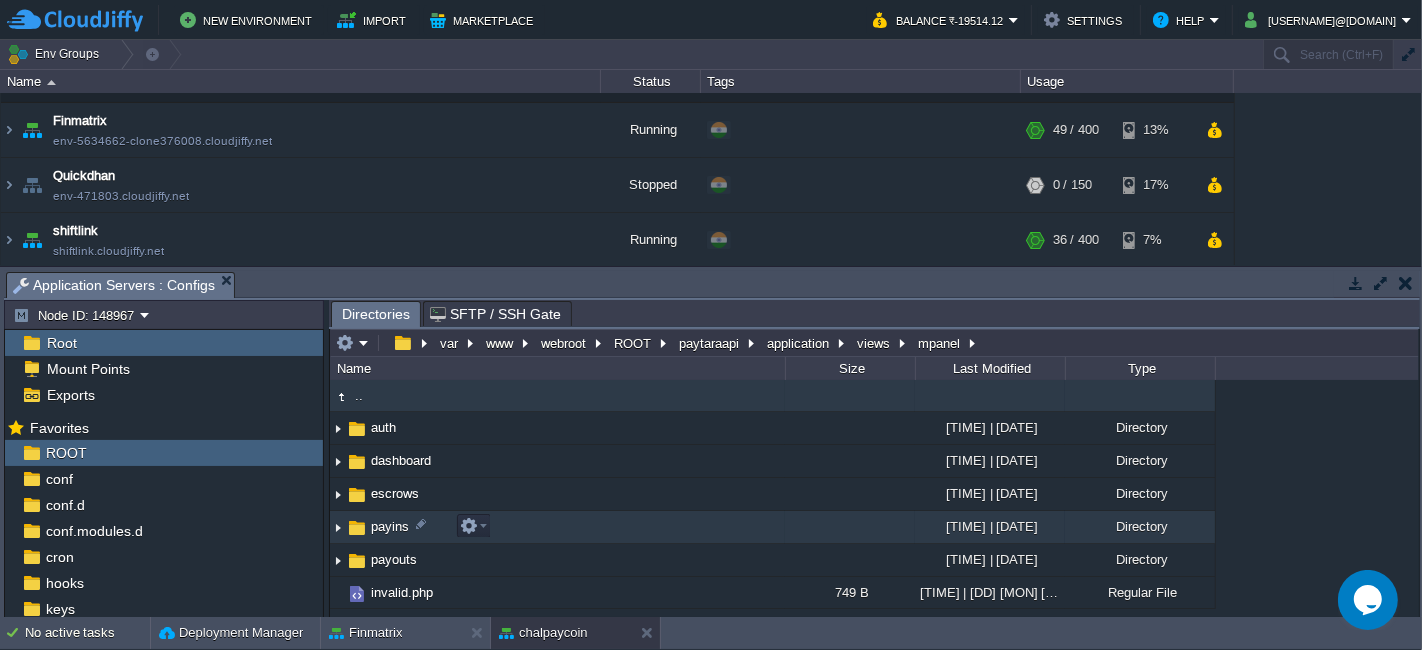 click on "payins" at bounding box center (557, 527) 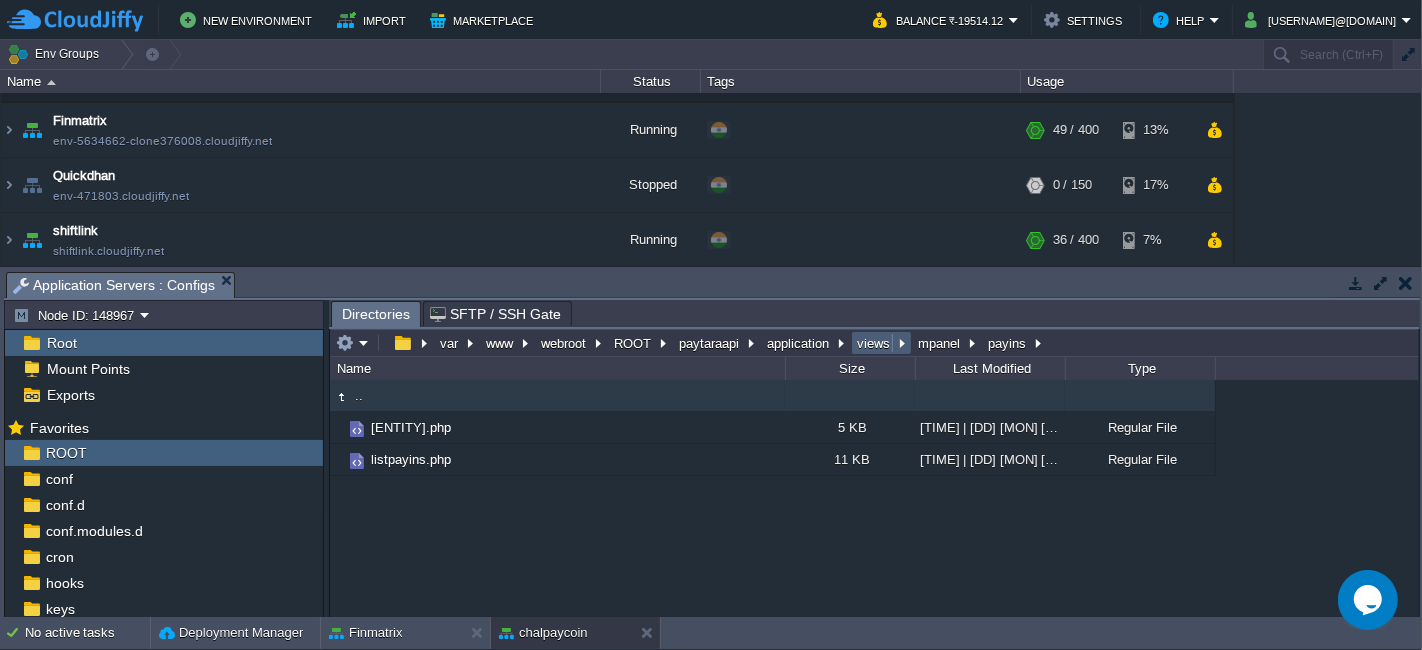 click on "views" at bounding box center [874, 343] 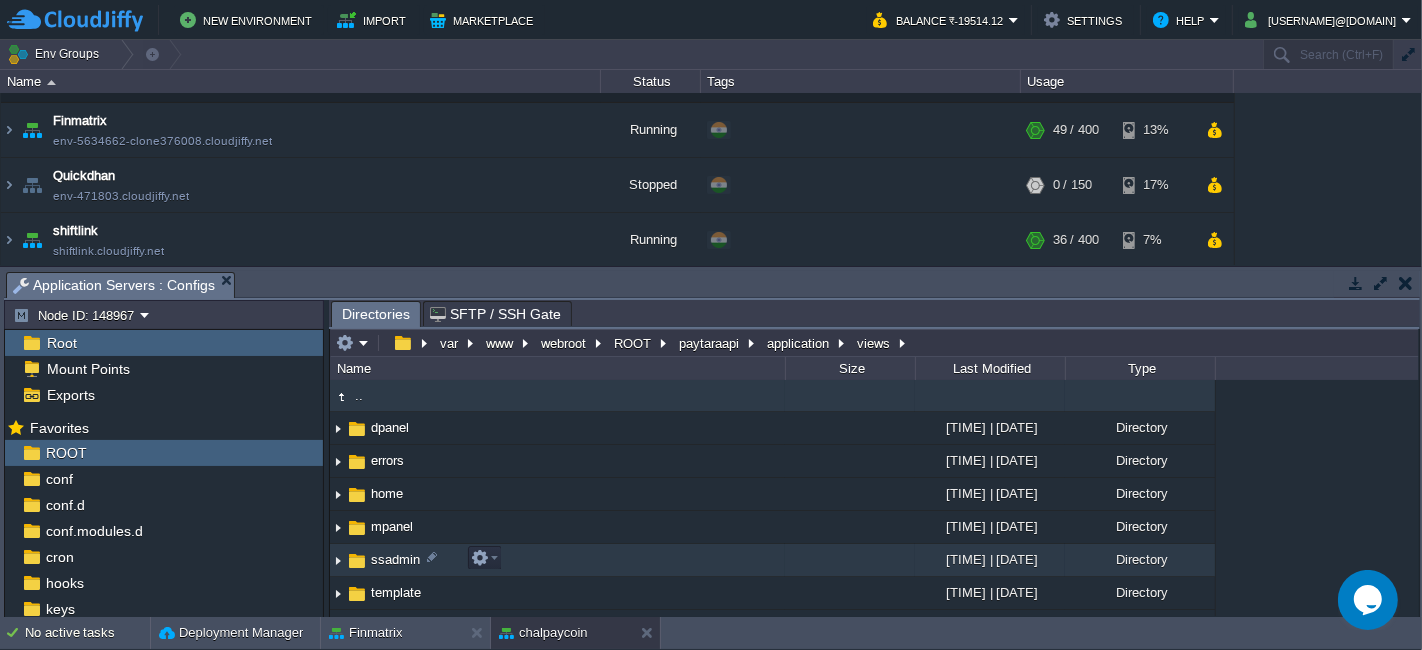 click on "ssadmin" at bounding box center [557, 560] 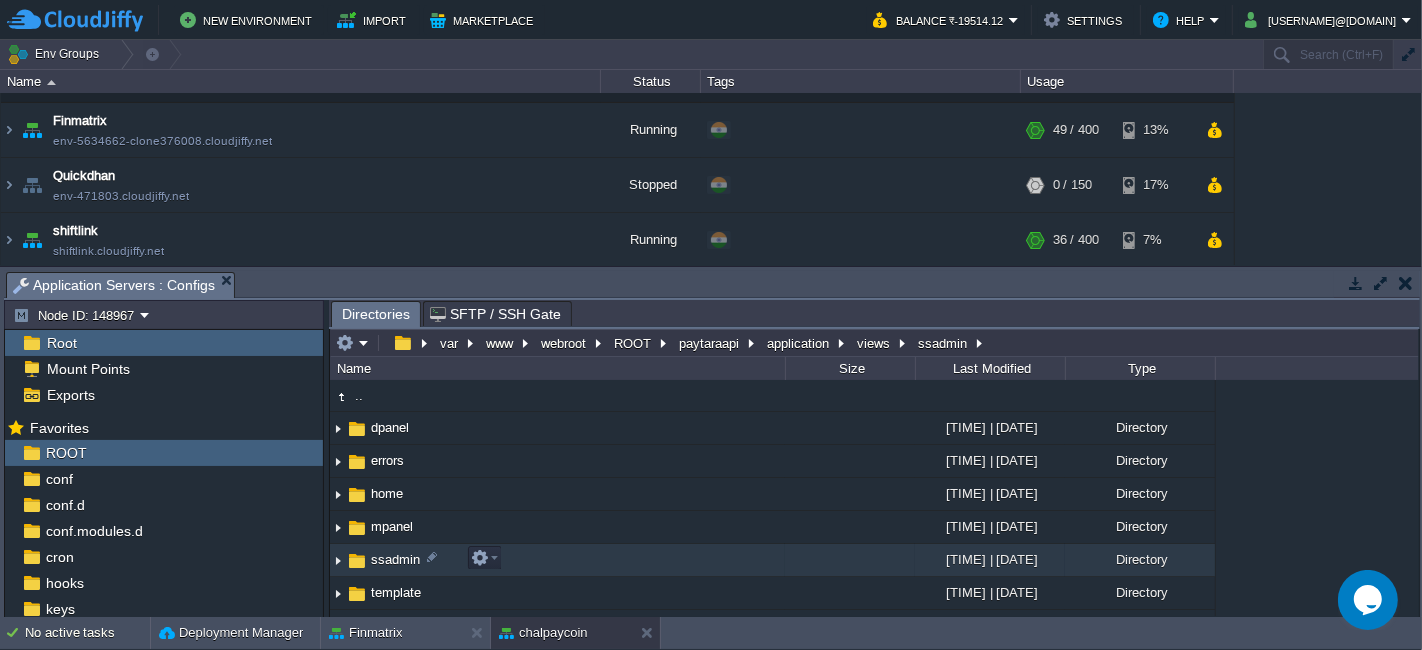 click on "ssadmin" at bounding box center [557, 560] 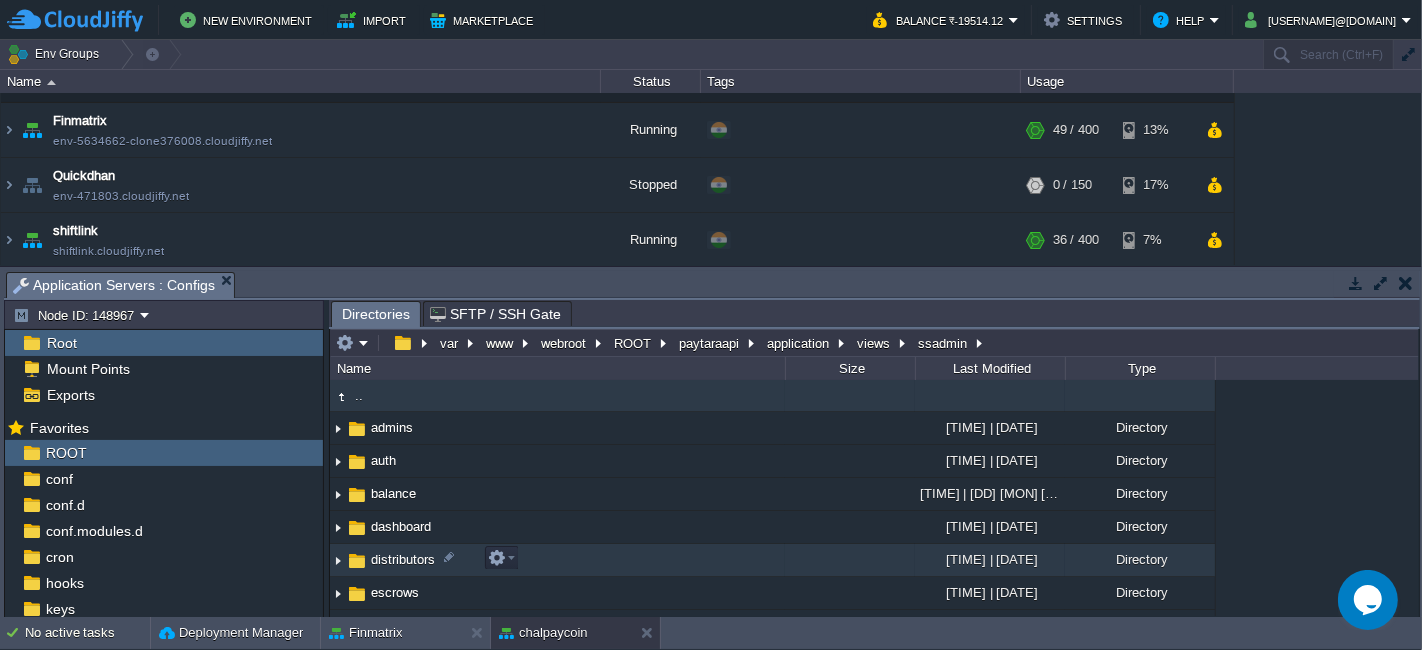 scroll, scrollTop: 186, scrollLeft: 0, axis: vertical 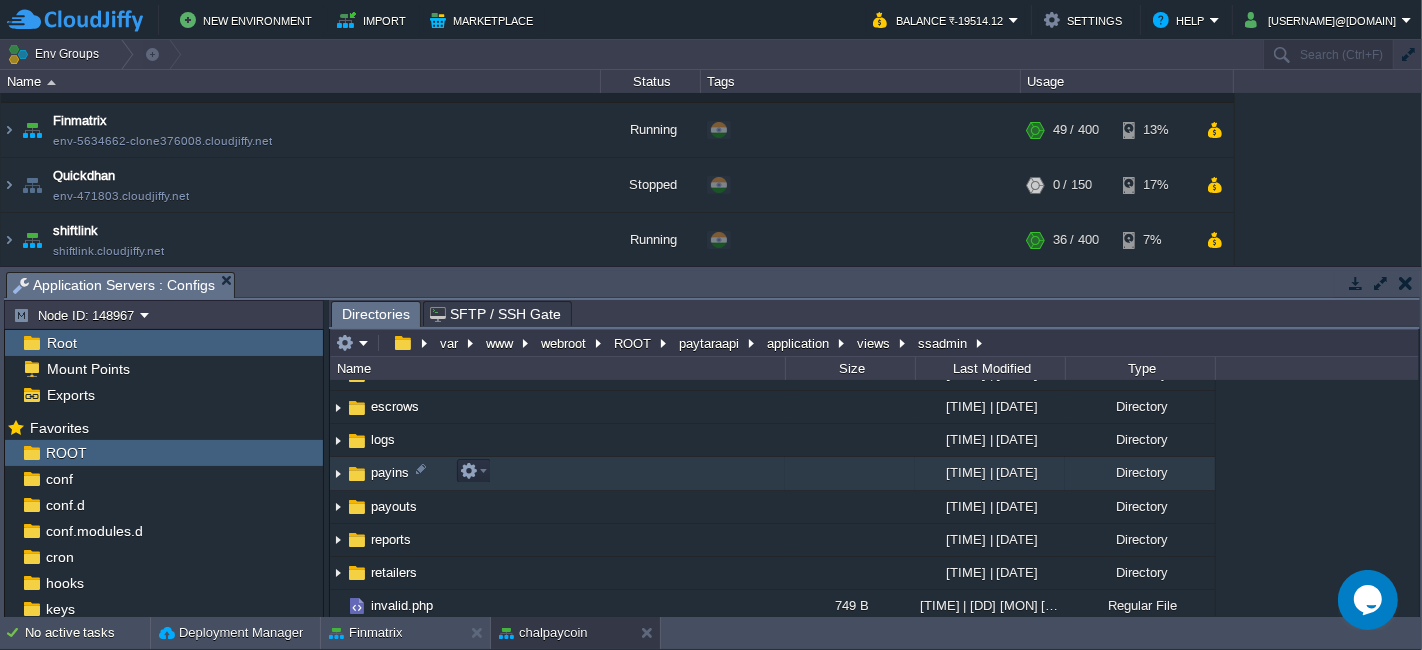 click on "payins" at bounding box center (557, 473) 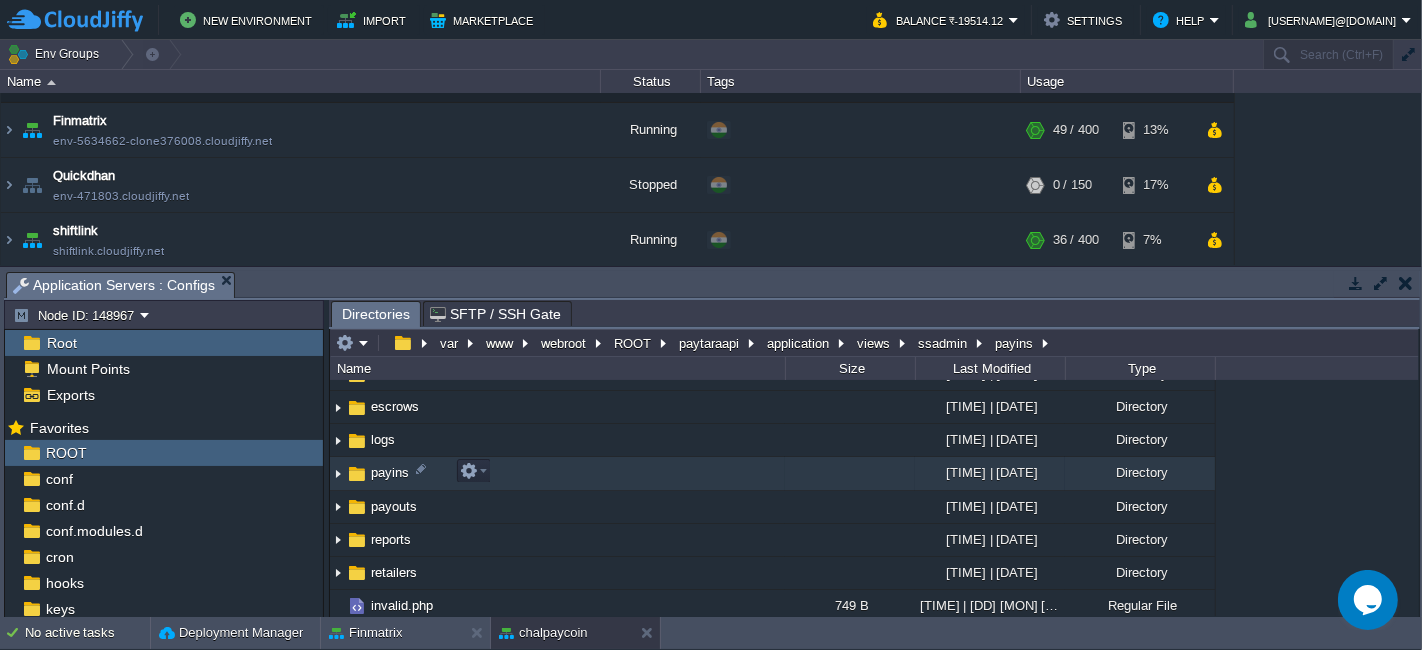 click on "payins" at bounding box center (557, 473) 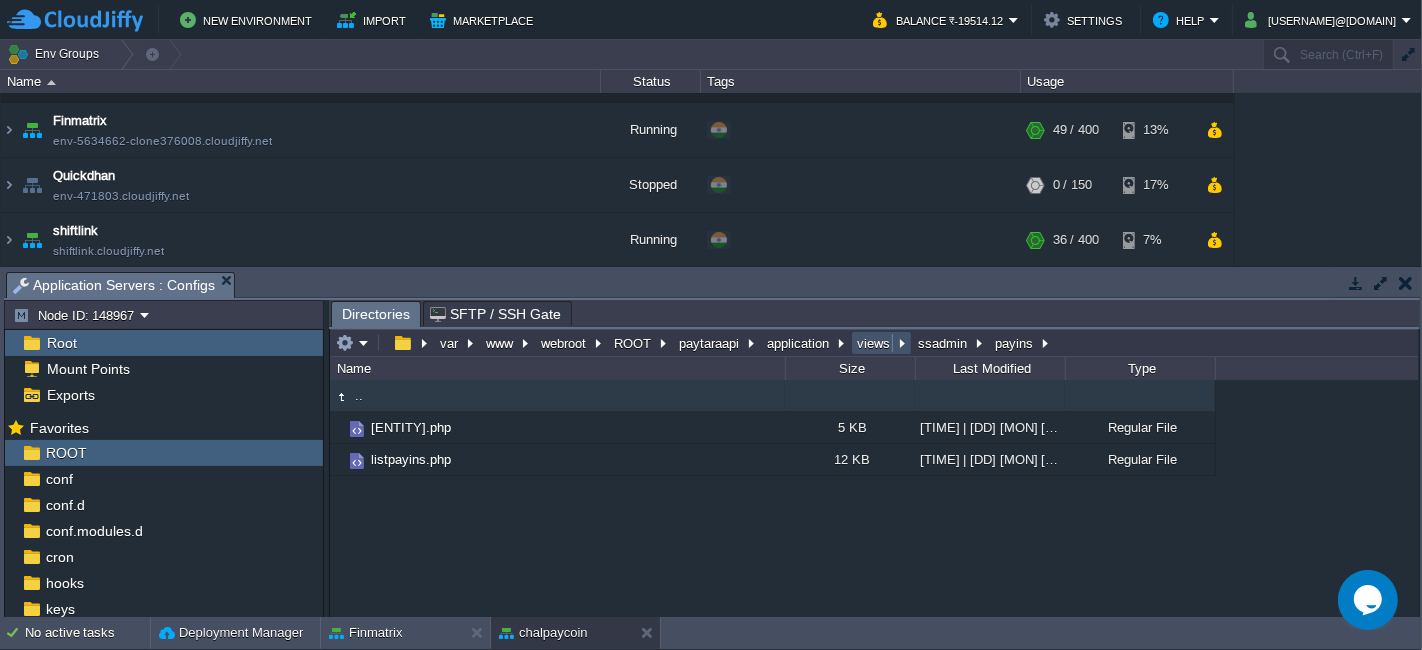 click on "views" at bounding box center (874, 343) 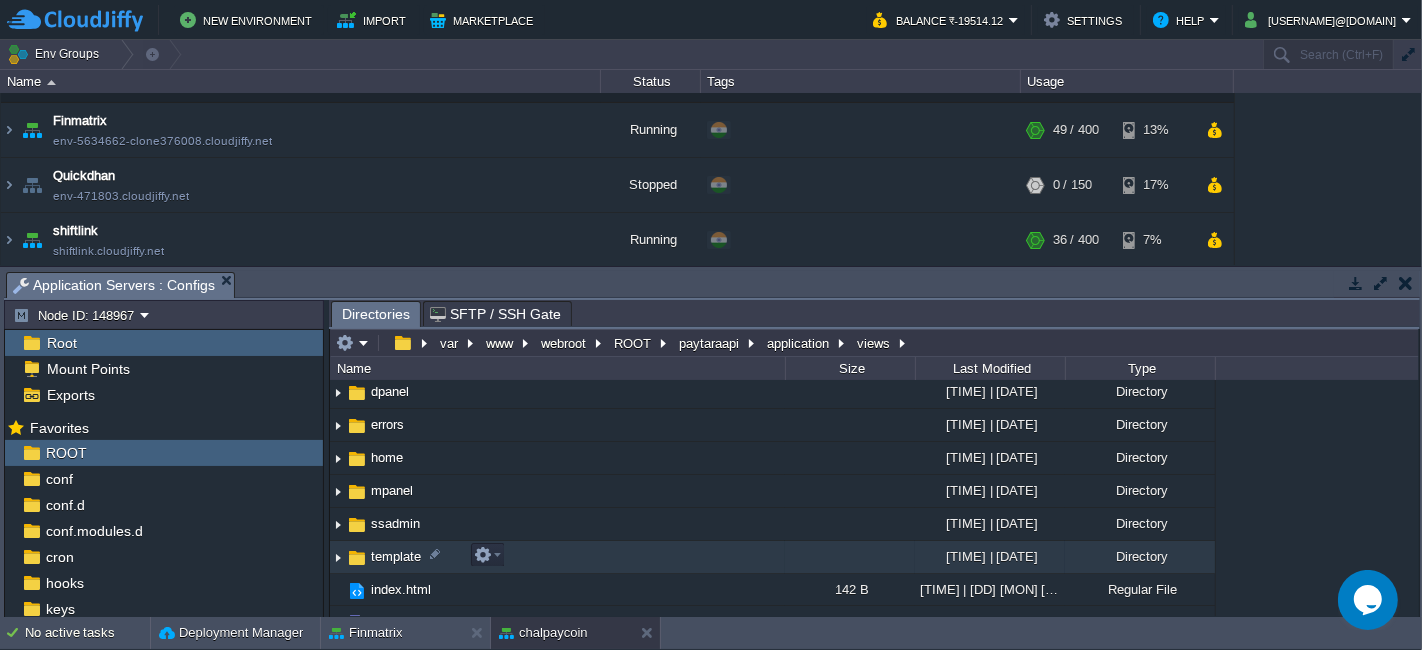 scroll, scrollTop: 54, scrollLeft: 0, axis: vertical 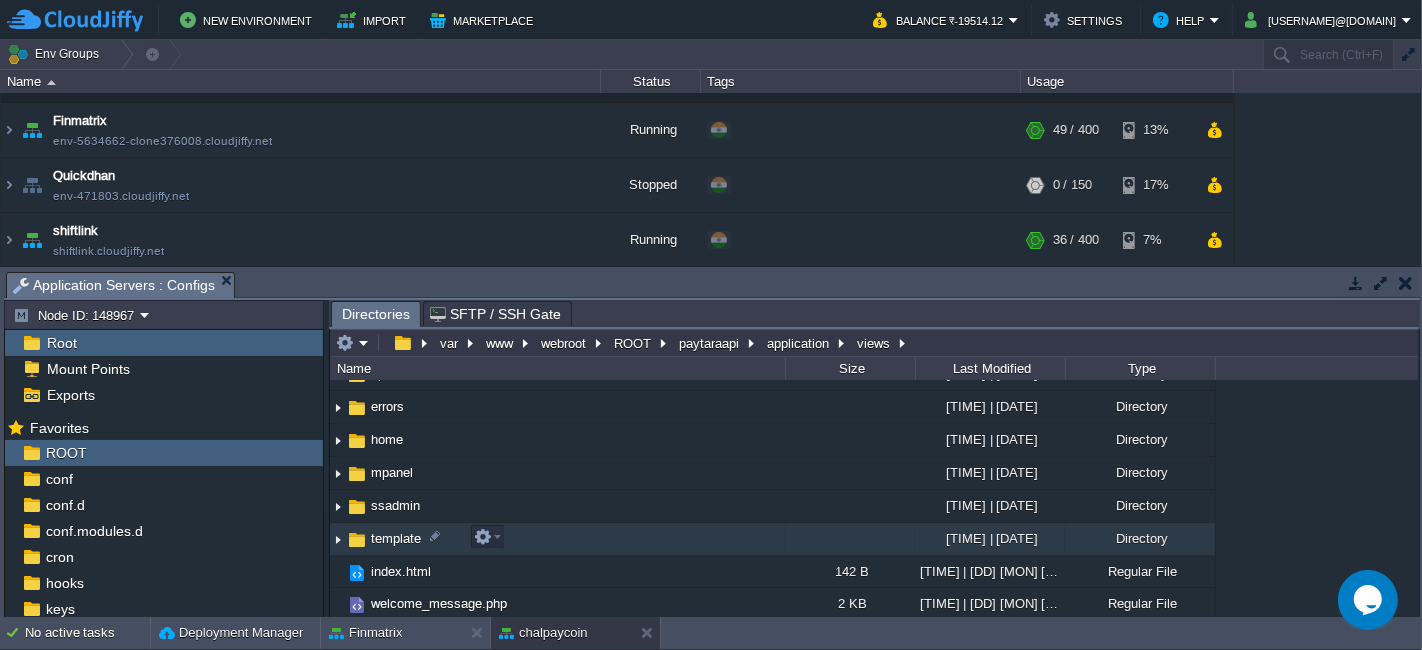 click on "template" at bounding box center (557, 539) 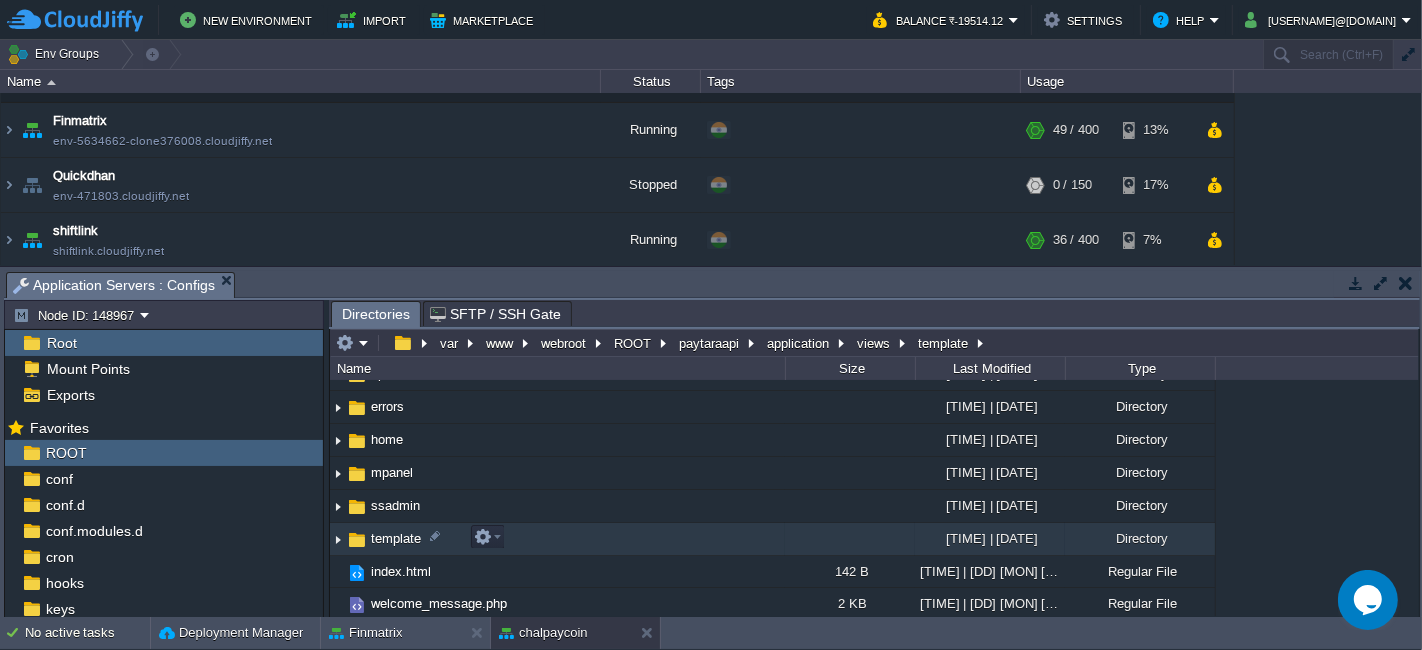 click on "template" at bounding box center (557, 539) 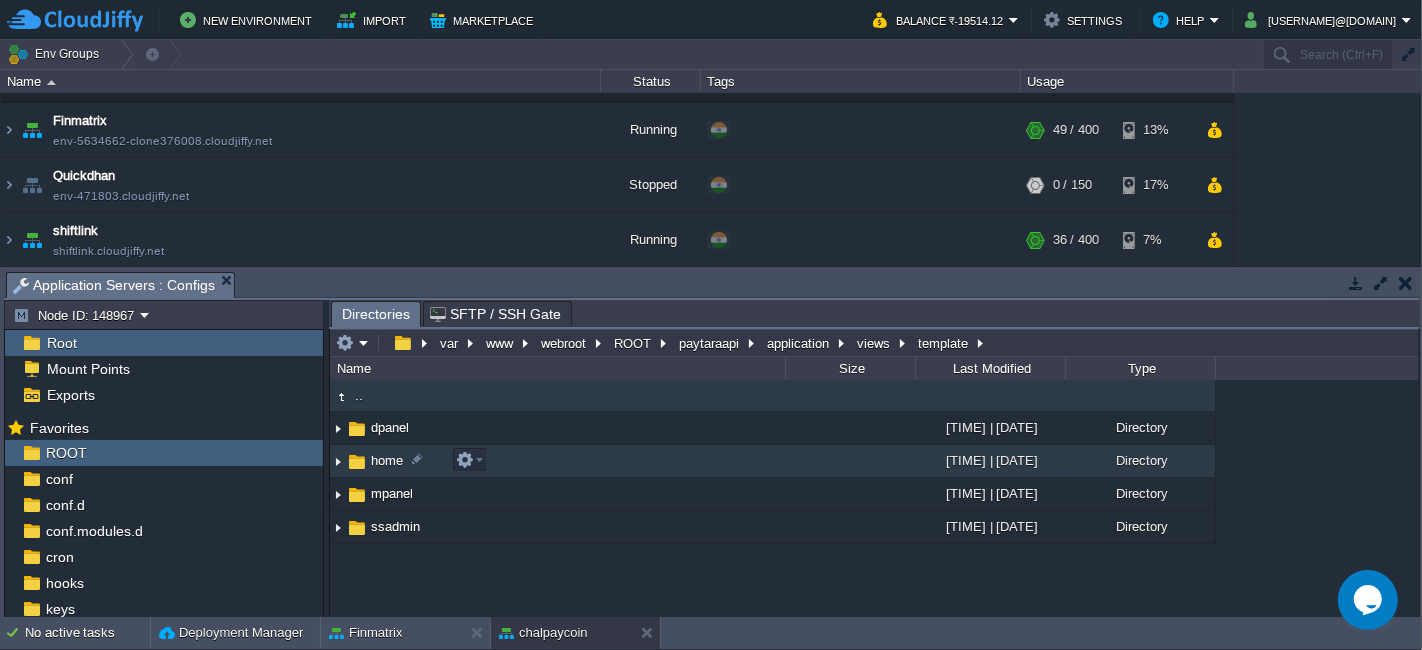 click on "home" at bounding box center (557, 461) 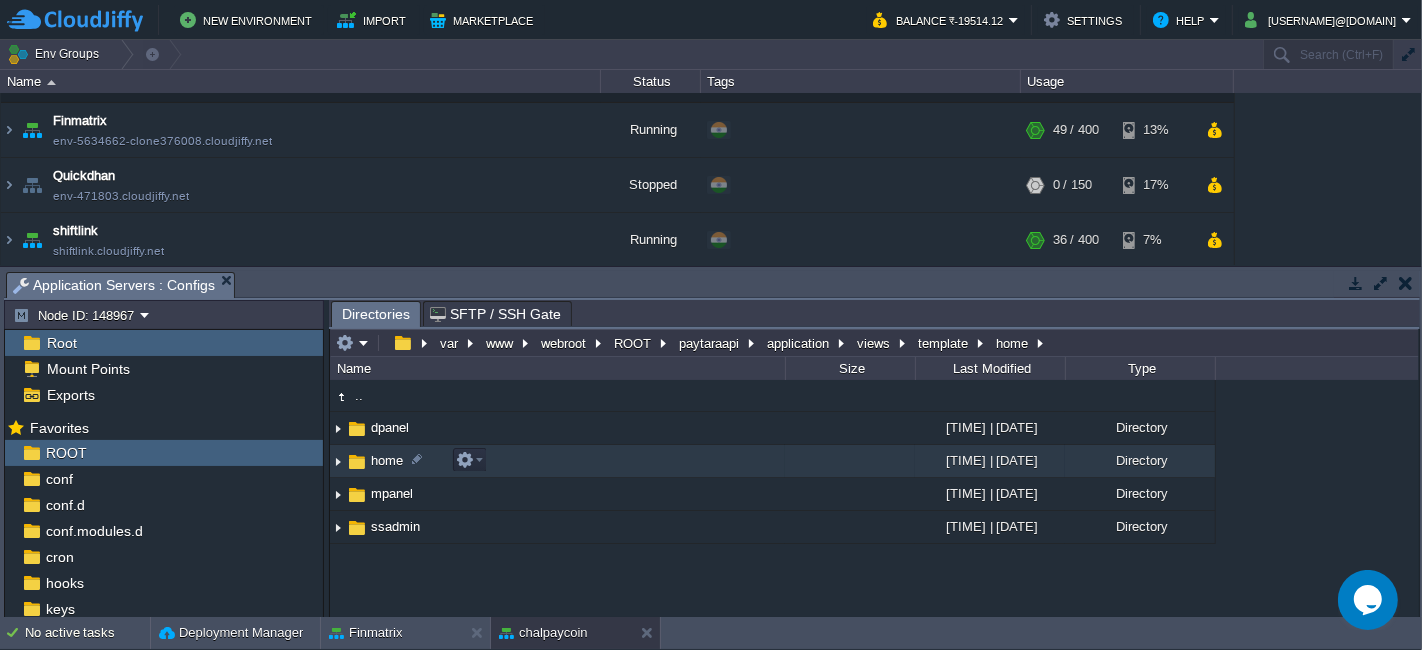 click on "home" at bounding box center [557, 461] 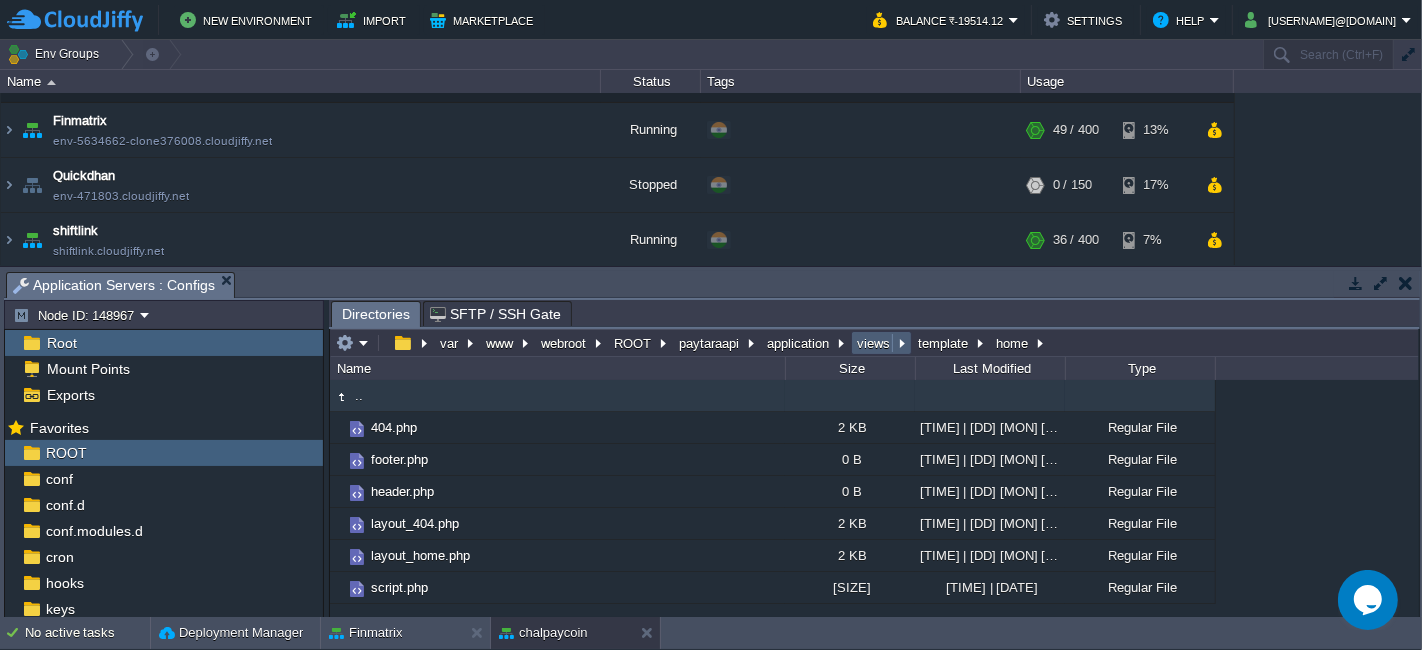 click on "views" at bounding box center [874, 343] 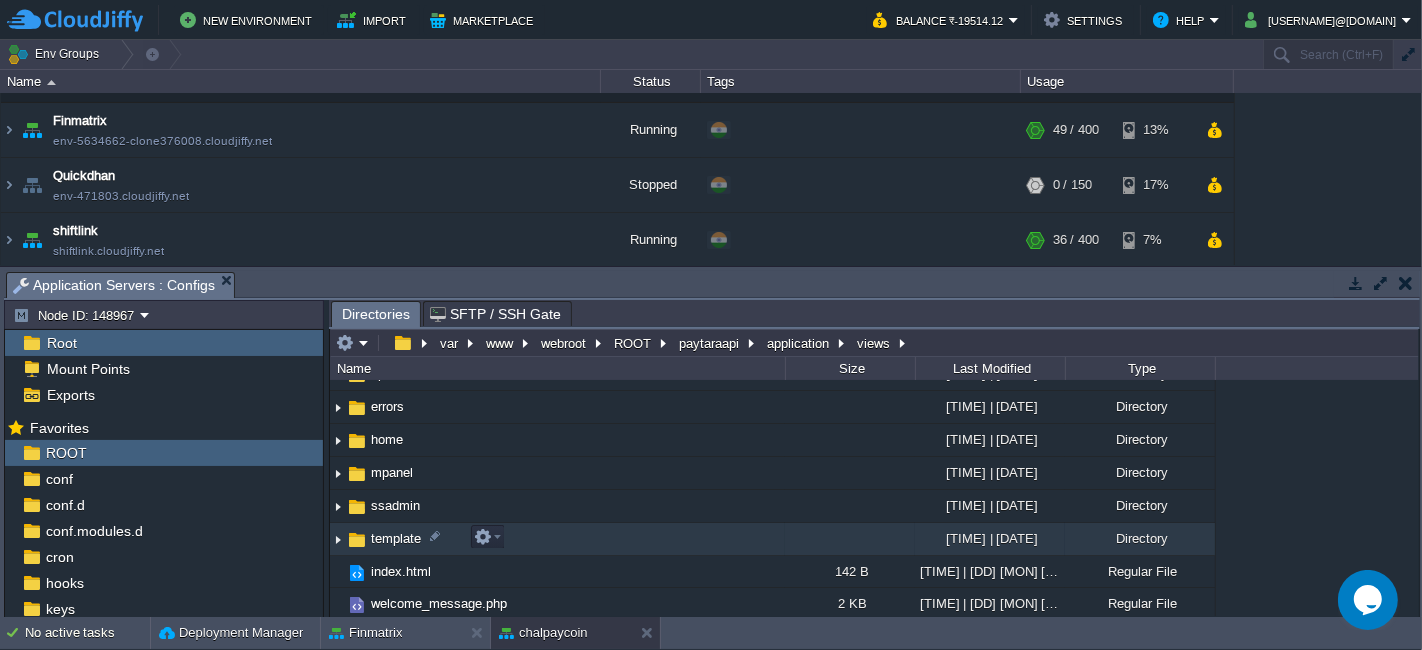 scroll, scrollTop: 0, scrollLeft: 0, axis: both 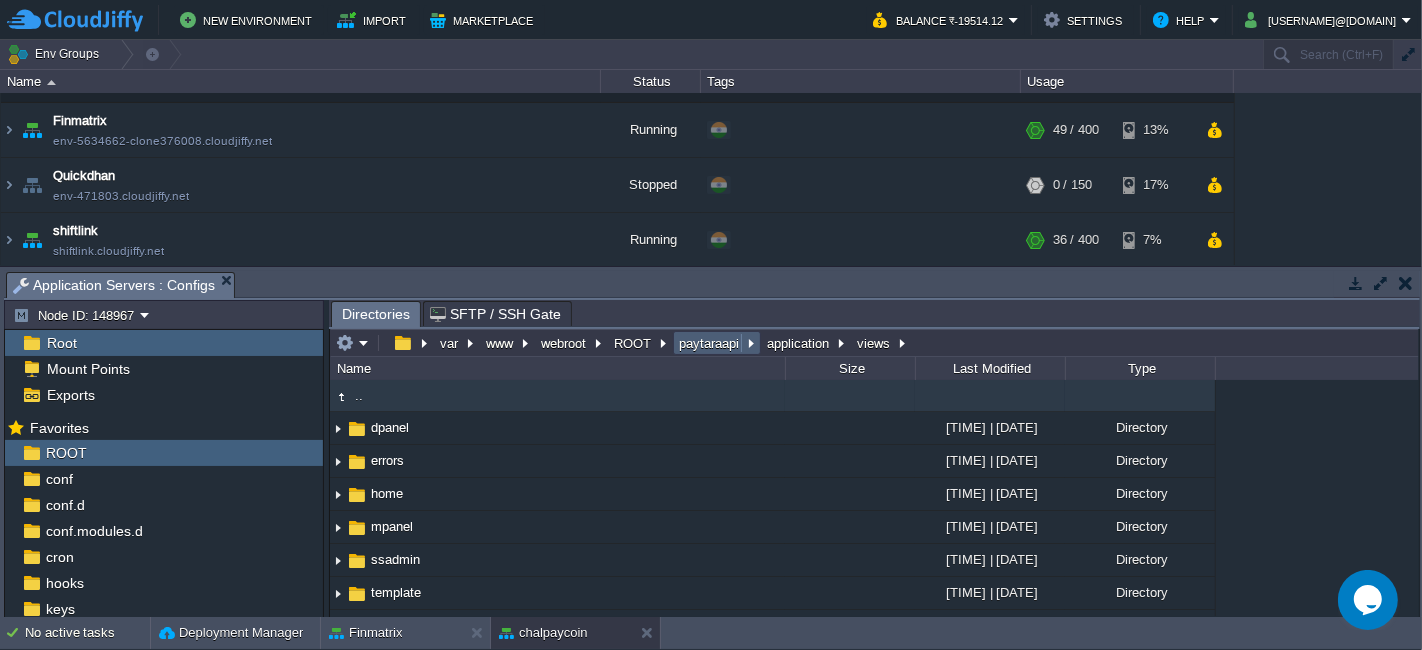 click on "paytaraapi" at bounding box center [710, 343] 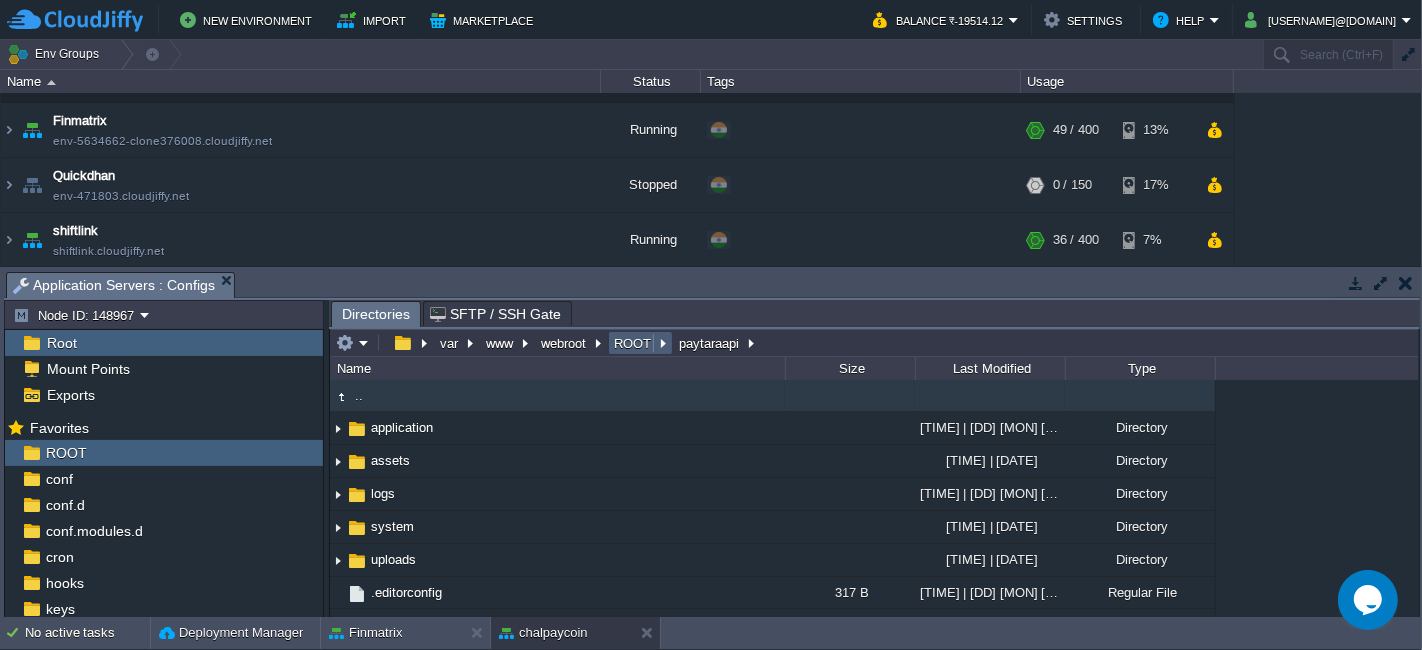 click on "ROOT" at bounding box center (633, 343) 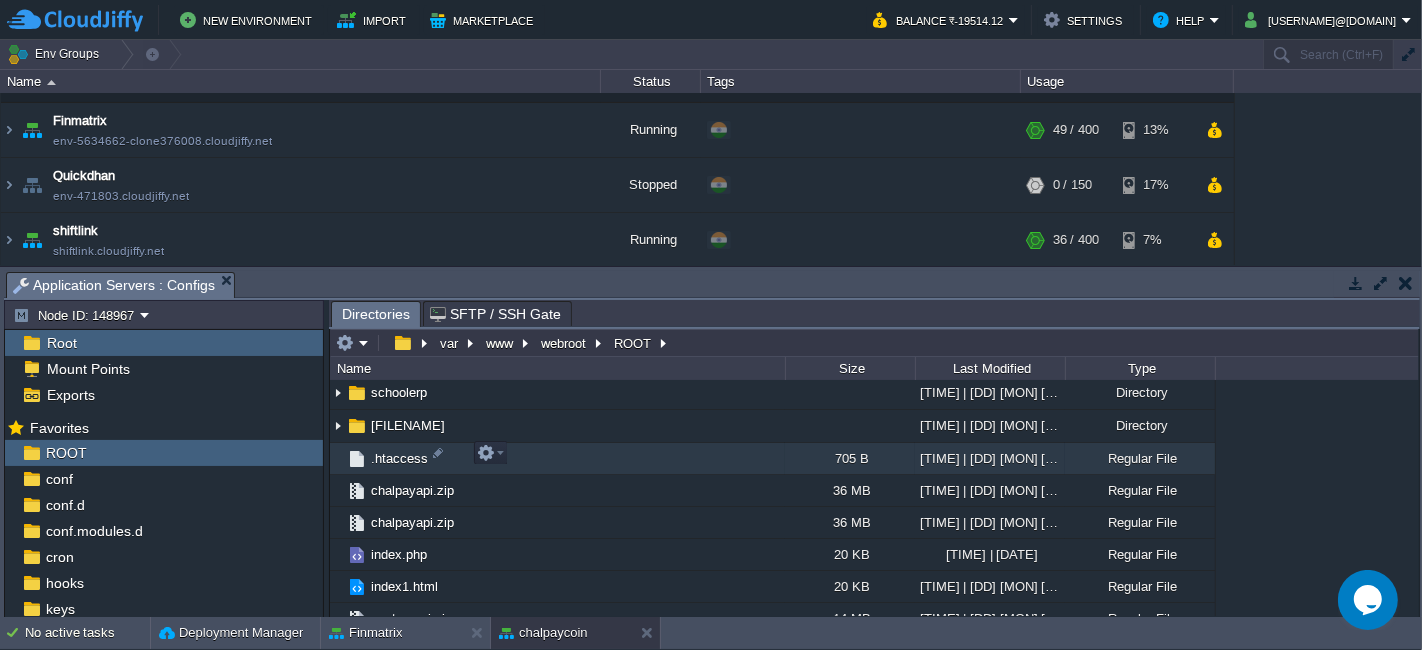 scroll, scrollTop: 222, scrollLeft: 0, axis: vertical 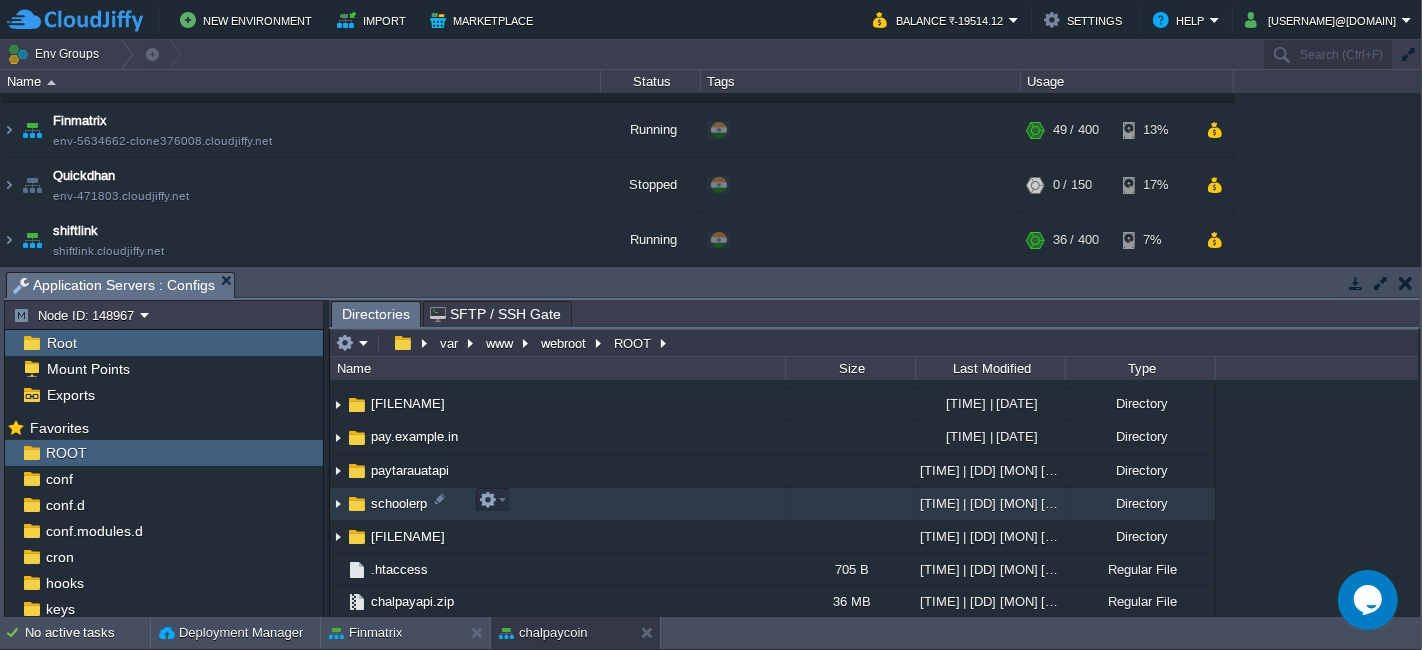 click on "schoolerp" at bounding box center [557, 504] 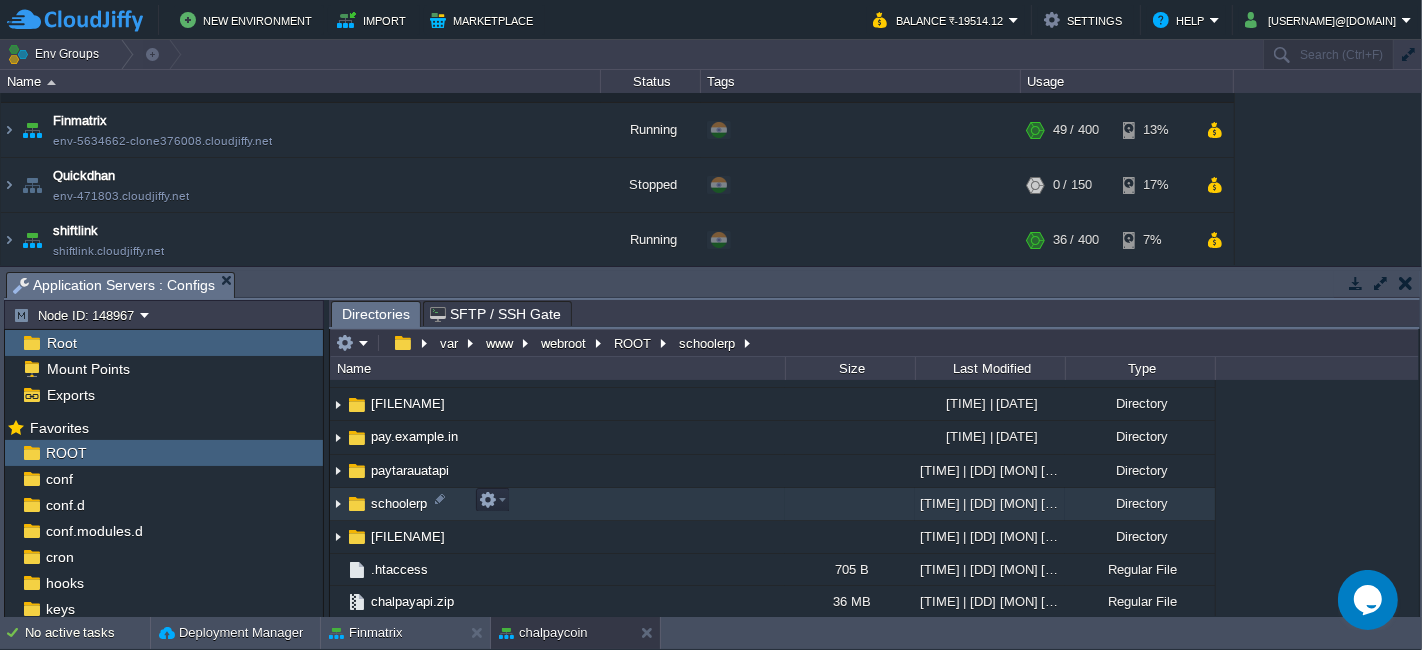 click on "schoolerp" at bounding box center (557, 504) 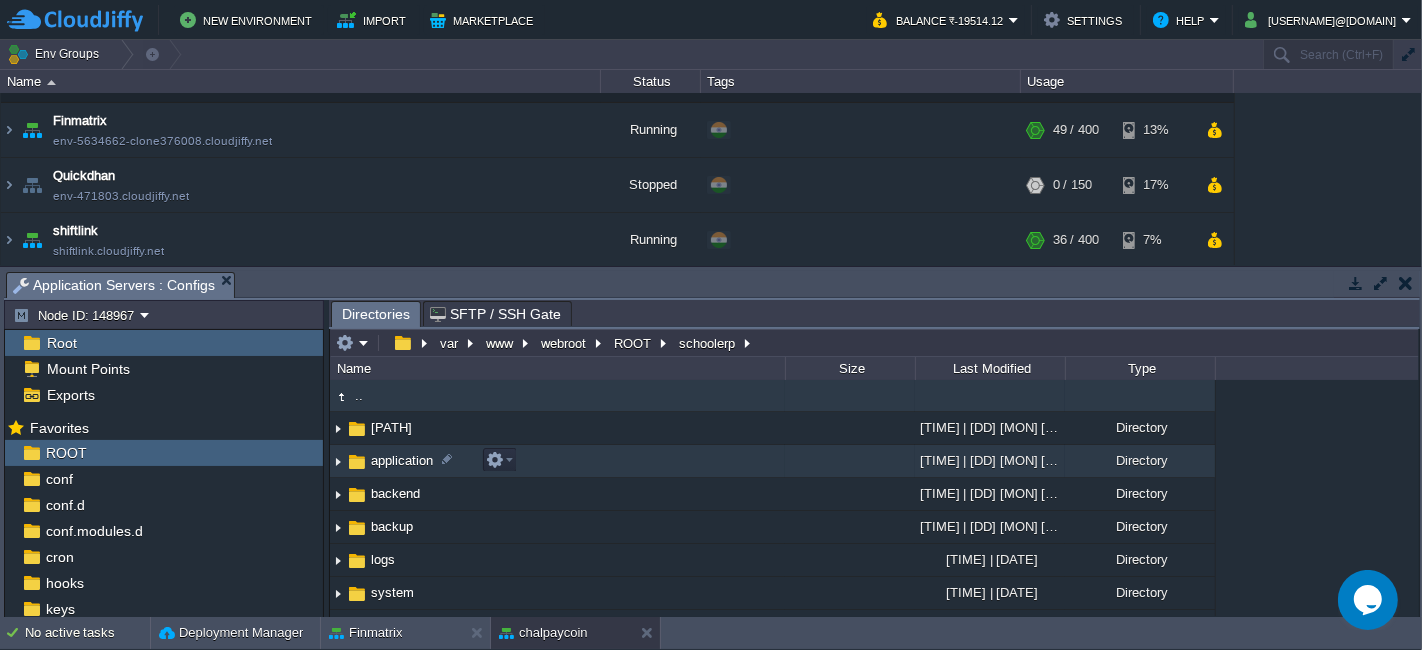 click on "application" at bounding box center (557, 461) 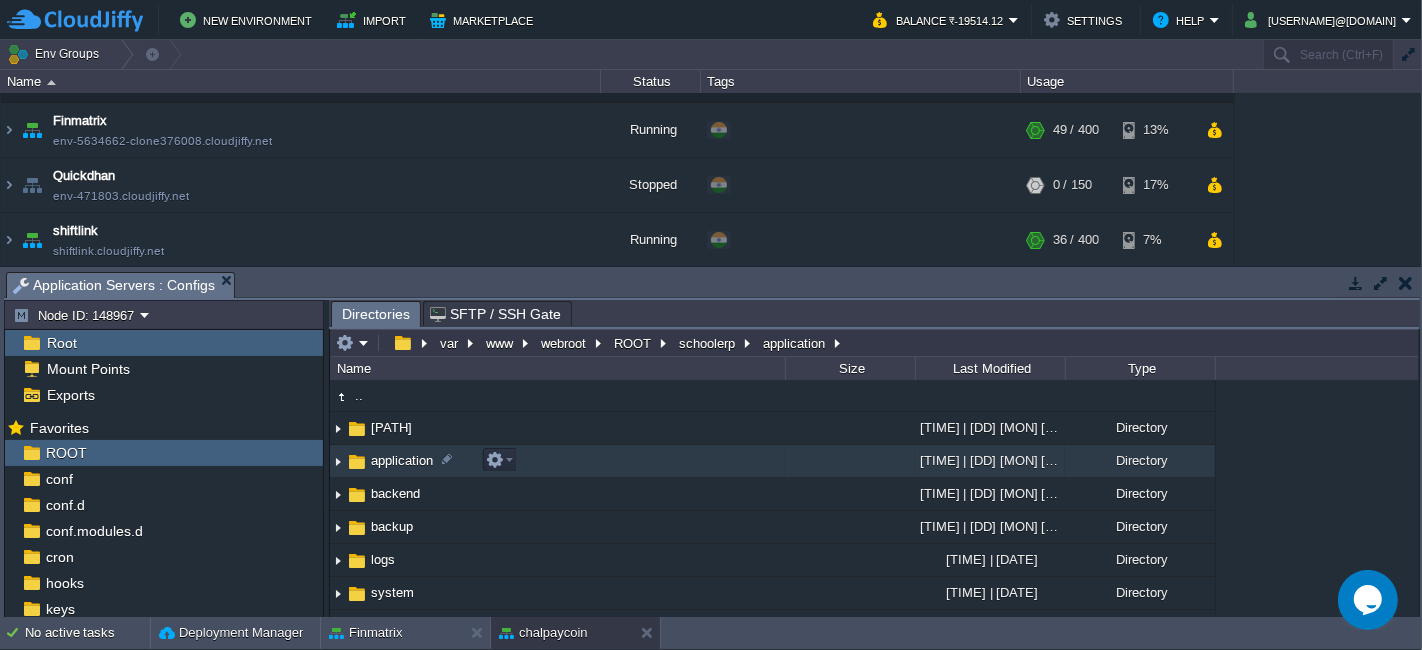 click on "application" at bounding box center [557, 461] 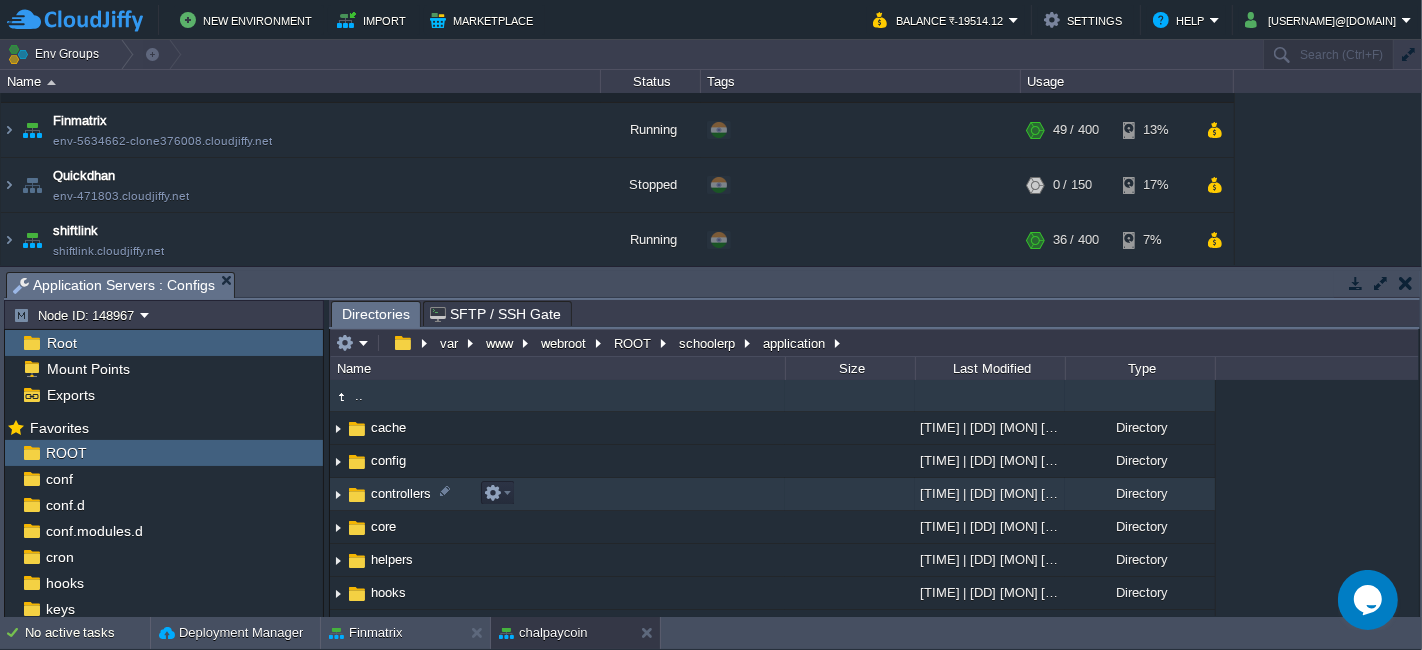 click on "controllers" at bounding box center (557, 494) 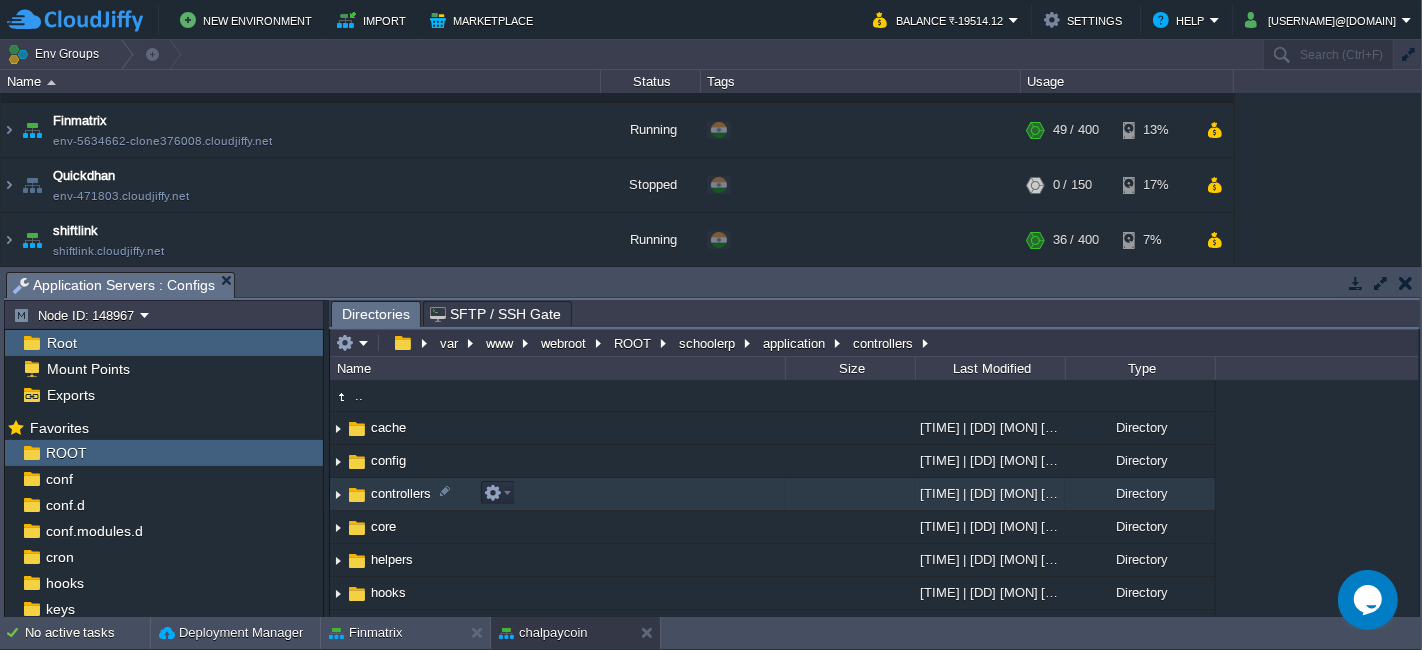 click on "controllers" at bounding box center [557, 494] 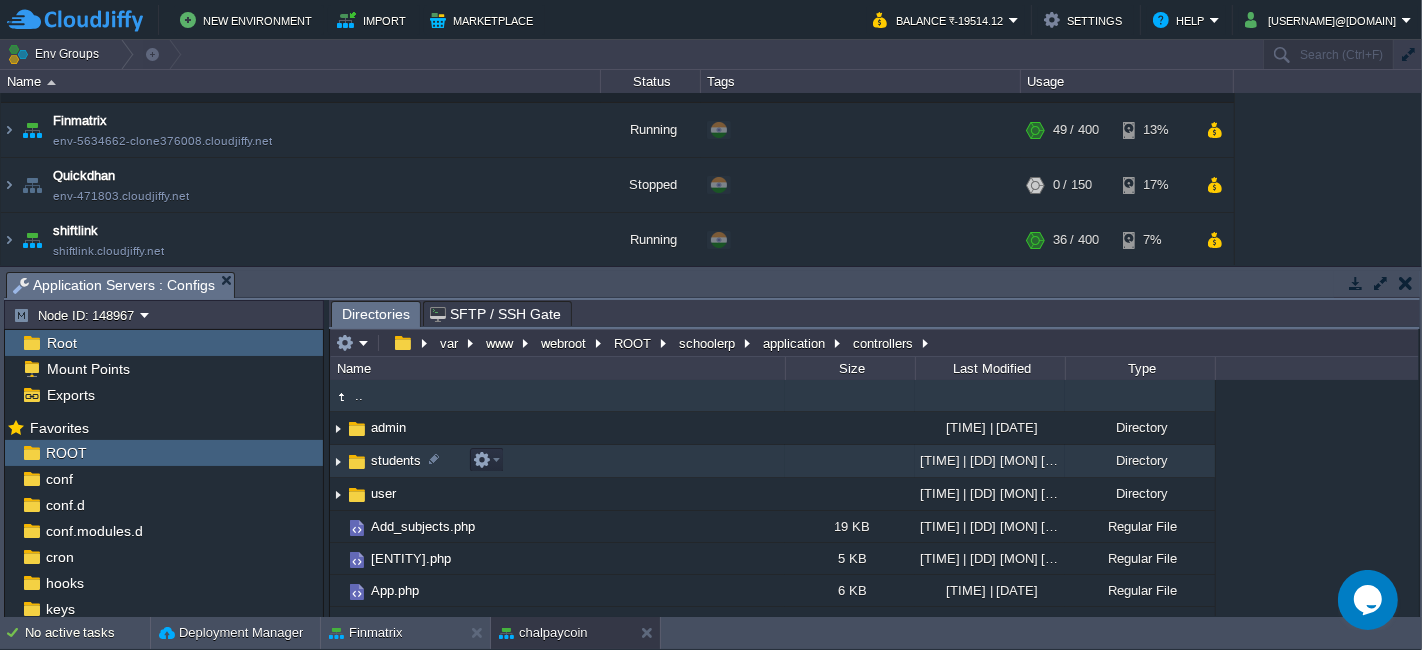 click on "students" at bounding box center [557, 461] 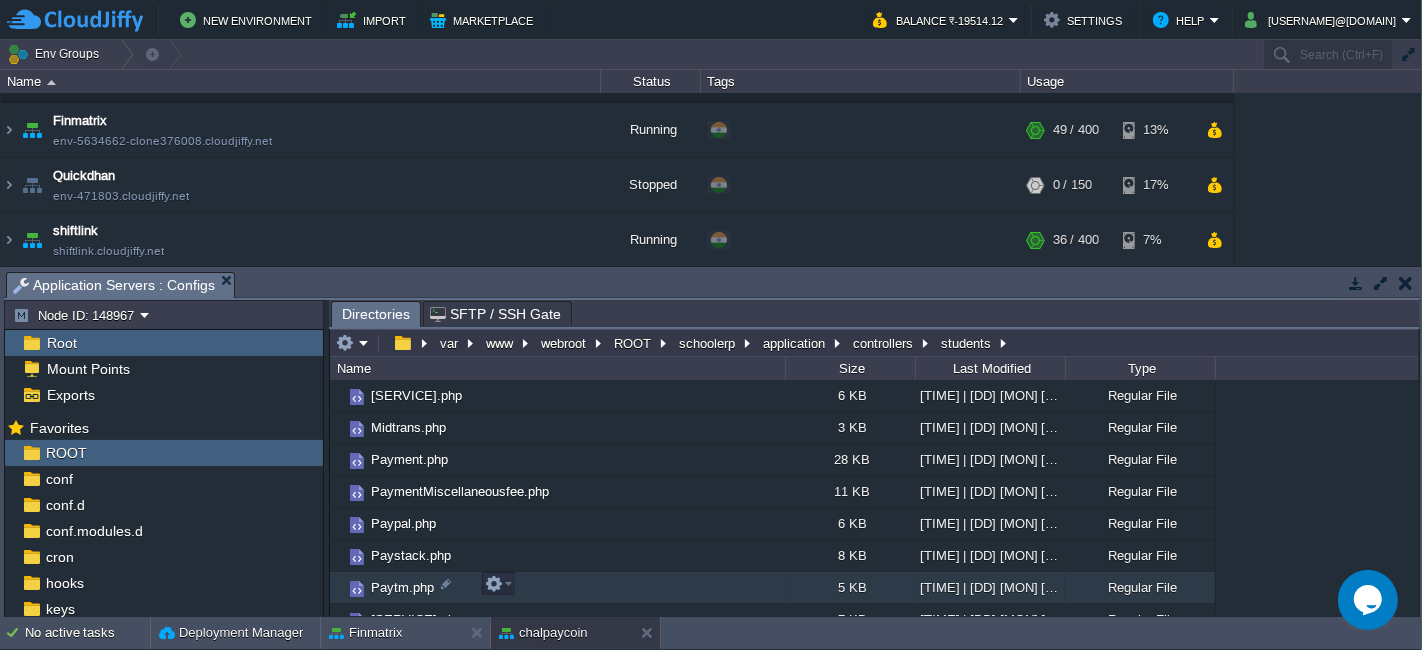 scroll, scrollTop: 0, scrollLeft: 0, axis: both 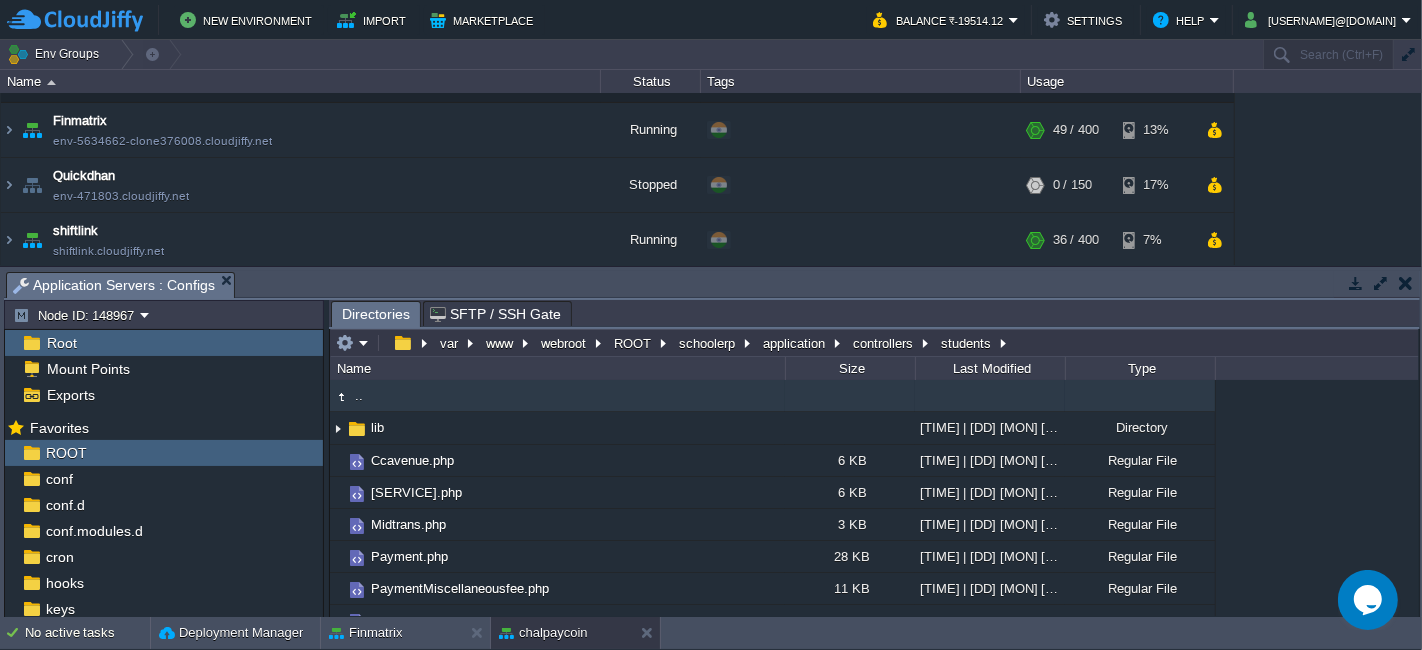 click on ".." at bounding box center [359, 395] 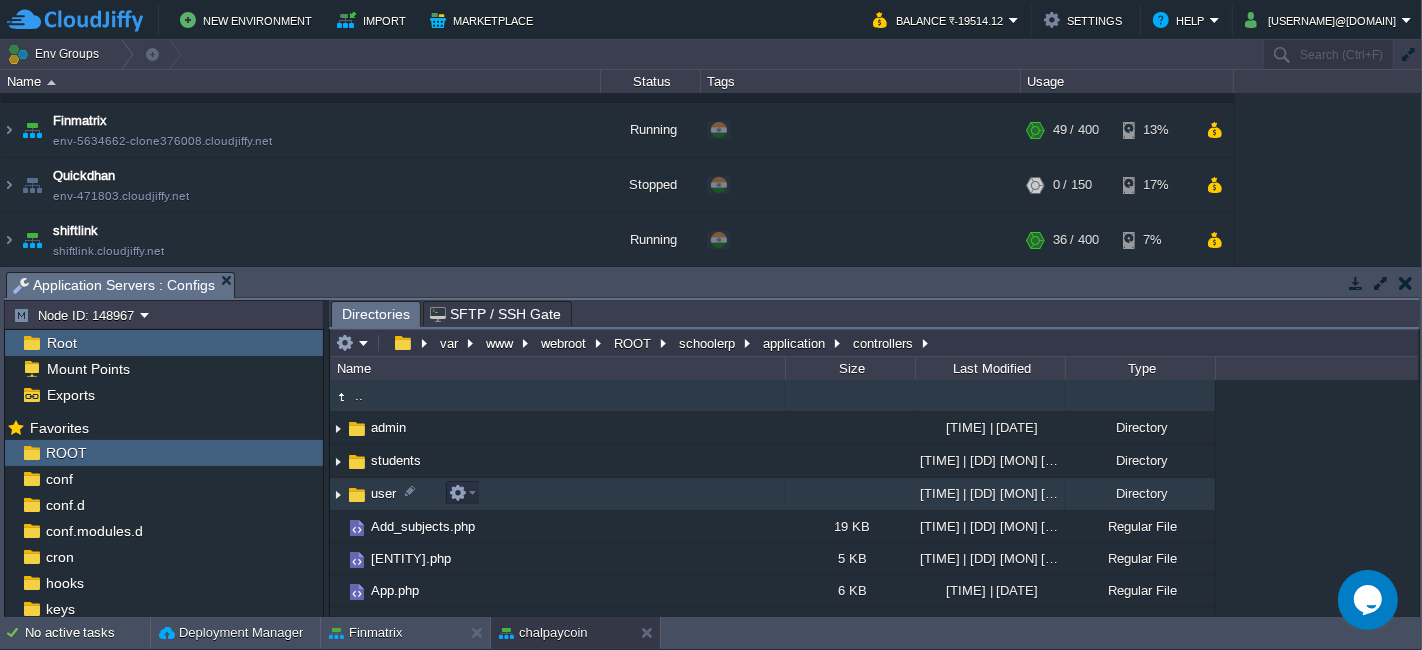 click on "user" at bounding box center (557, 494) 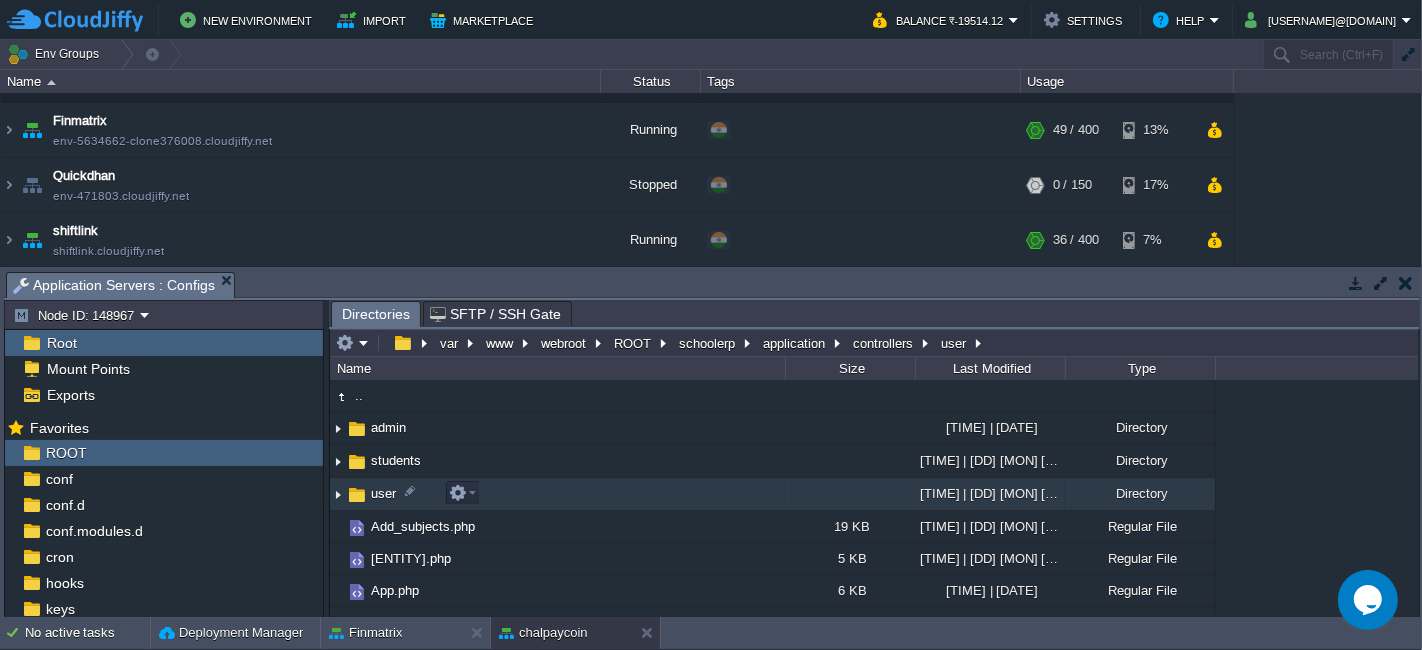 click on "user" at bounding box center (557, 494) 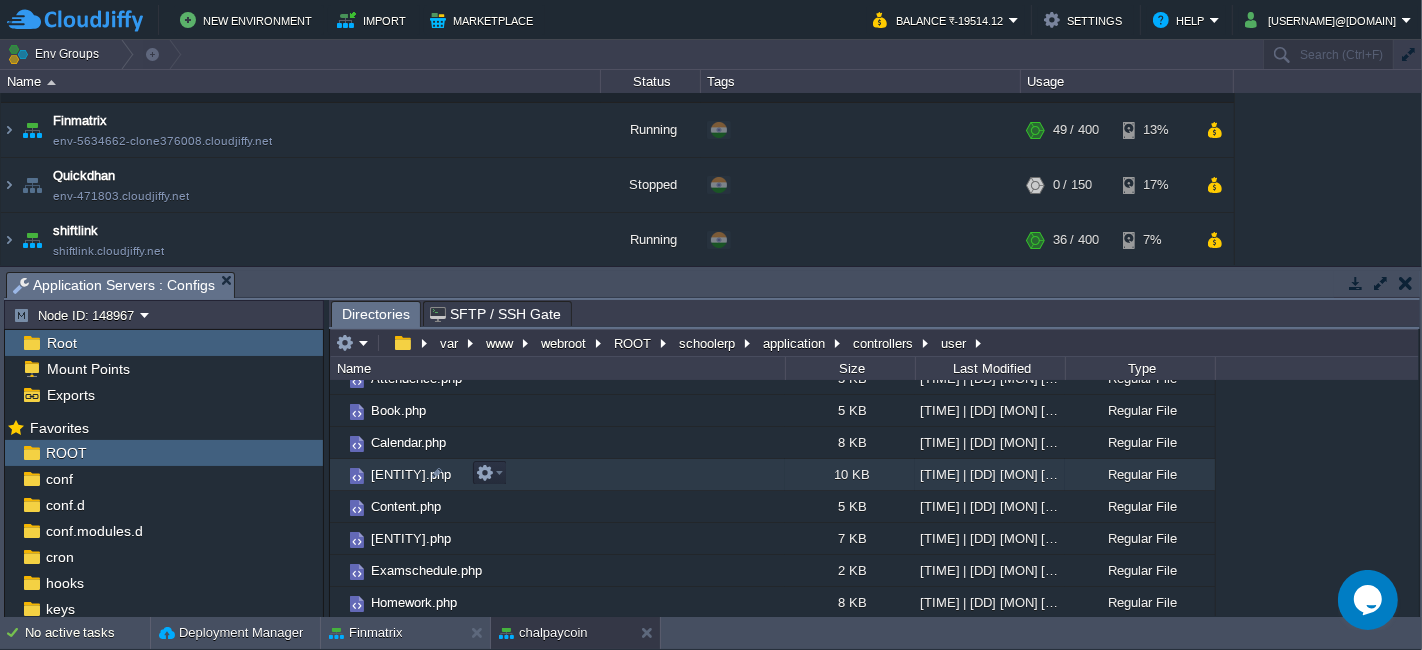scroll, scrollTop: 0, scrollLeft: 0, axis: both 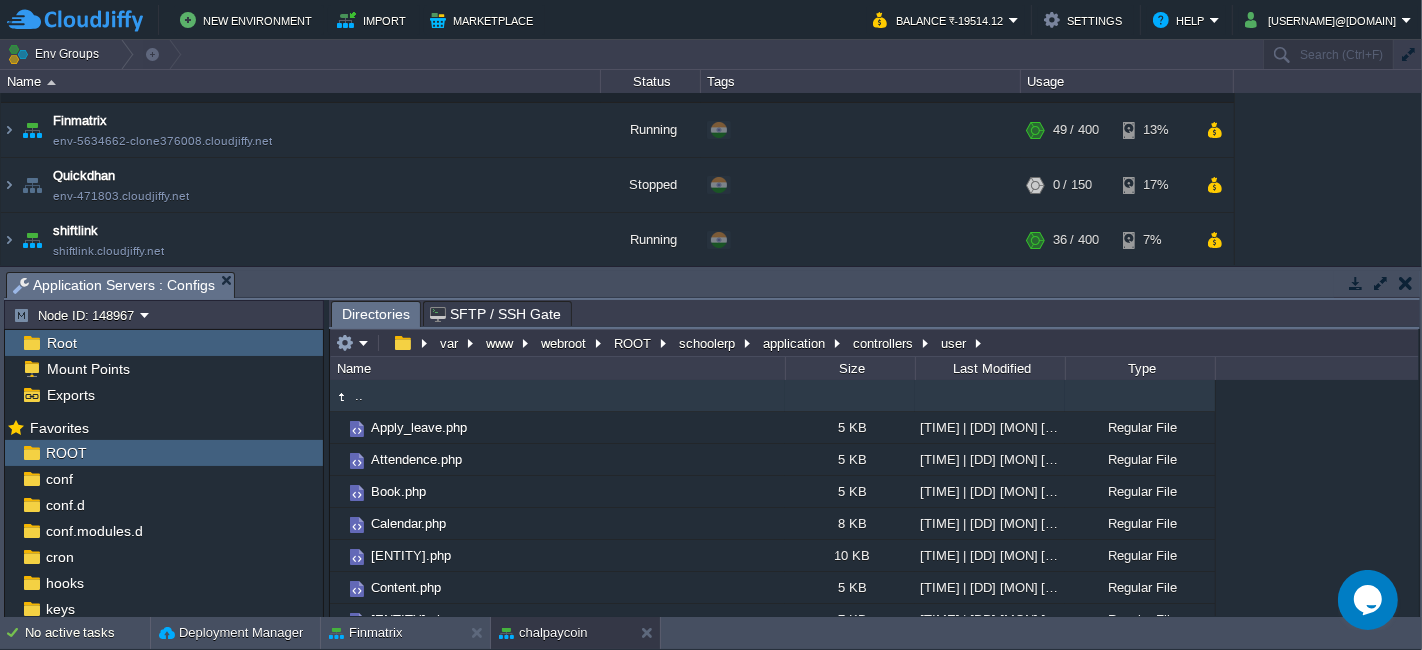 click on ".." at bounding box center (557, 396) 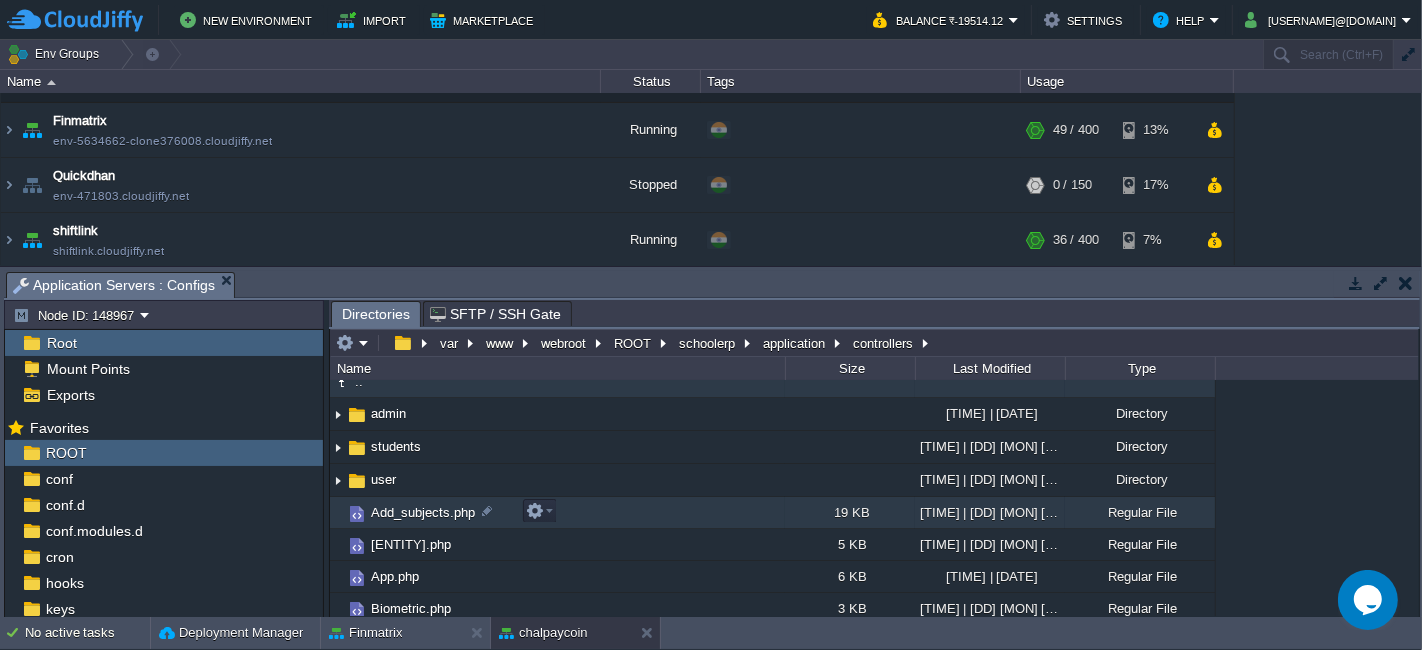 scroll, scrollTop: 0, scrollLeft: 0, axis: both 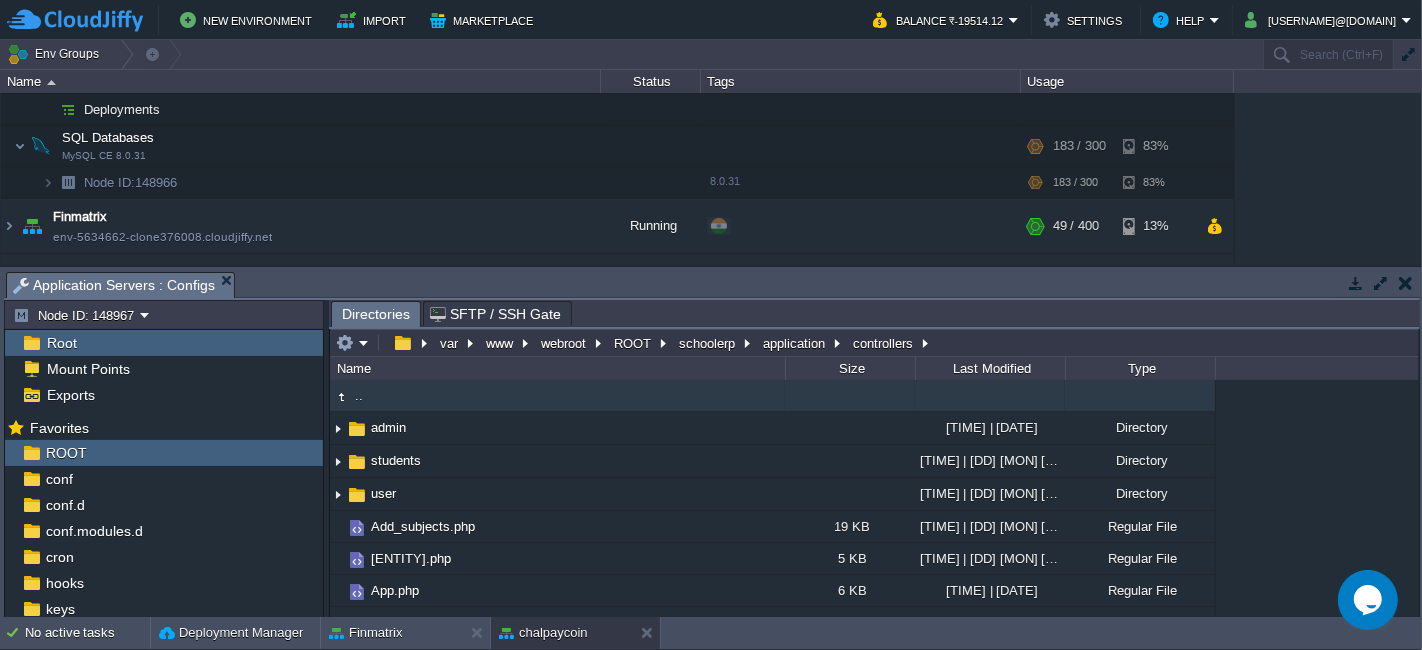click on ".." at bounding box center [359, 395] 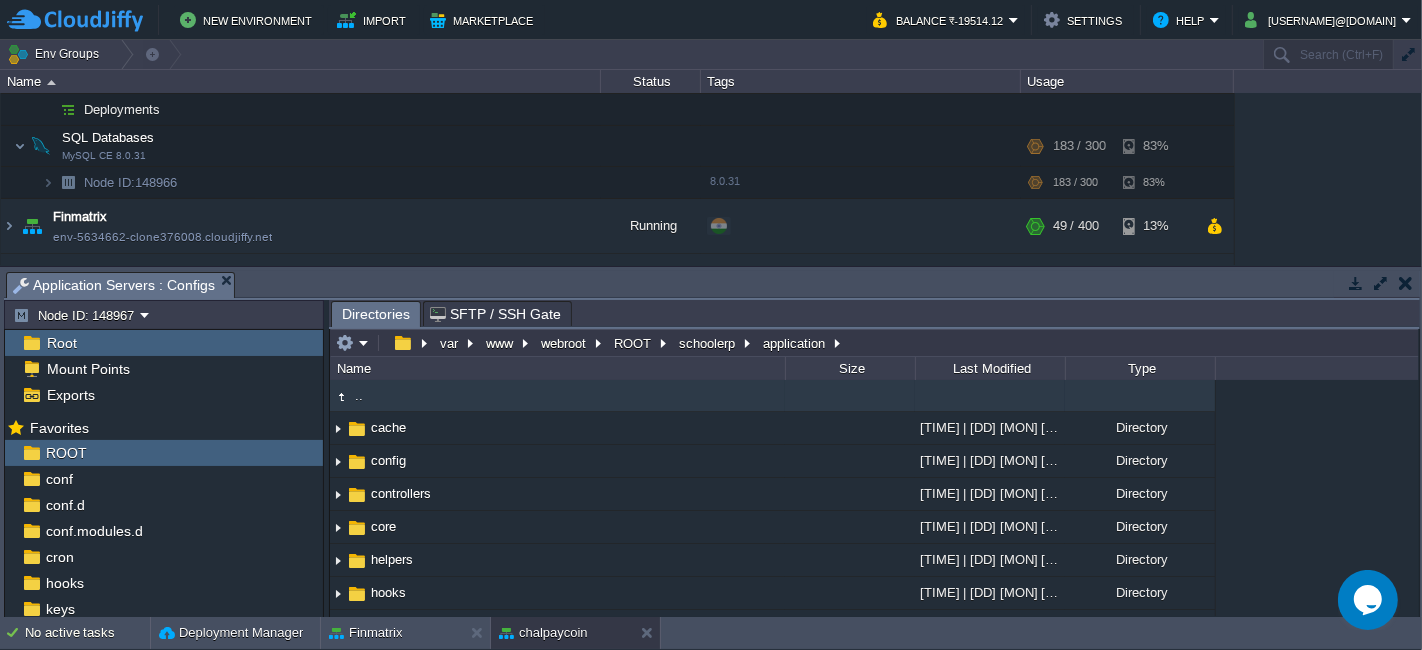 click on ".." at bounding box center [359, 395] 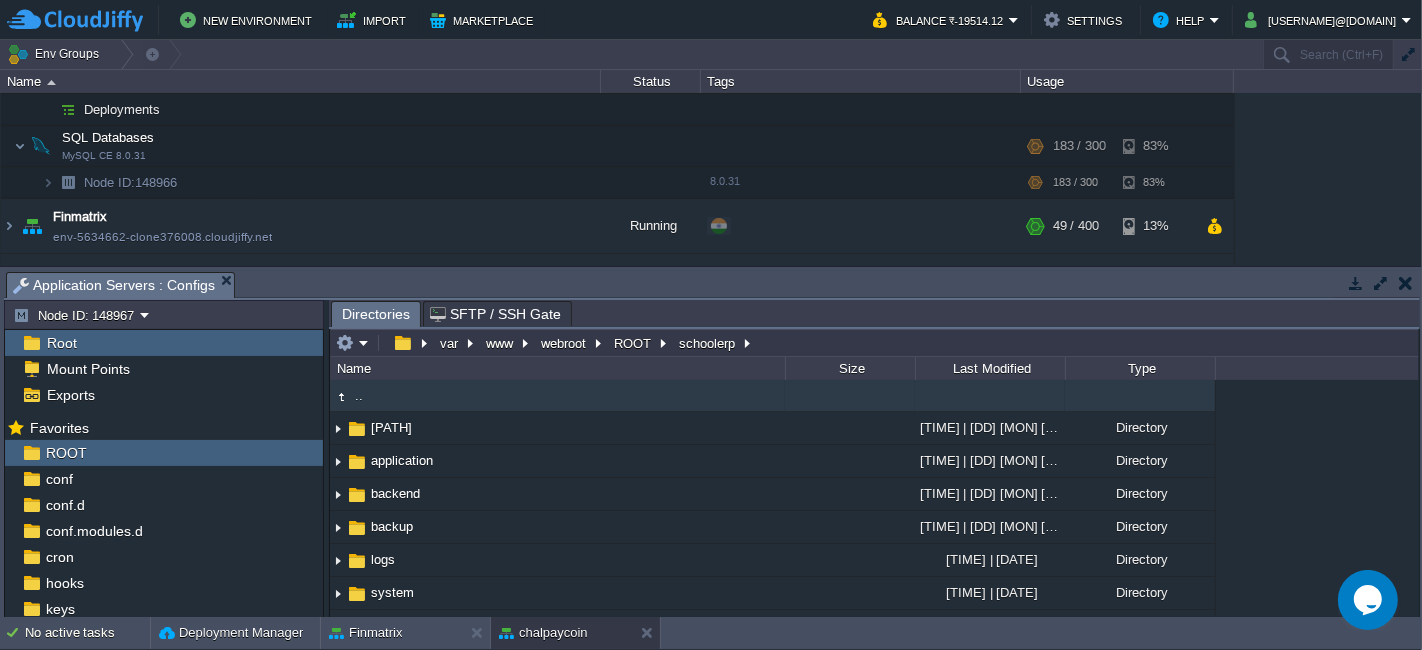click on ".." at bounding box center (359, 395) 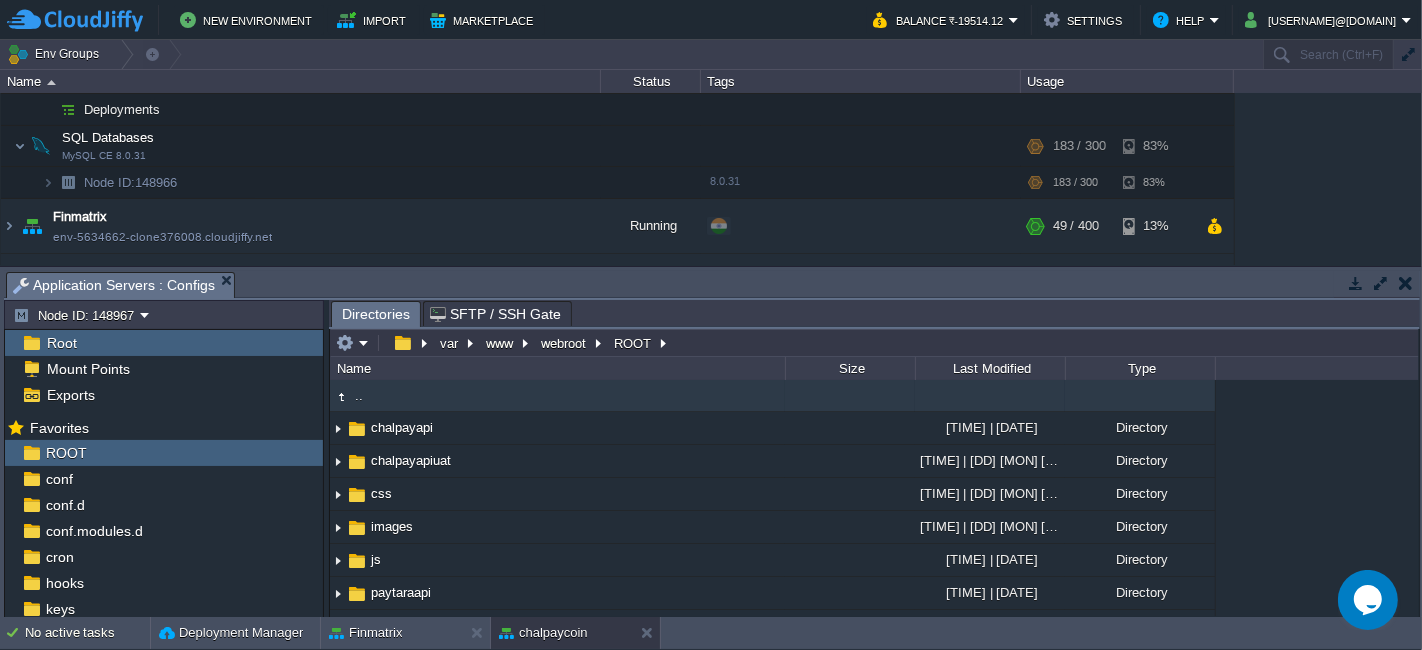 click on ".." at bounding box center [557, 396] 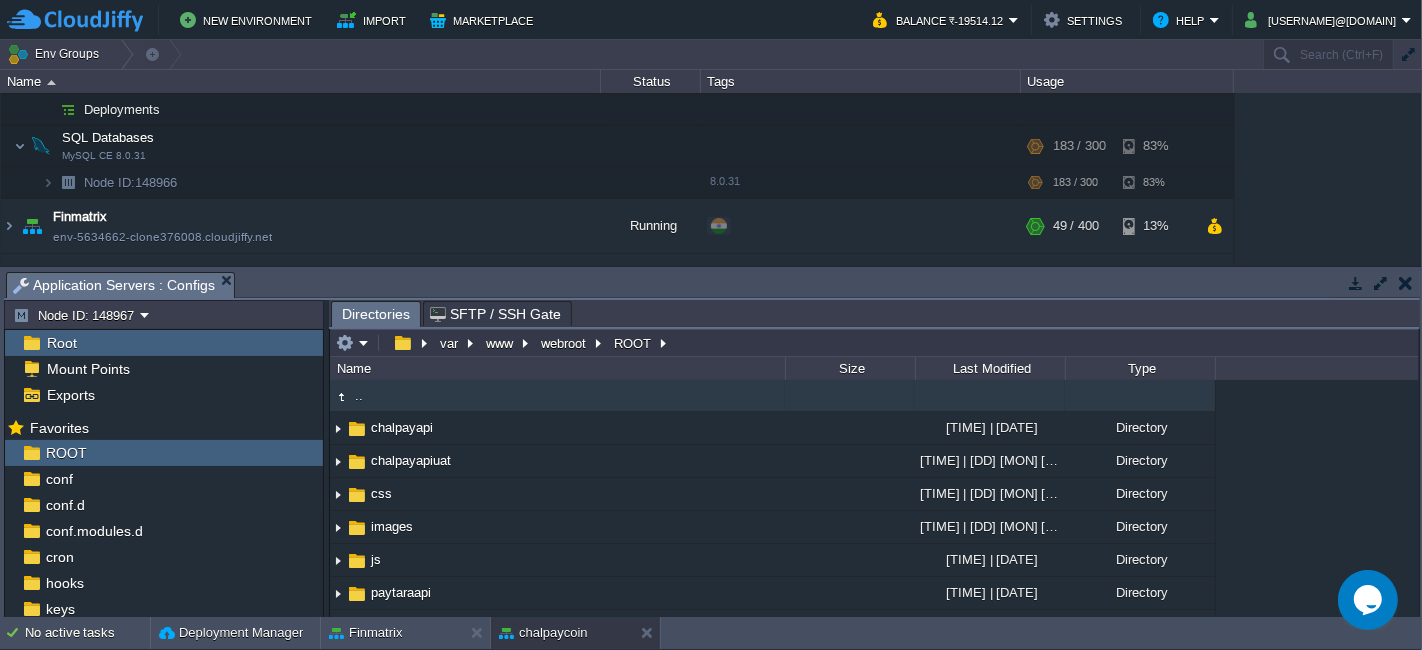 click on ".." at bounding box center (557, 396) 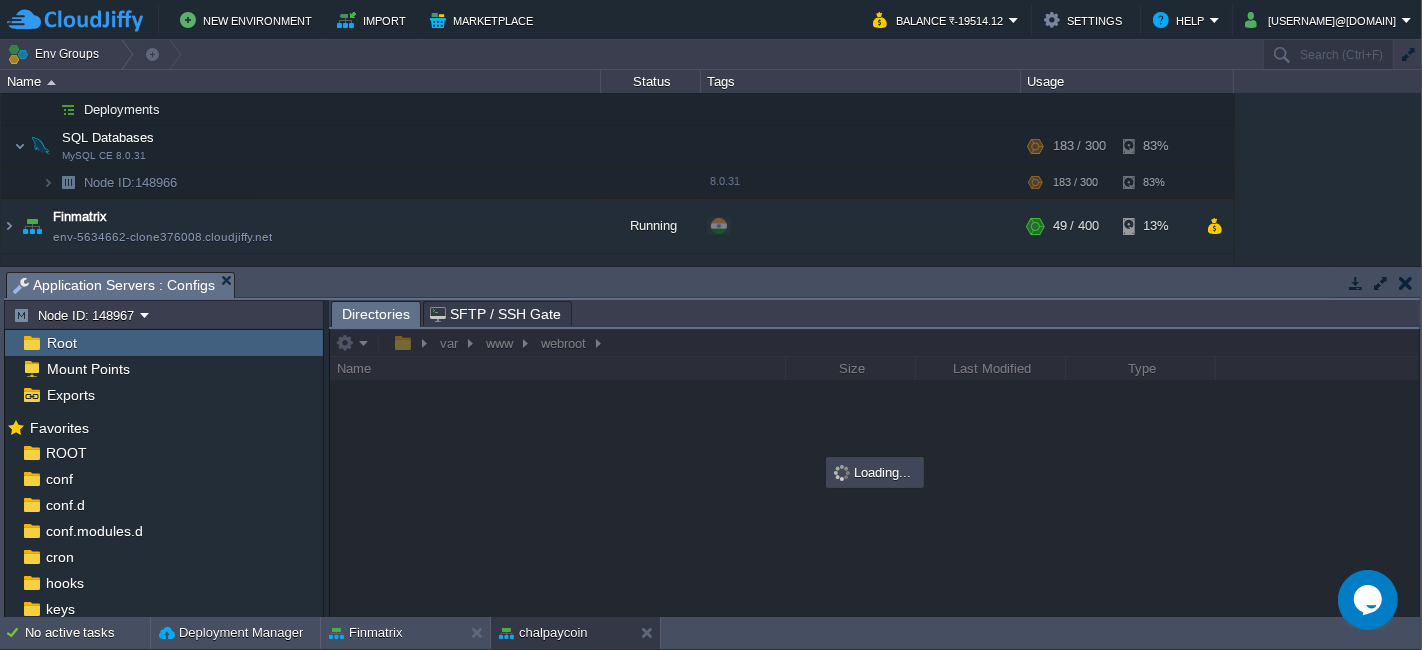 scroll, scrollTop: 182, scrollLeft: 0, axis: vertical 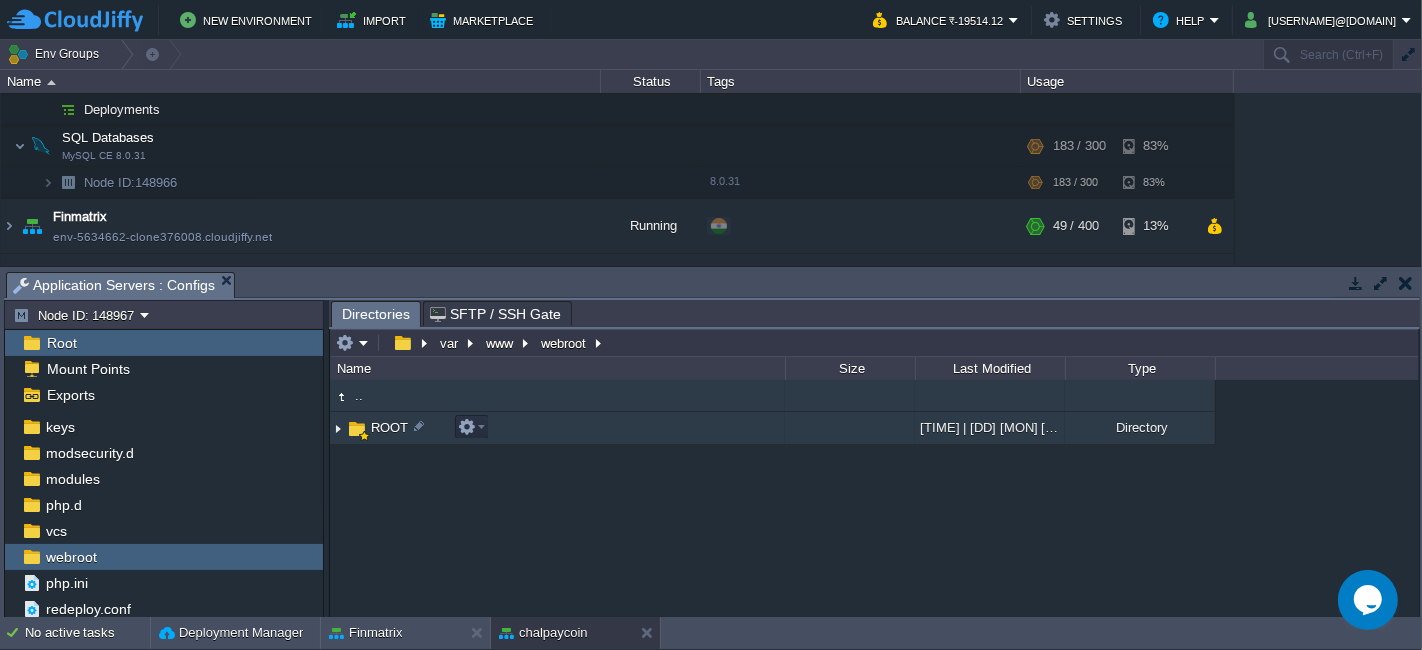 click on "ROOT" at bounding box center [557, 428] 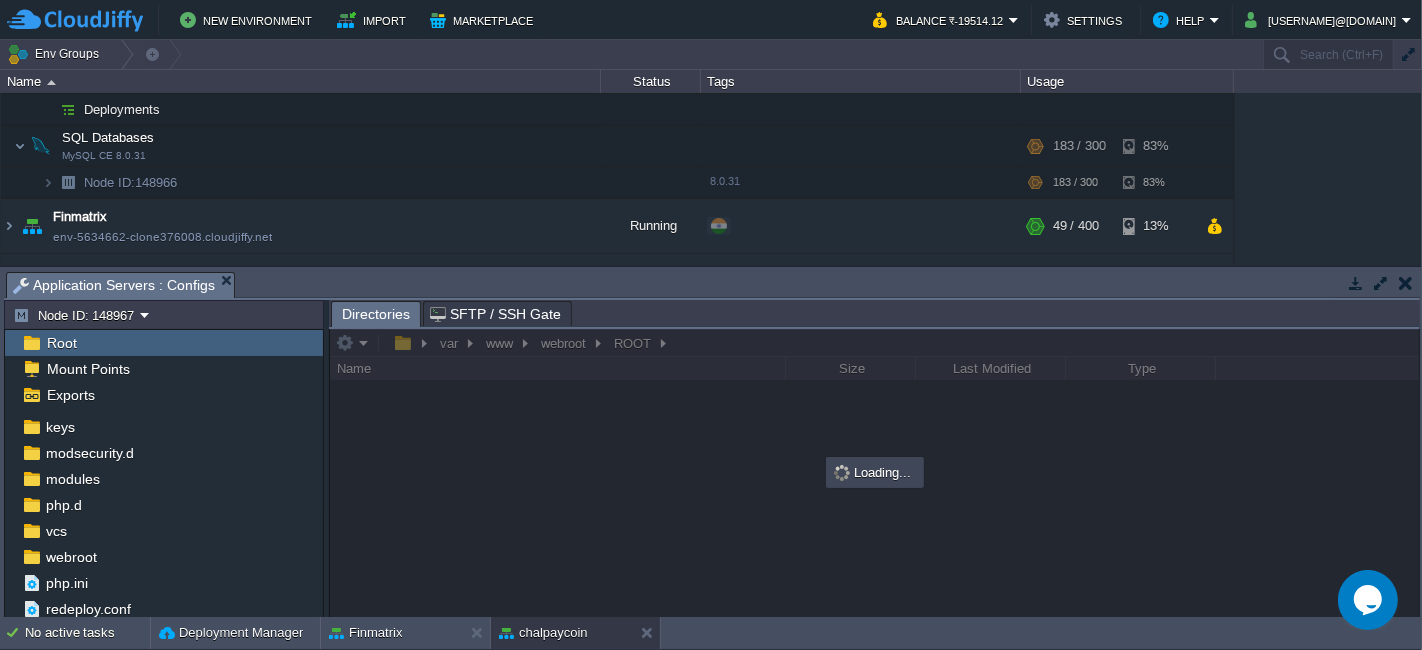 scroll, scrollTop: 0, scrollLeft: 0, axis: both 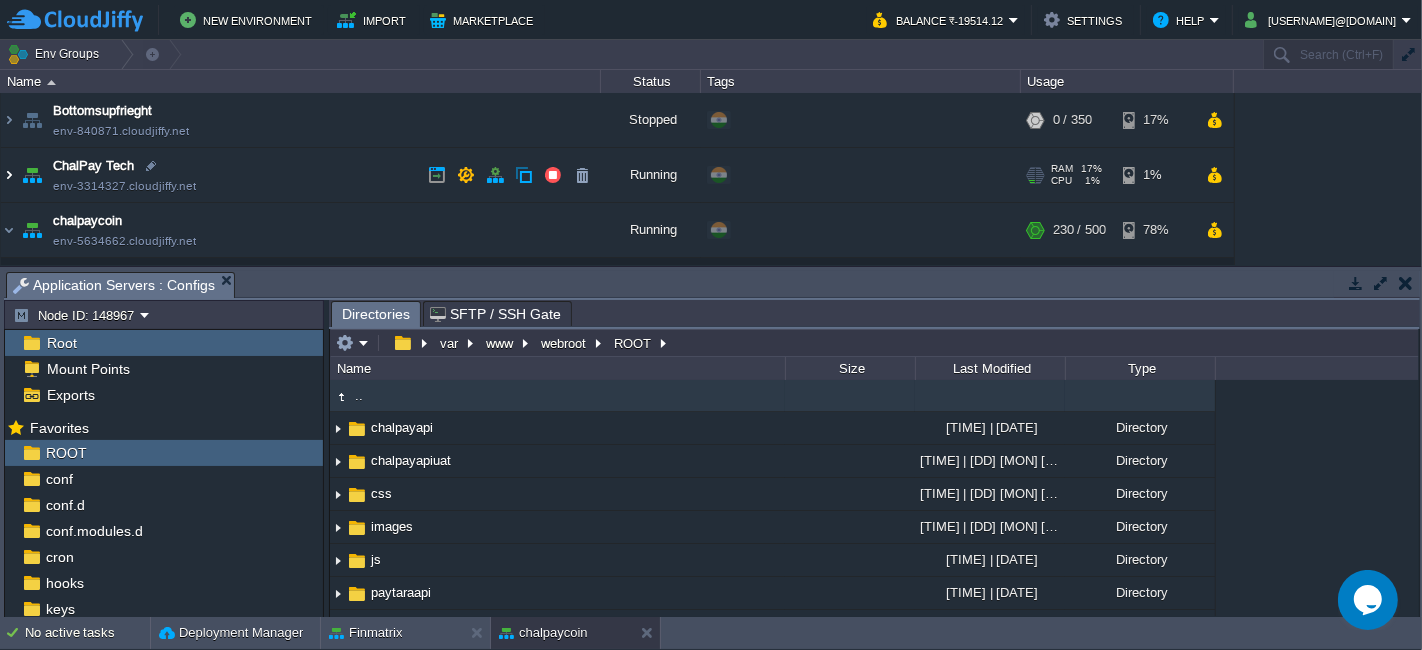 click at bounding box center (9, 175) 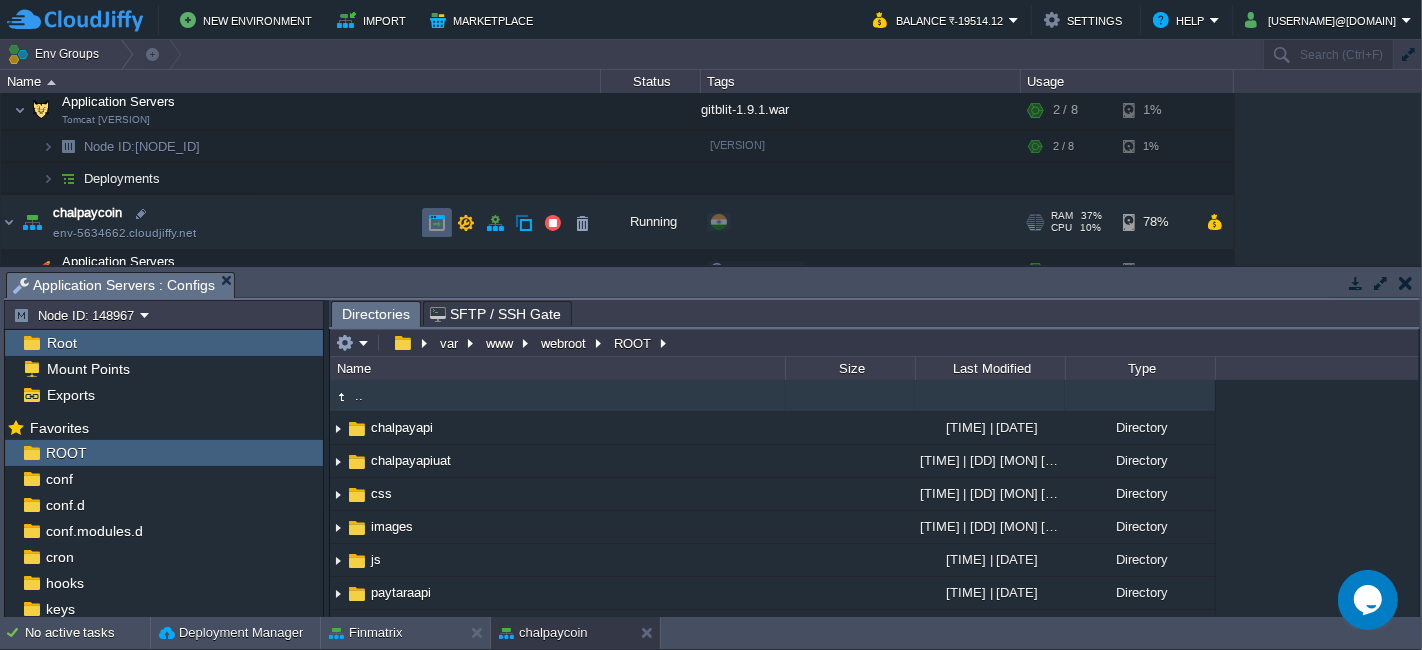 scroll, scrollTop: 0, scrollLeft: 0, axis: both 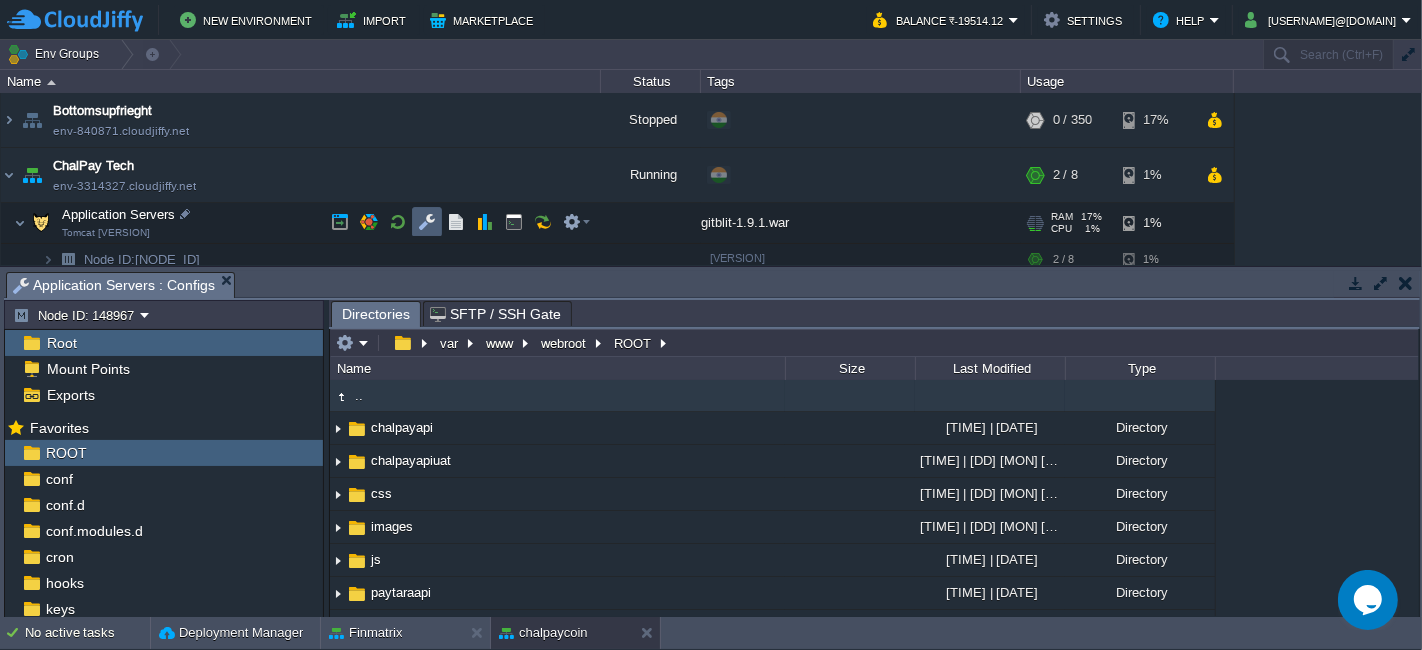 click at bounding box center (427, 222) 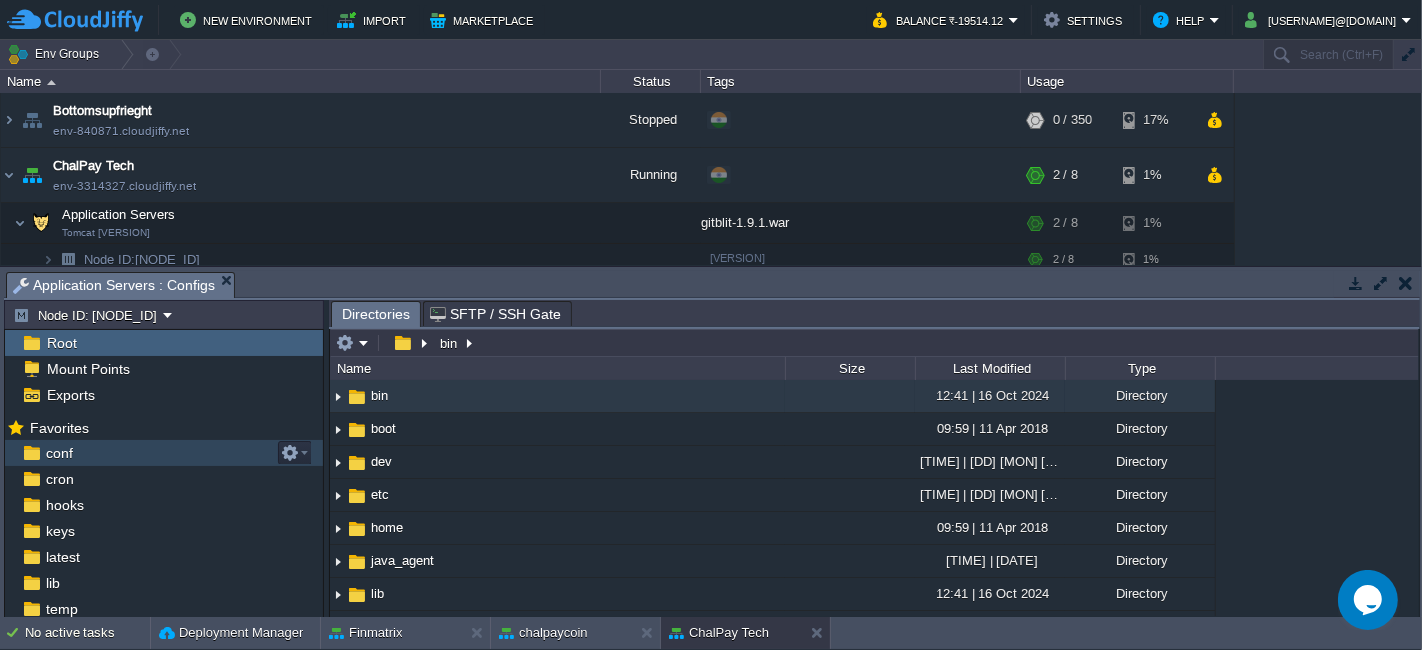click on "conf" at bounding box center [59, 453] 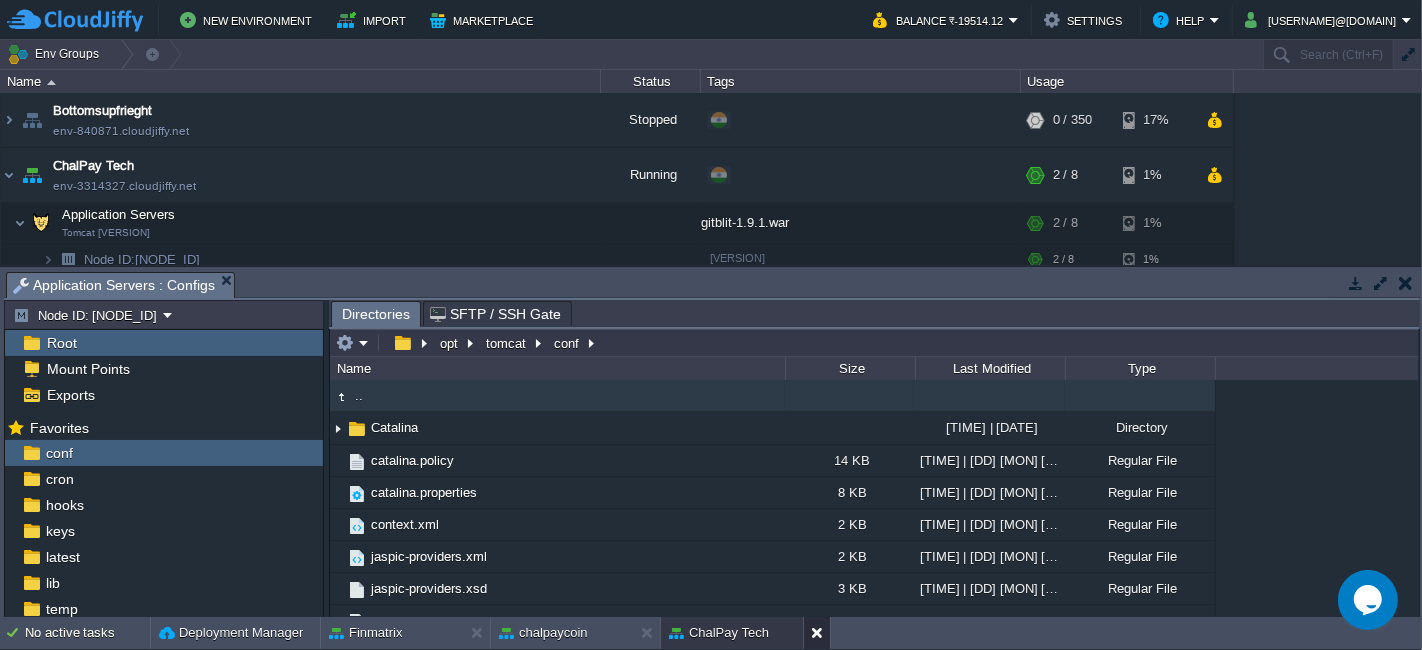 click at bounding box center (816, 633) 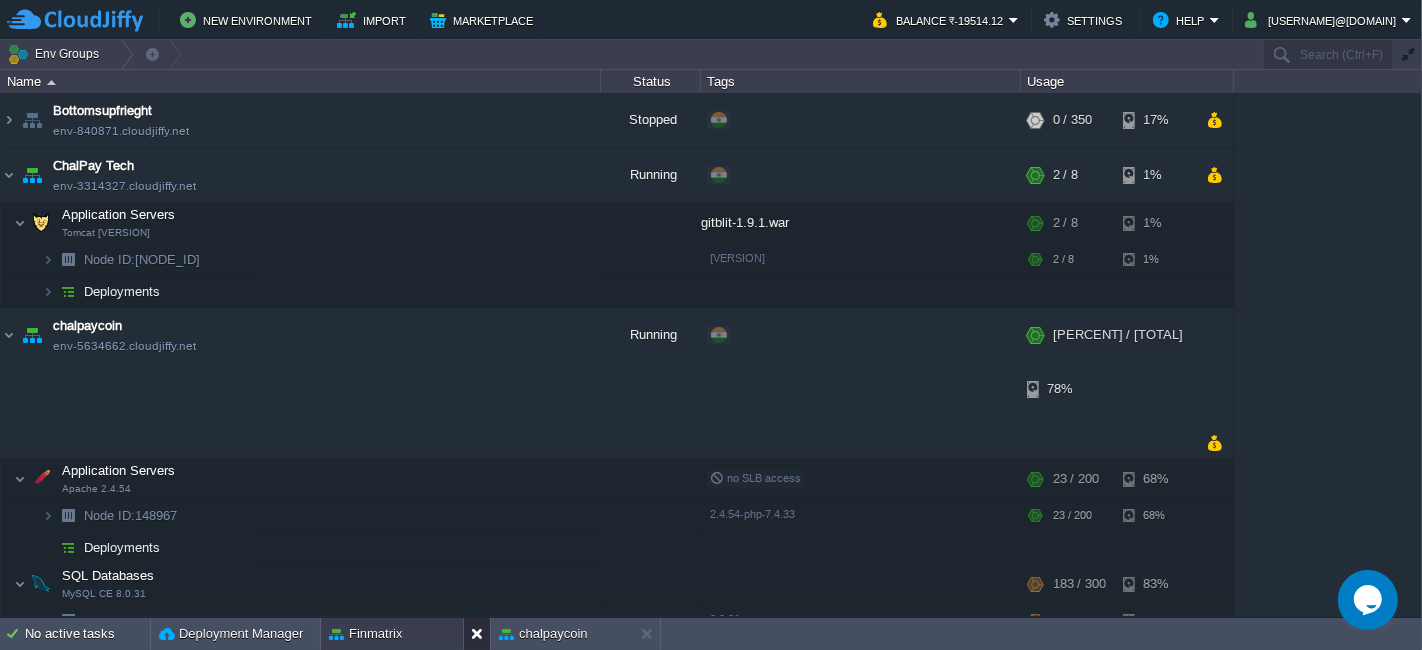 click at bounding box center [481, 634] 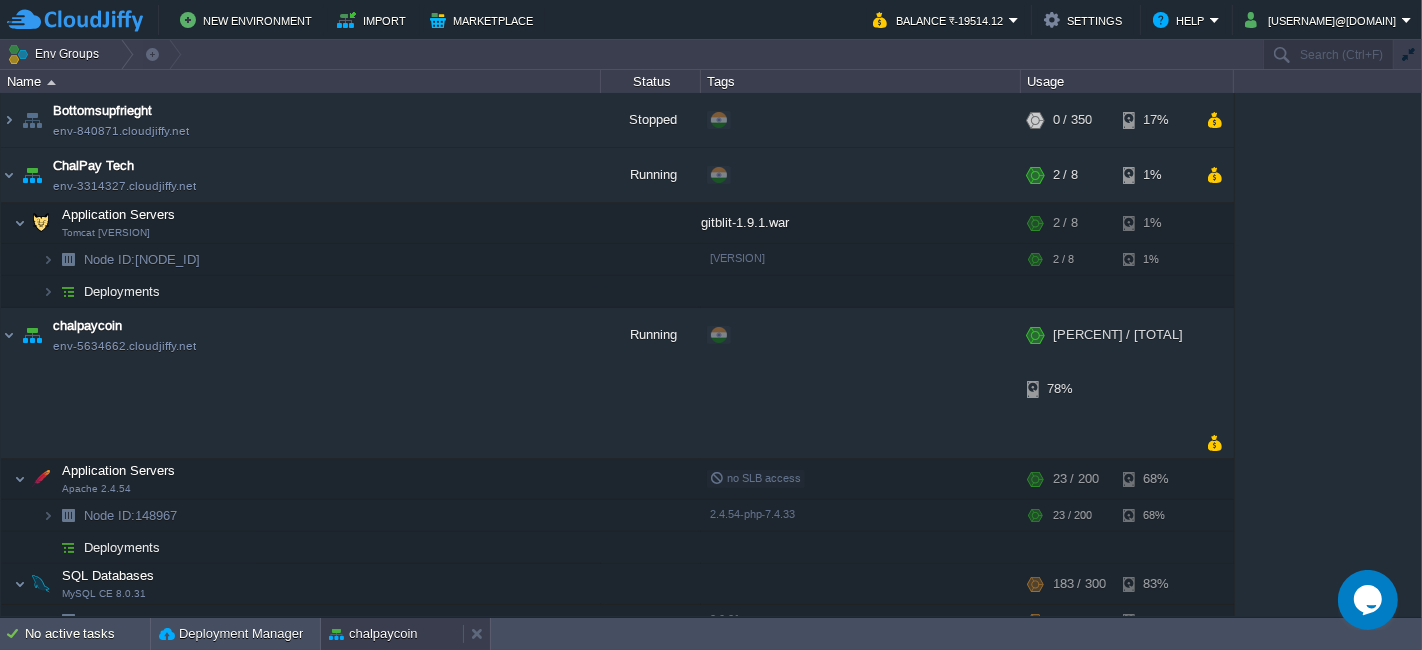 click on "chalpaycoin" at bounding box center [373, 634] 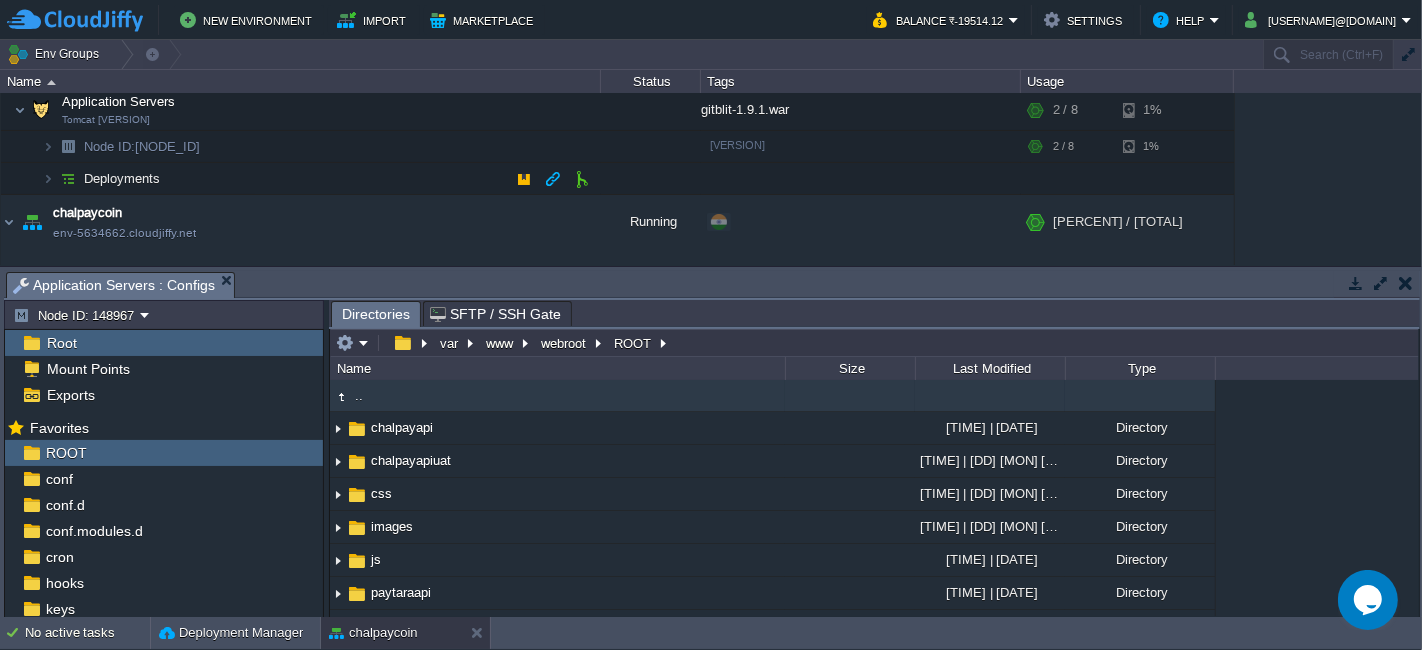 scroll, scrollTop: 0, scrollLeft: 0, axis: both 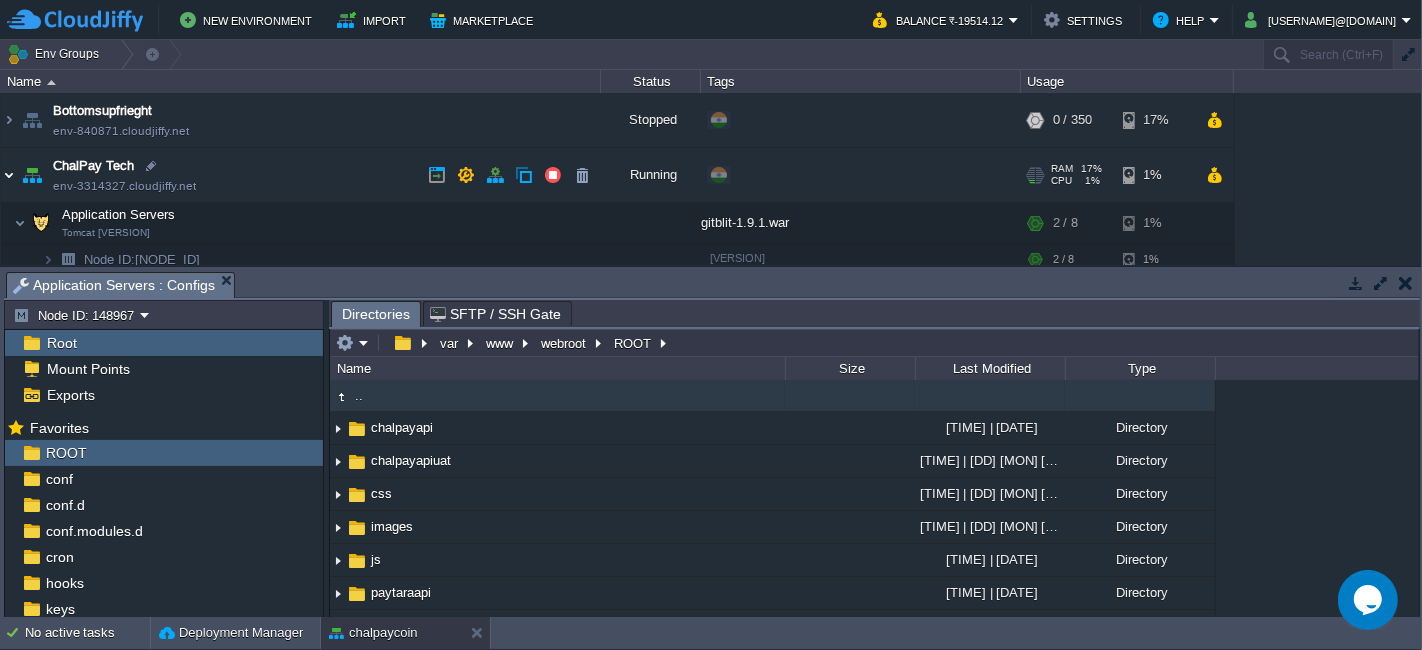 click at bounding box center (9, 175) 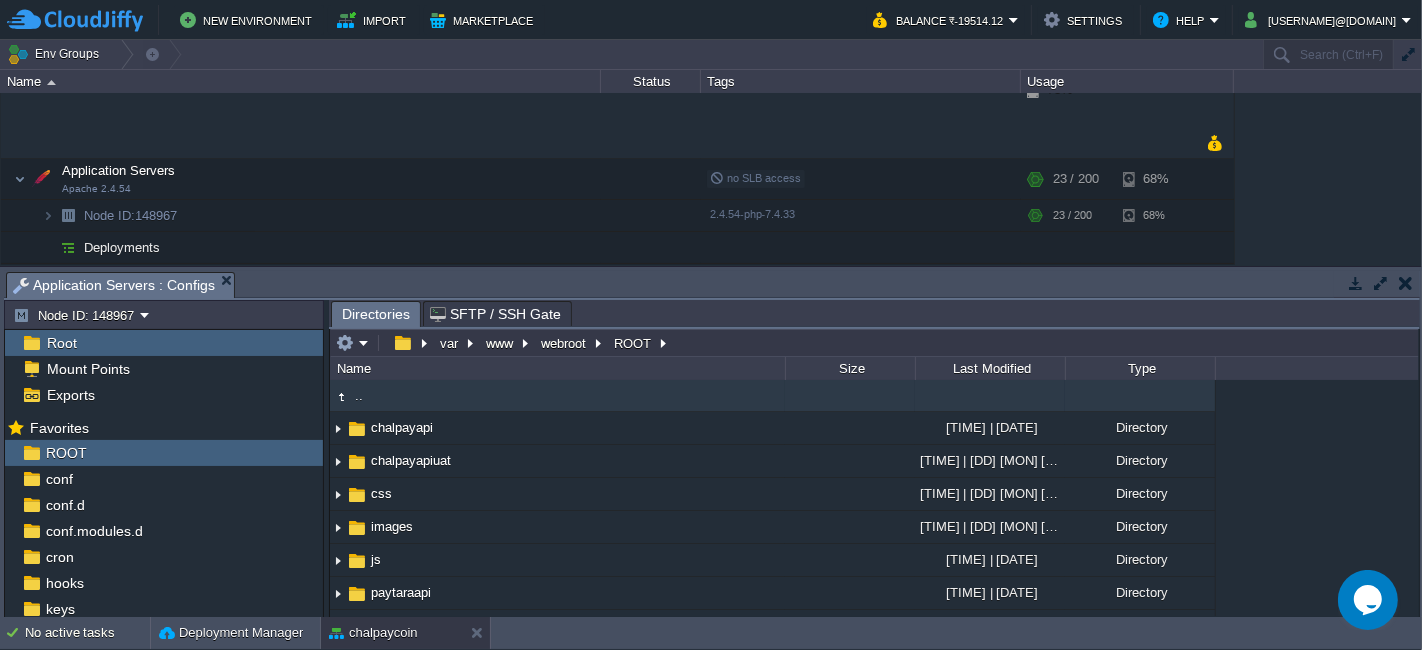 scroll, scrollTop: 333, scrollLeft: 0, axis: vertical 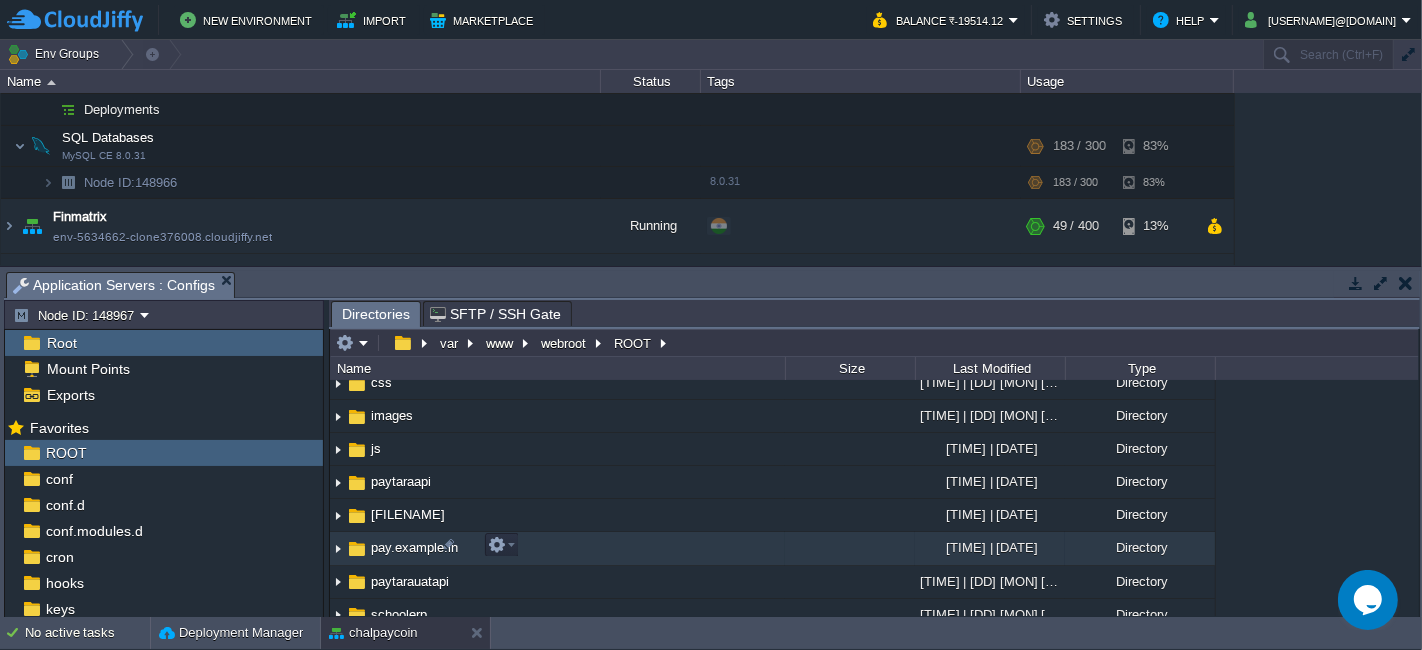 click on "pay.example.in" at bounding box center (557, 548) 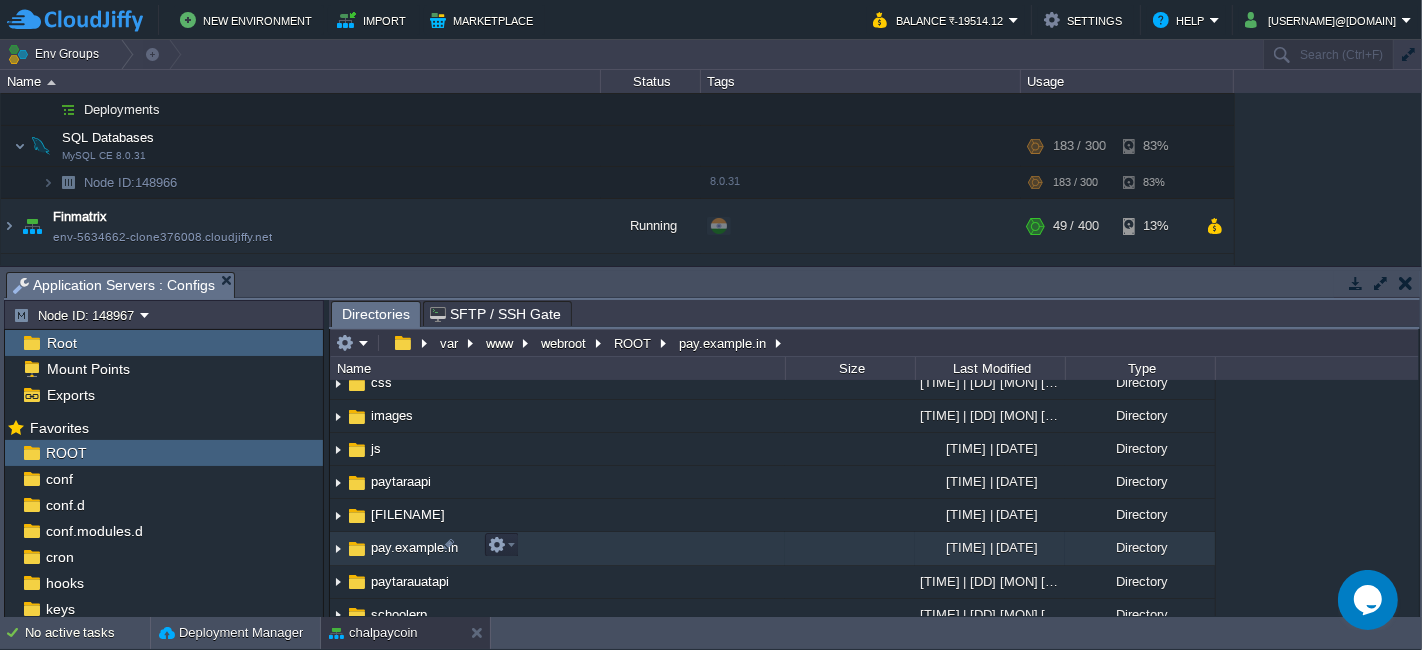click on "pay.example.in" at bounding box center (557, 548) 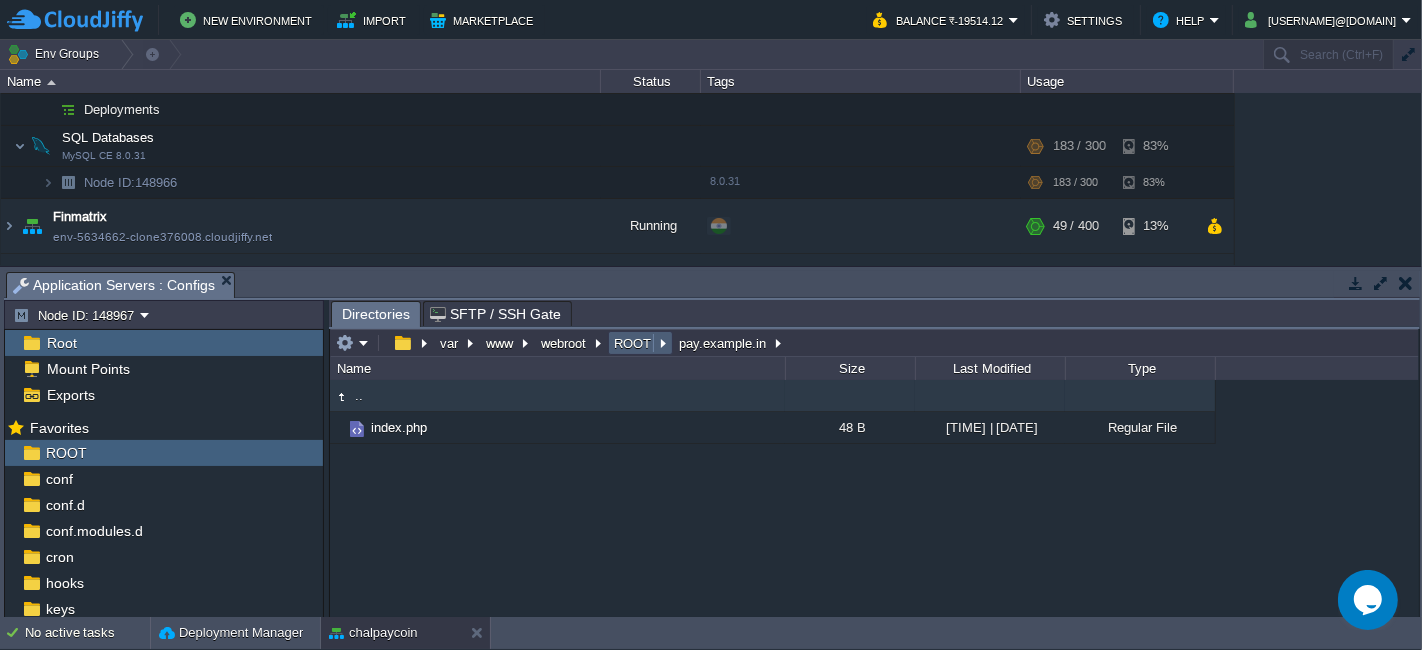 click on "ROOT" at bounding box center [633, 343] 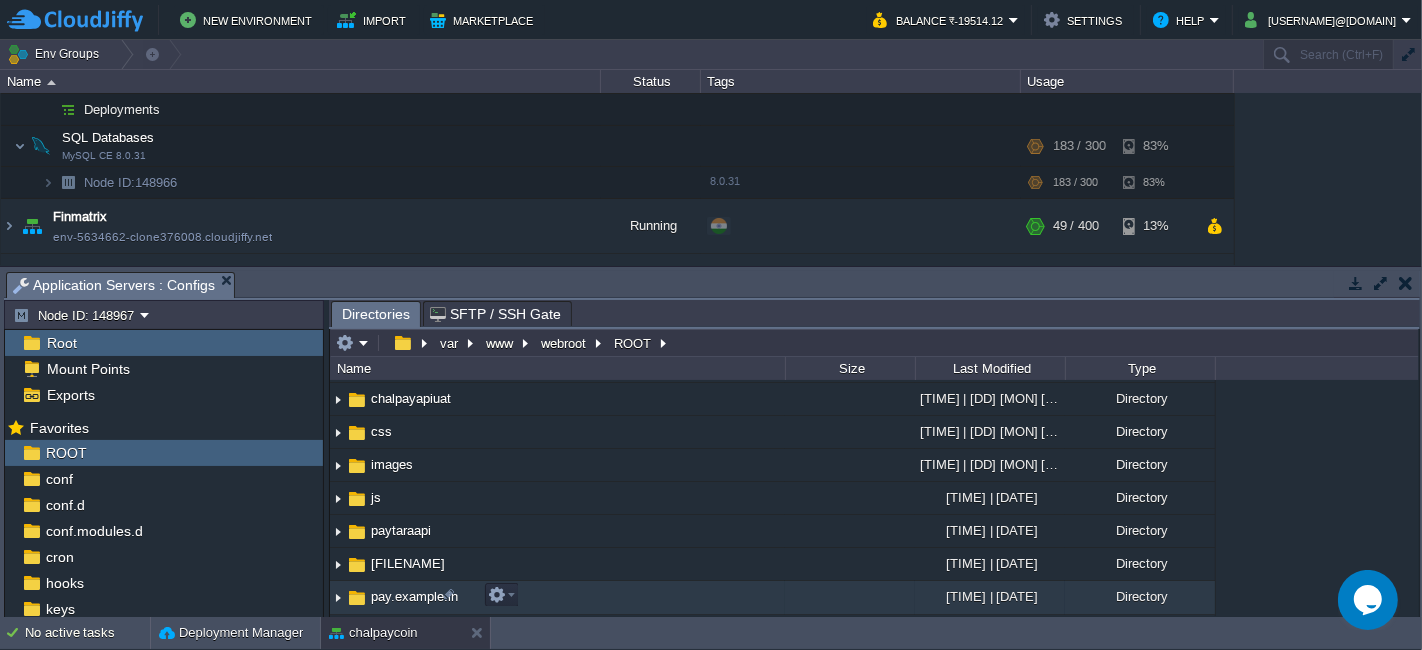 scroll, scrollTop: 111, scrollLeft: 0, axis: vertical 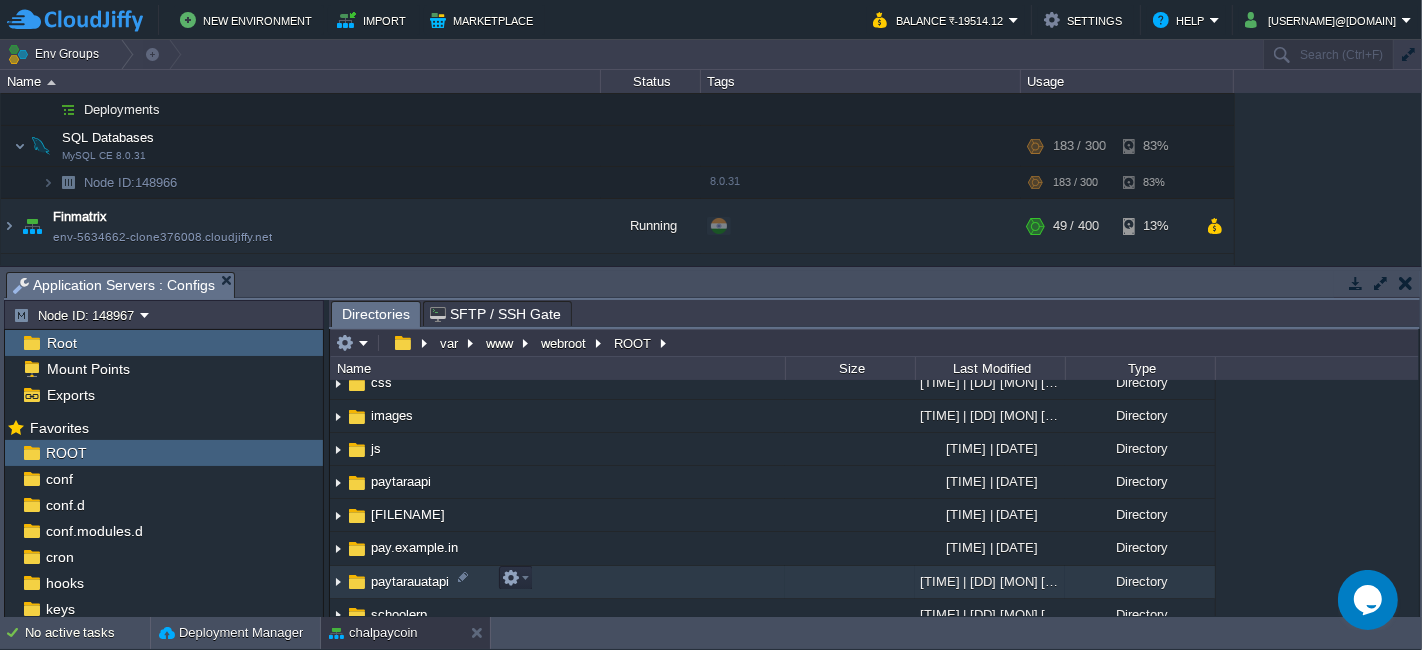 click on "paytarauatapi" at bounding box center [557, 582] 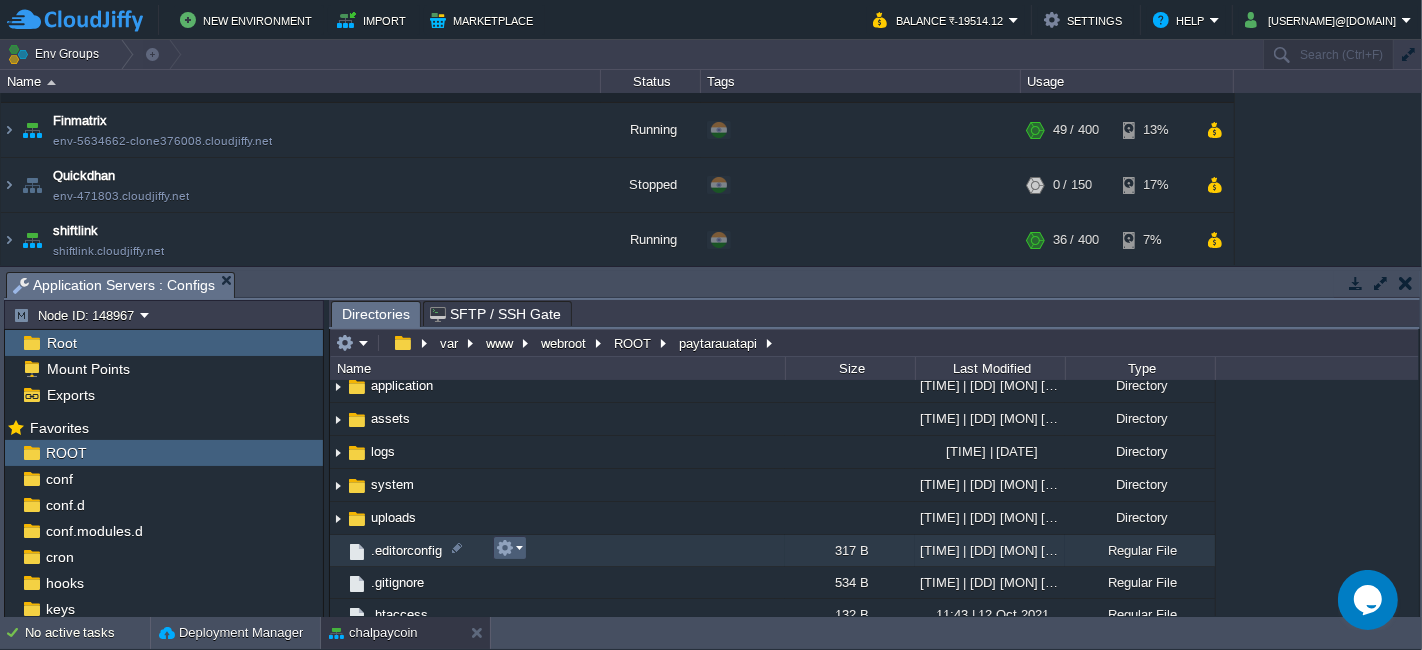 scroll, scrollTop: 0, scrollLeft: 0, axis: both 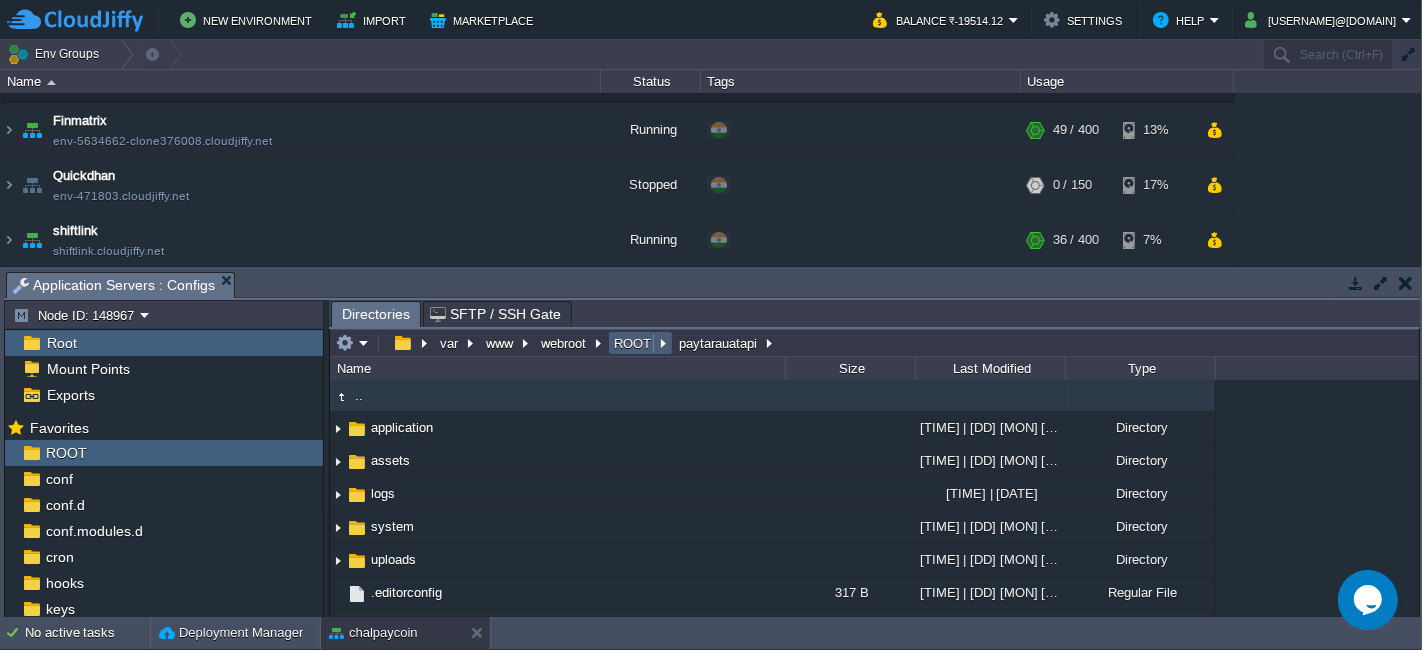 click on "ROOT" at bounding box center (633, 343) 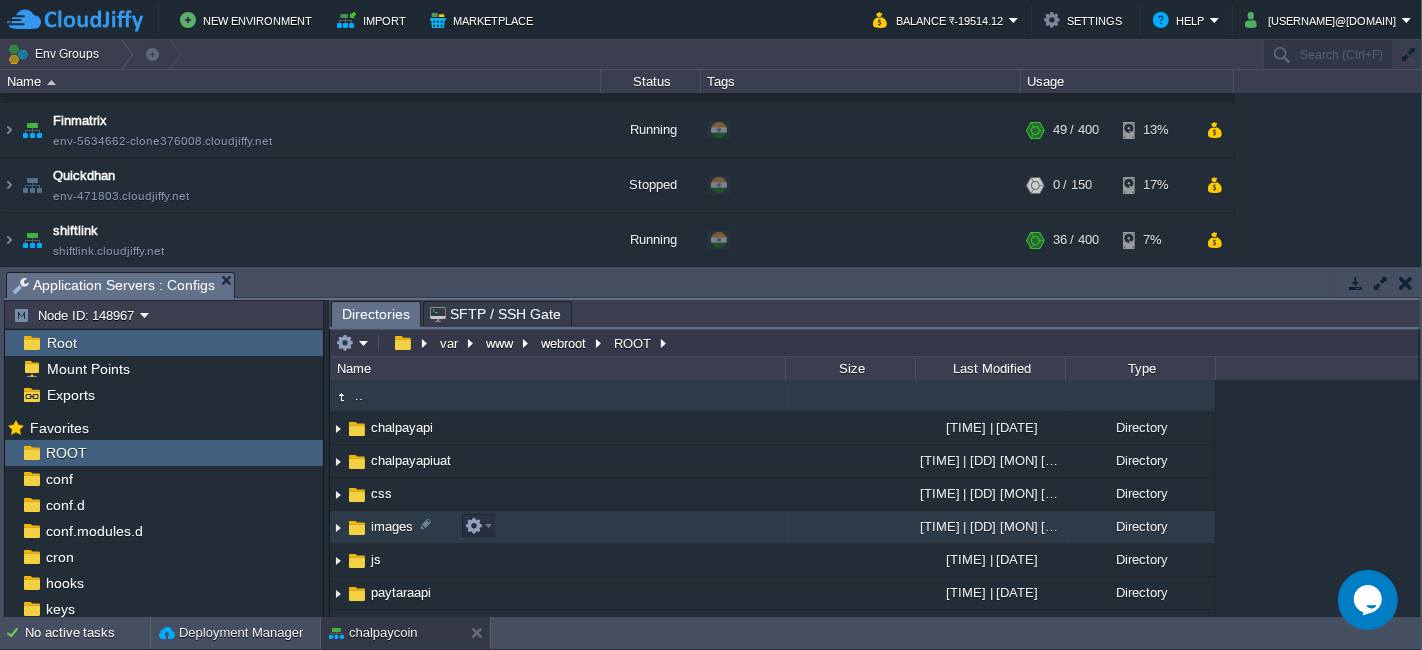 scroll, scrollTop: 111, scrollLeft: 0, axis: vertical 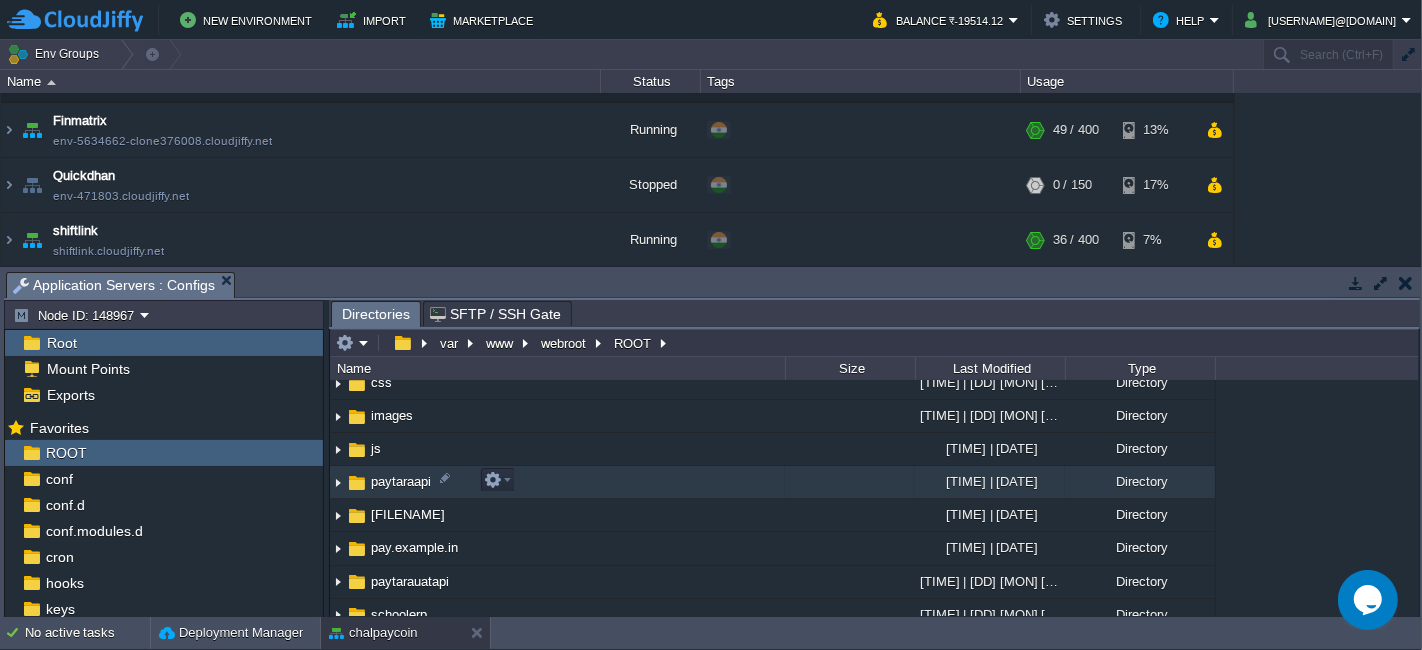 click on "paytaraapi" at bounding box center [557, 482] 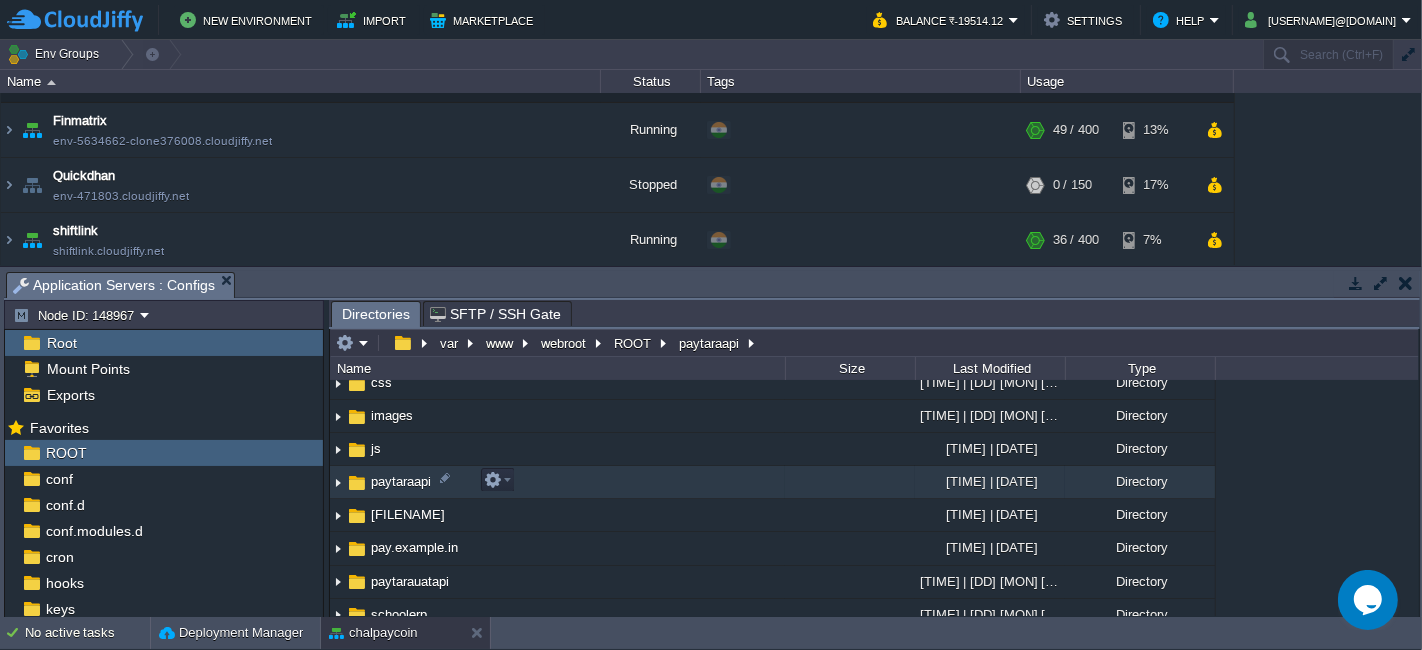 click on "paytaraapi" at bounding box center [557, 482] 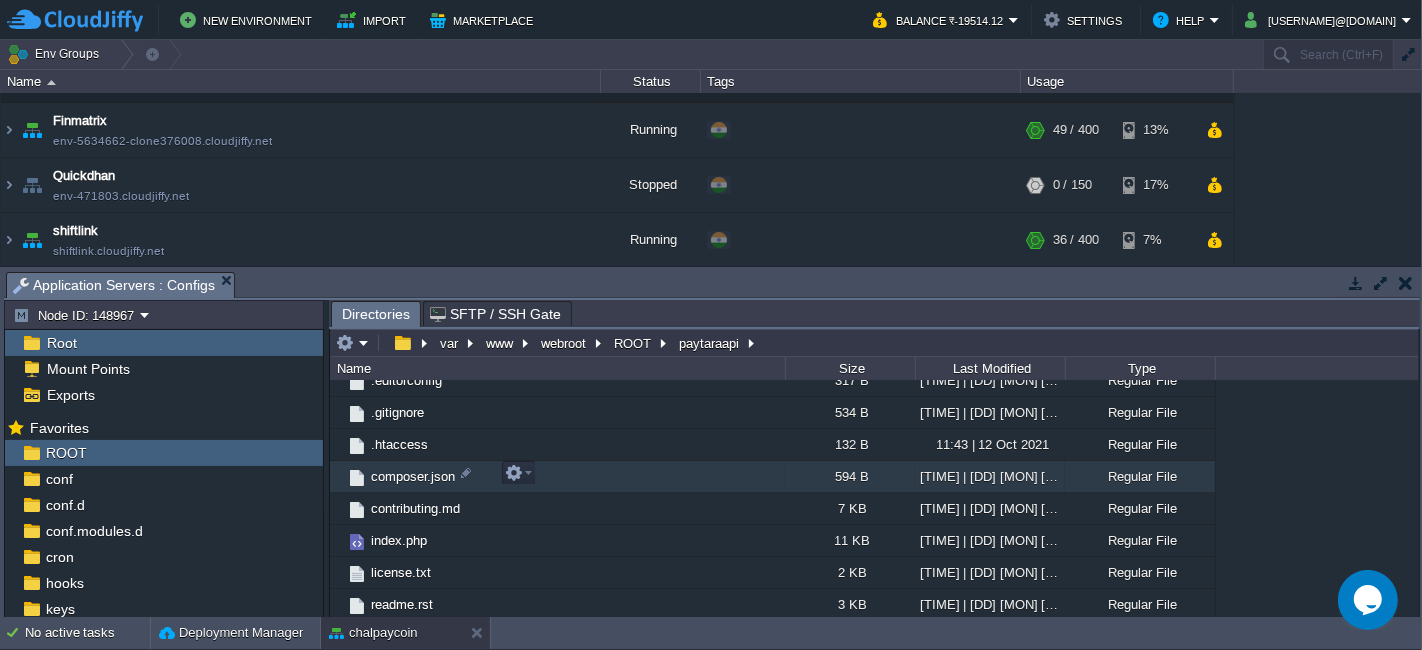 scroll, scrollTop: 0, scrollLeft: 0, axis: both 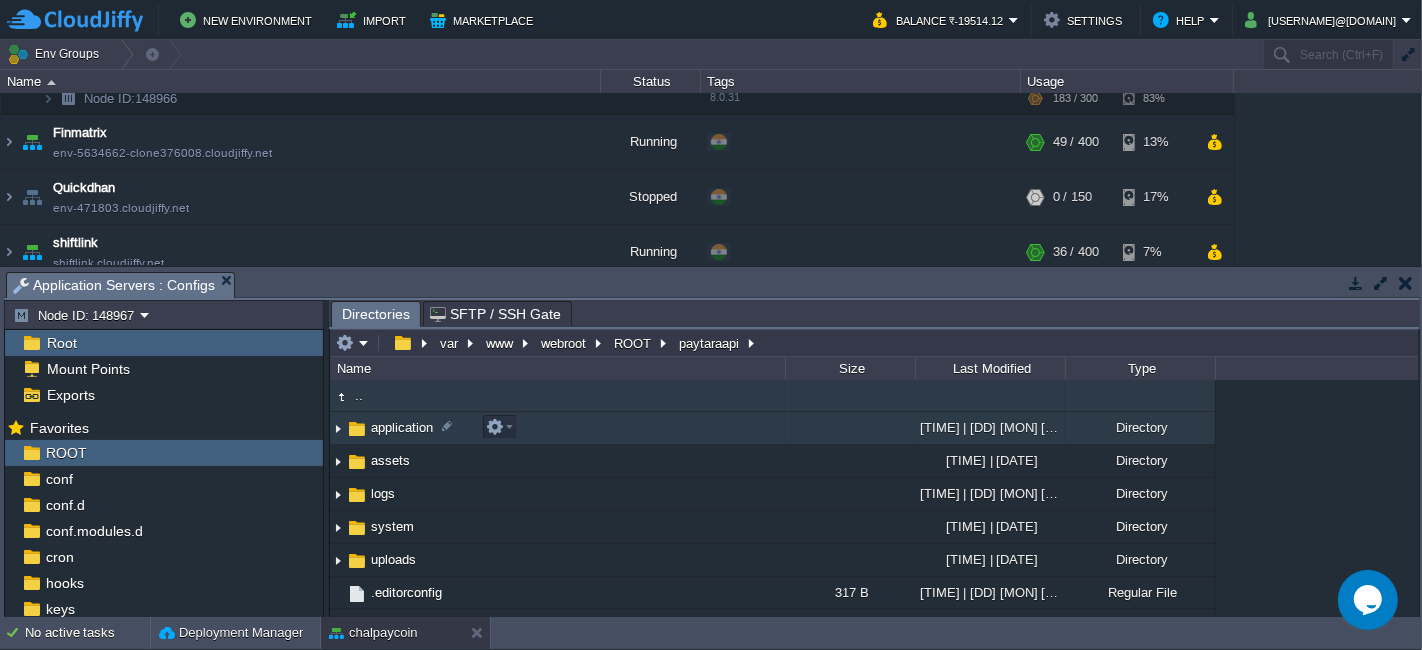 click on "application" at bounding box center [557, 428] 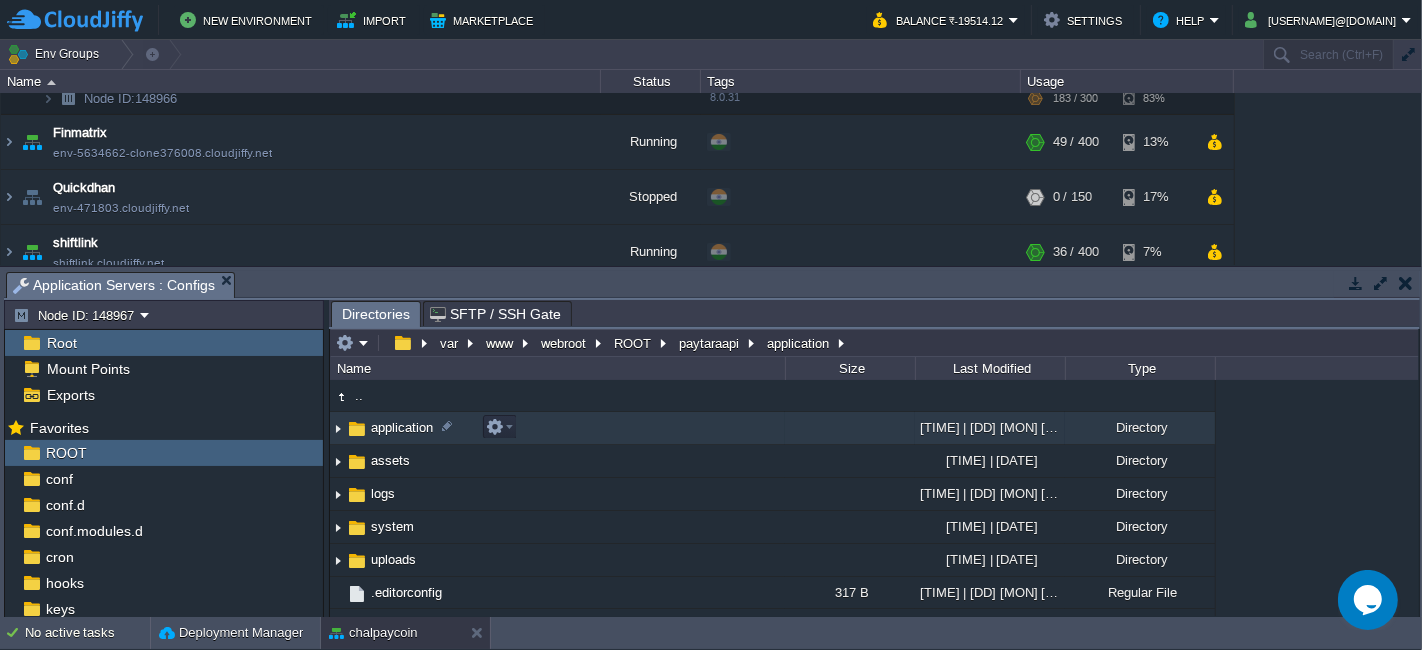 click on "application" at bounding box center [557, 428] 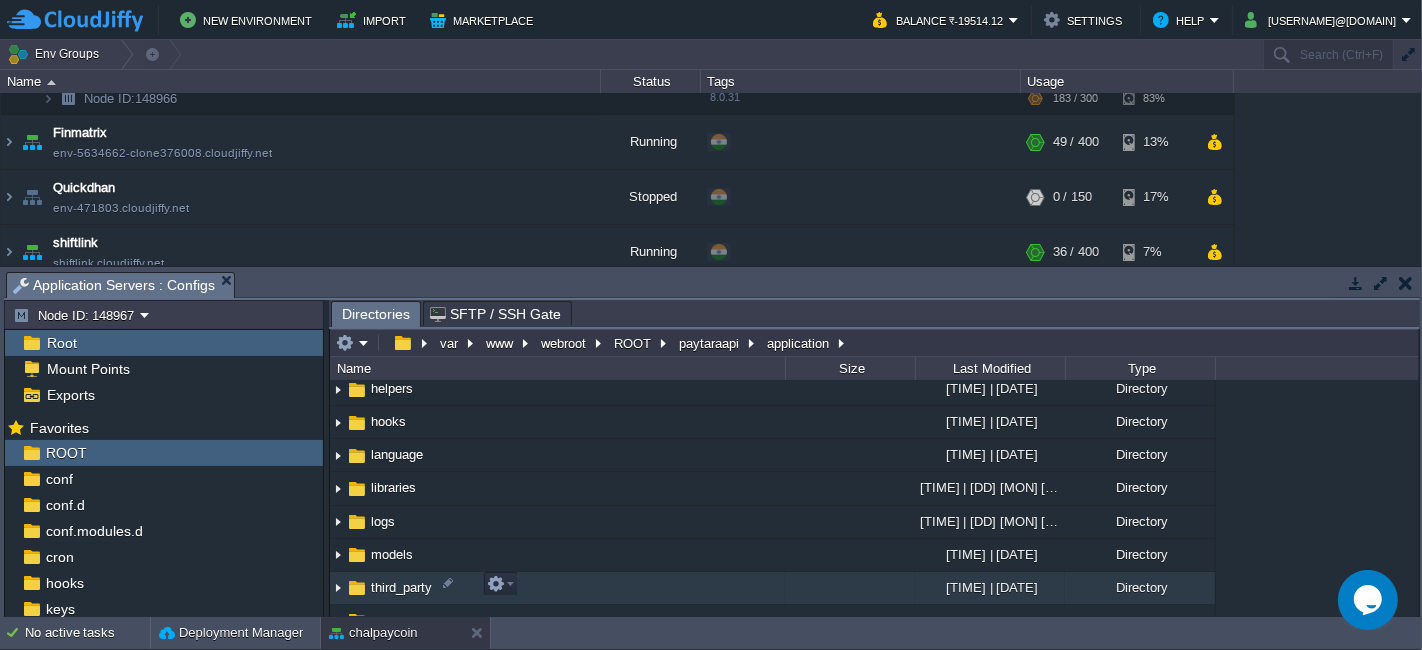 scroll, scrollTop: 222, scrollLeft: 0, axis: vertical 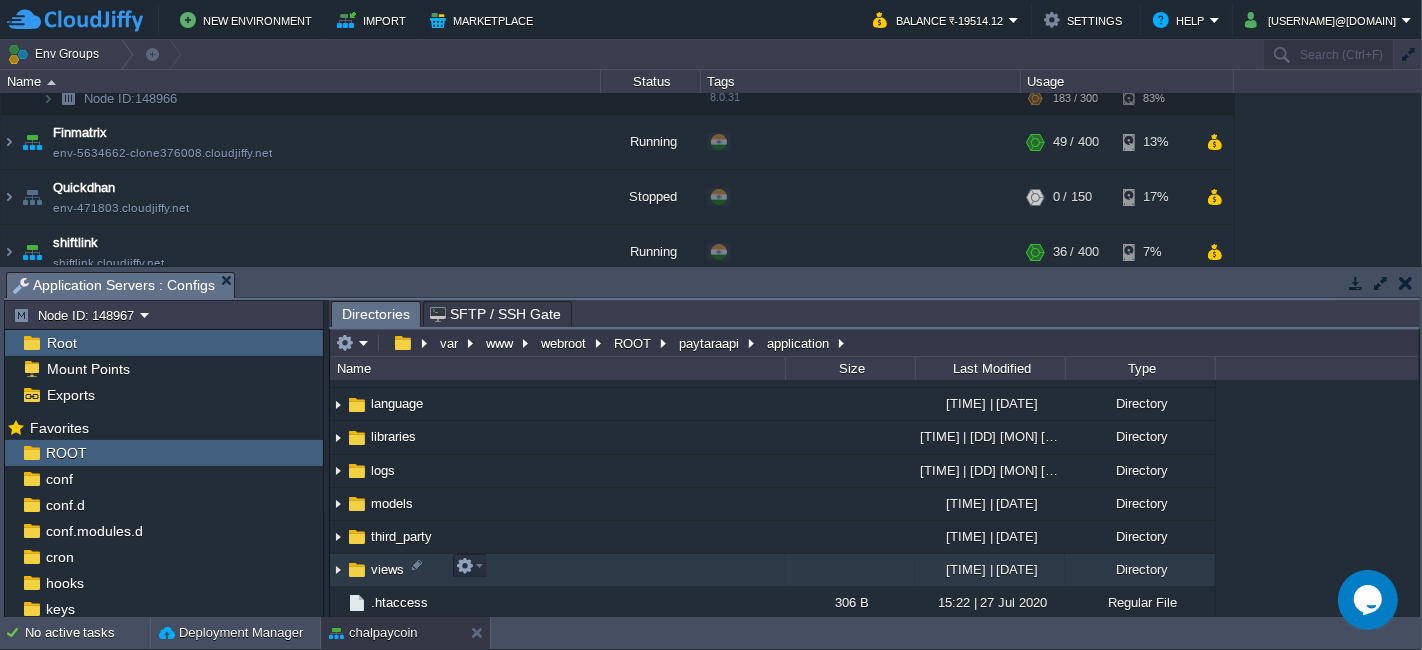 click on "views" at bounding box center (557, 570) 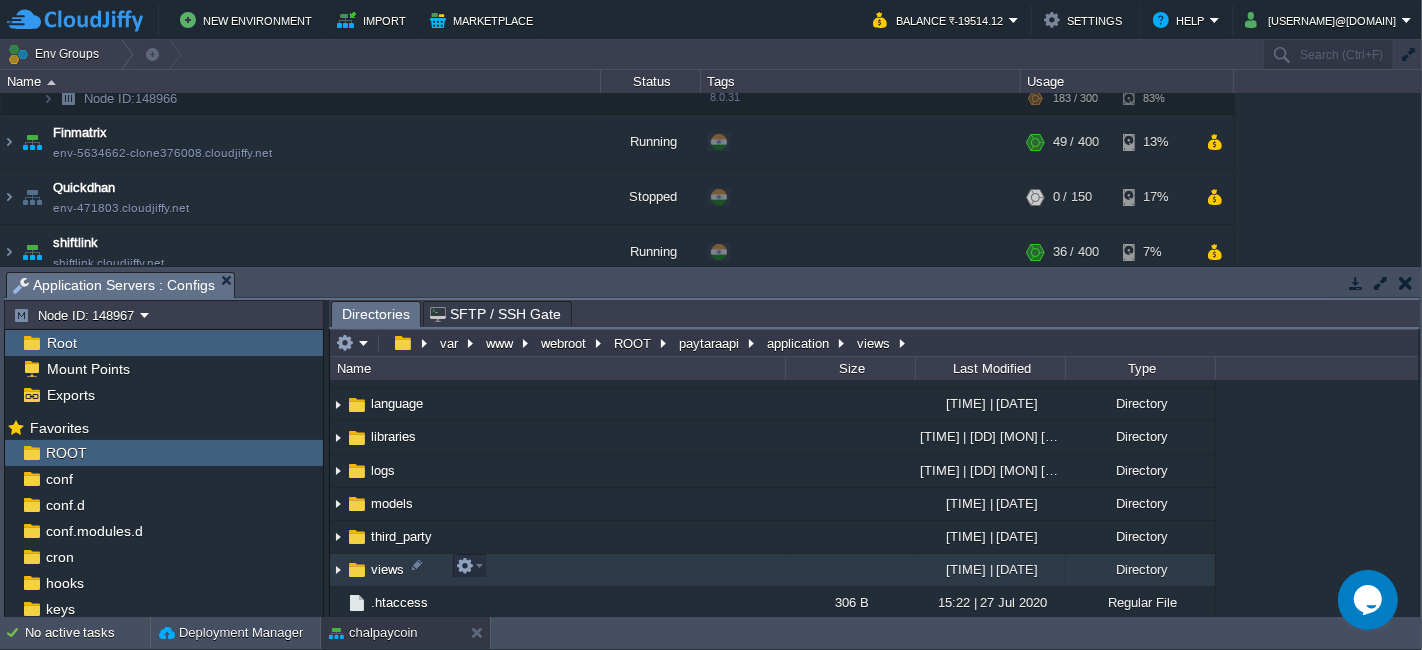 click on "views" at bounding box center (557, 570) 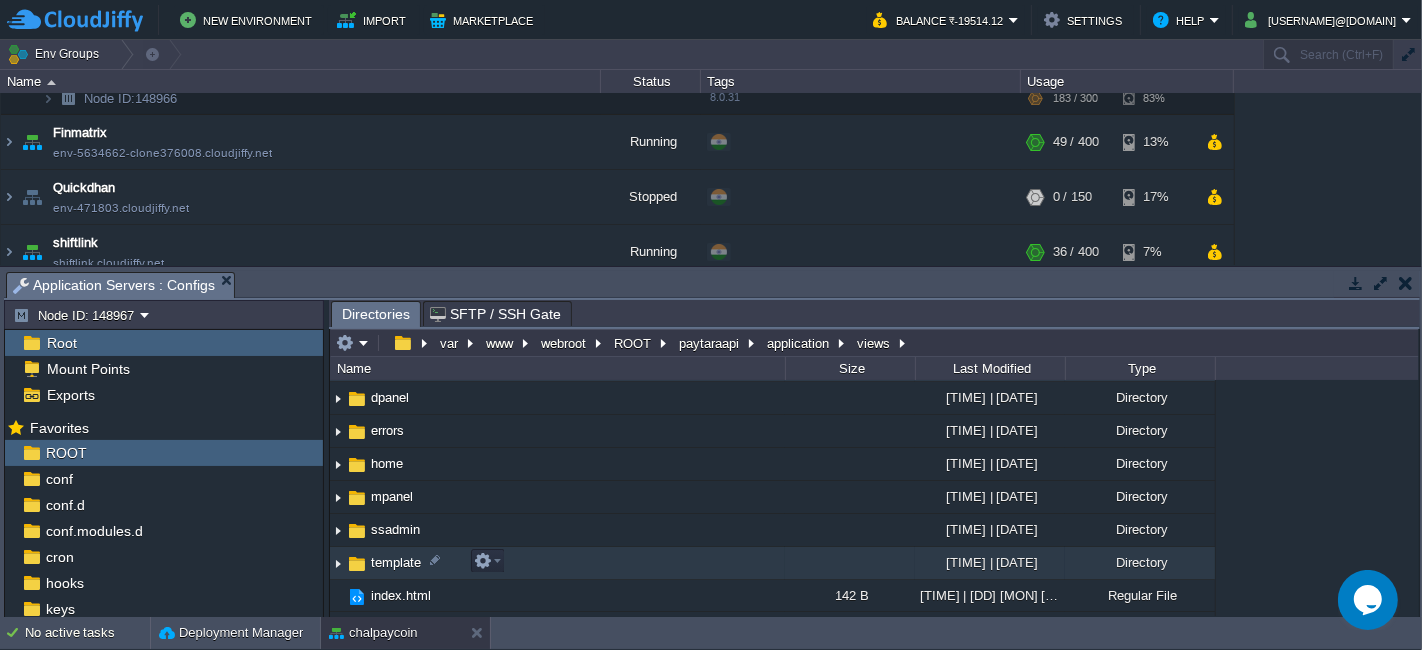 scroll, scrollTop: 54, scrollLeft: 0, axis: vertical 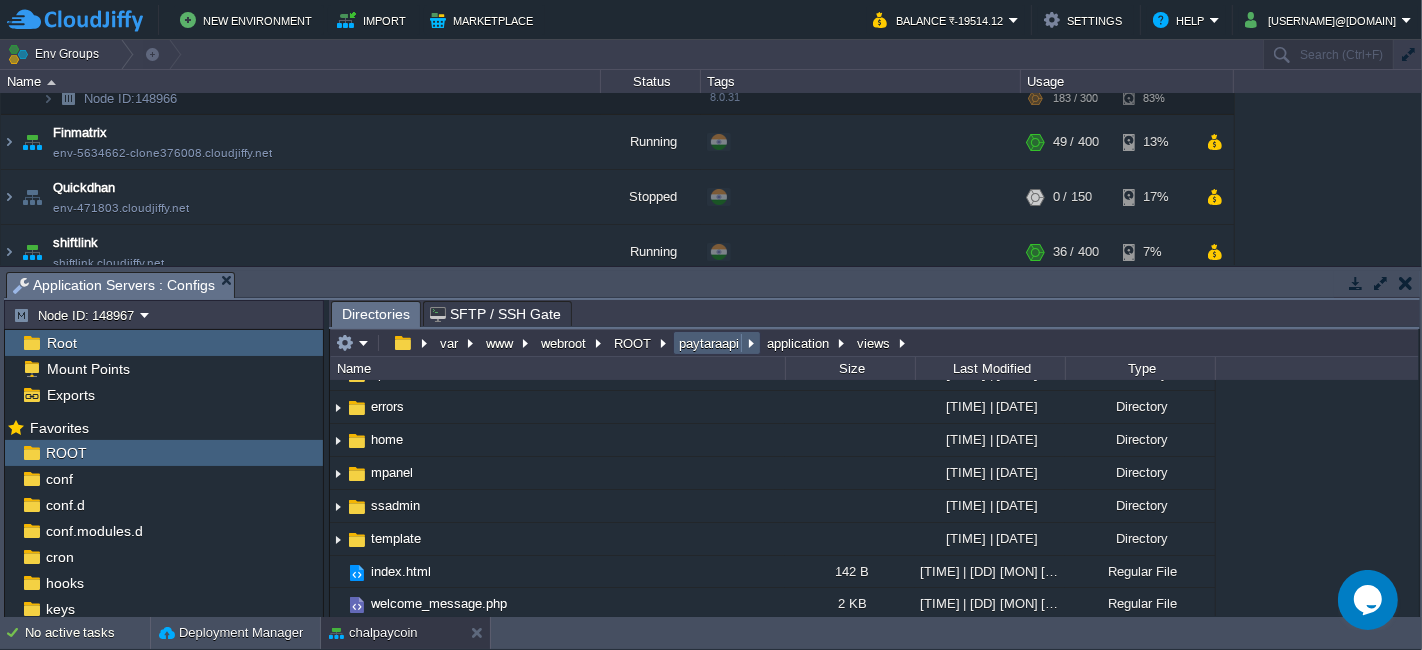 click on "paytaraapi" at bounding box center [710, 343] 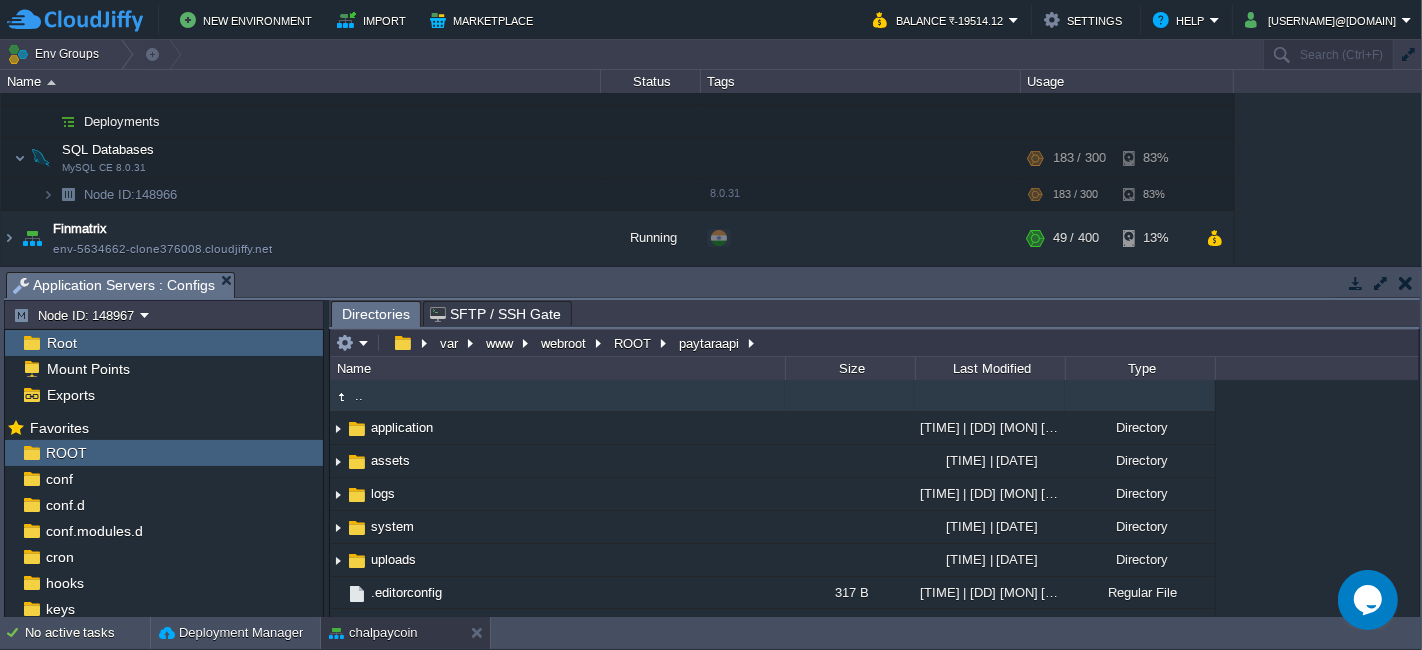 type on "/var/www/webroot/ROOT/paytaraapi" 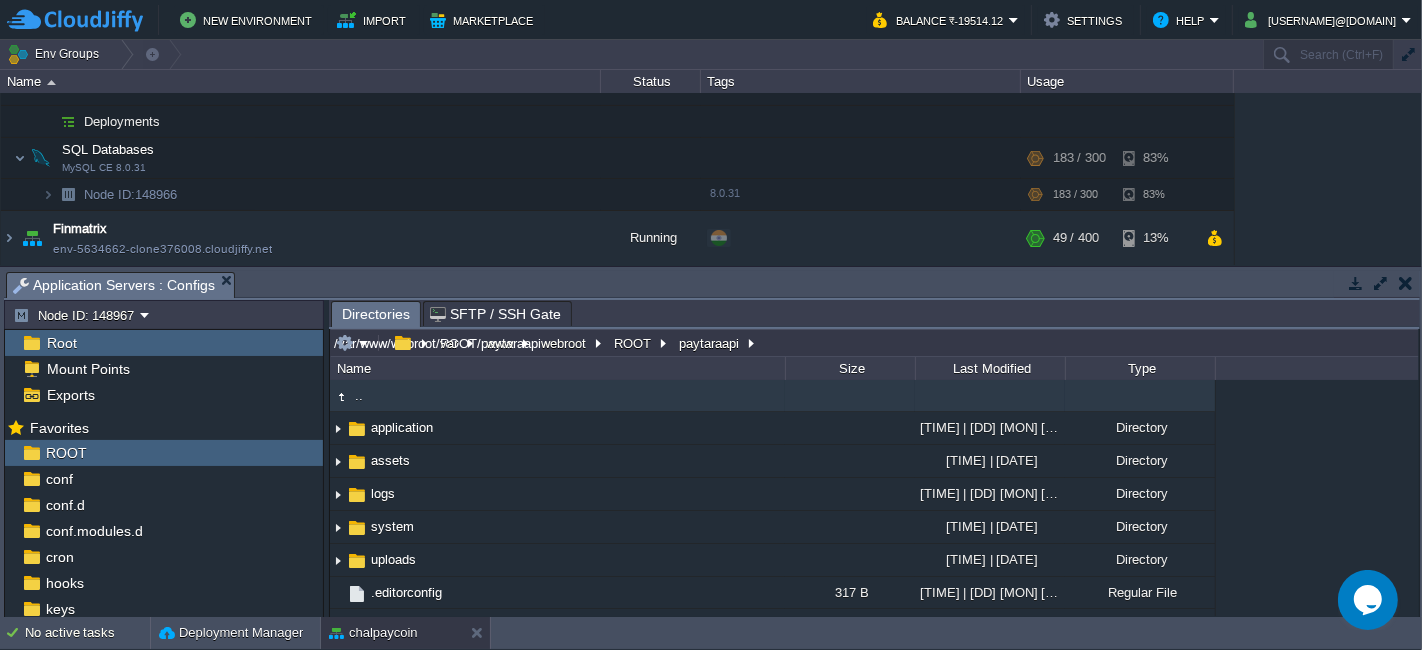 click on "/var/www/webroot/ROOT/paytaraapi" at bounding box center (874, 343) 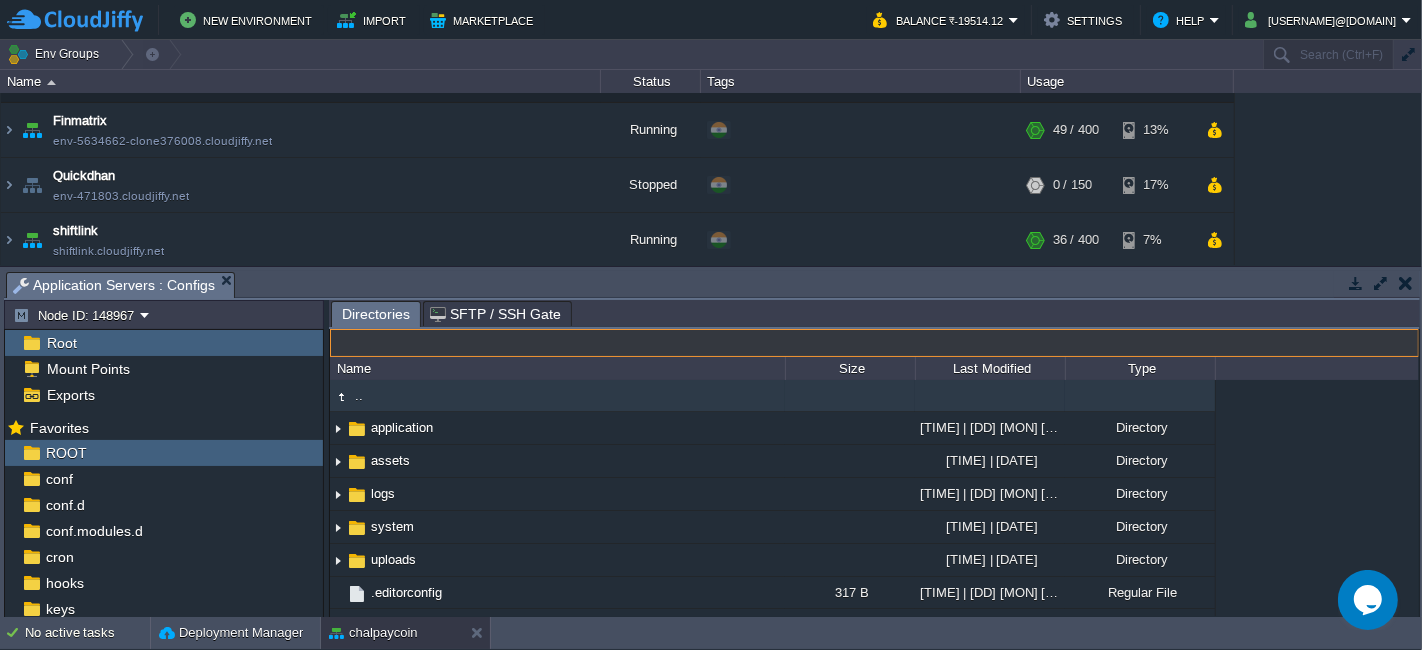 type on "/var/www/webroot/ROOT/paytaraapi" 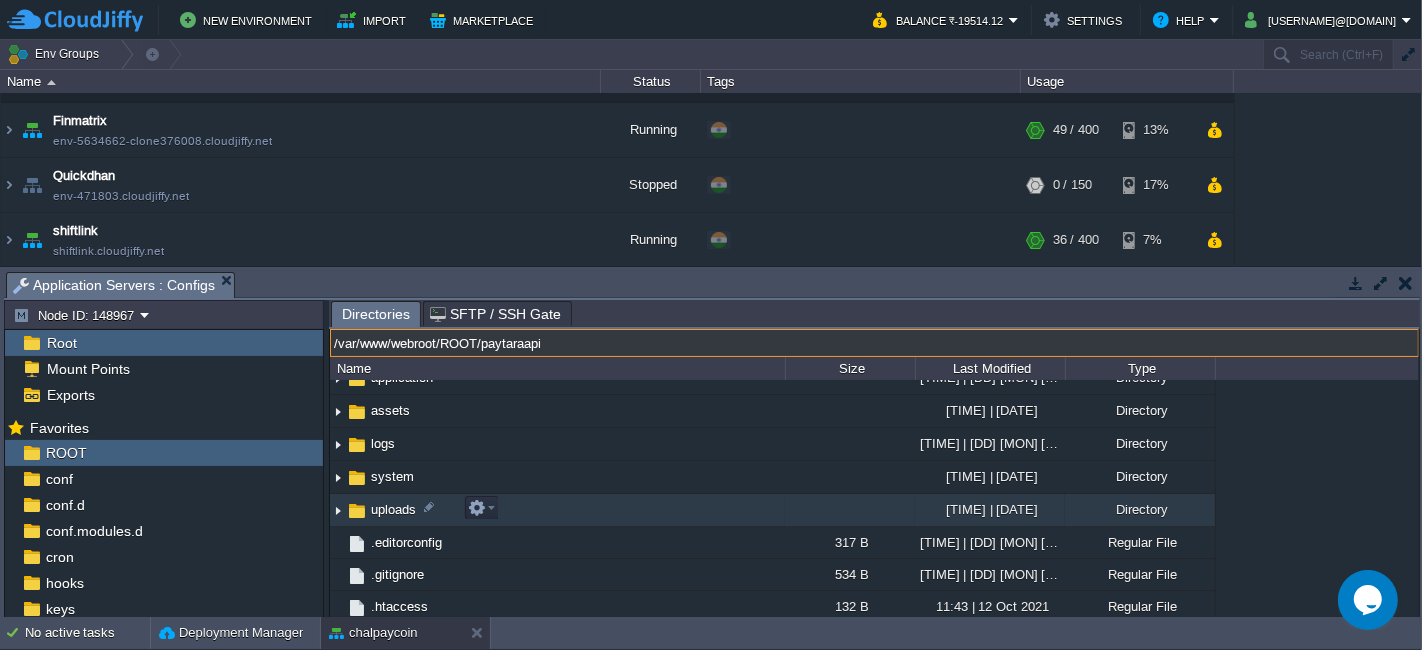 scroll, scrollTop: 0, scrollLeft: 0, axis: both 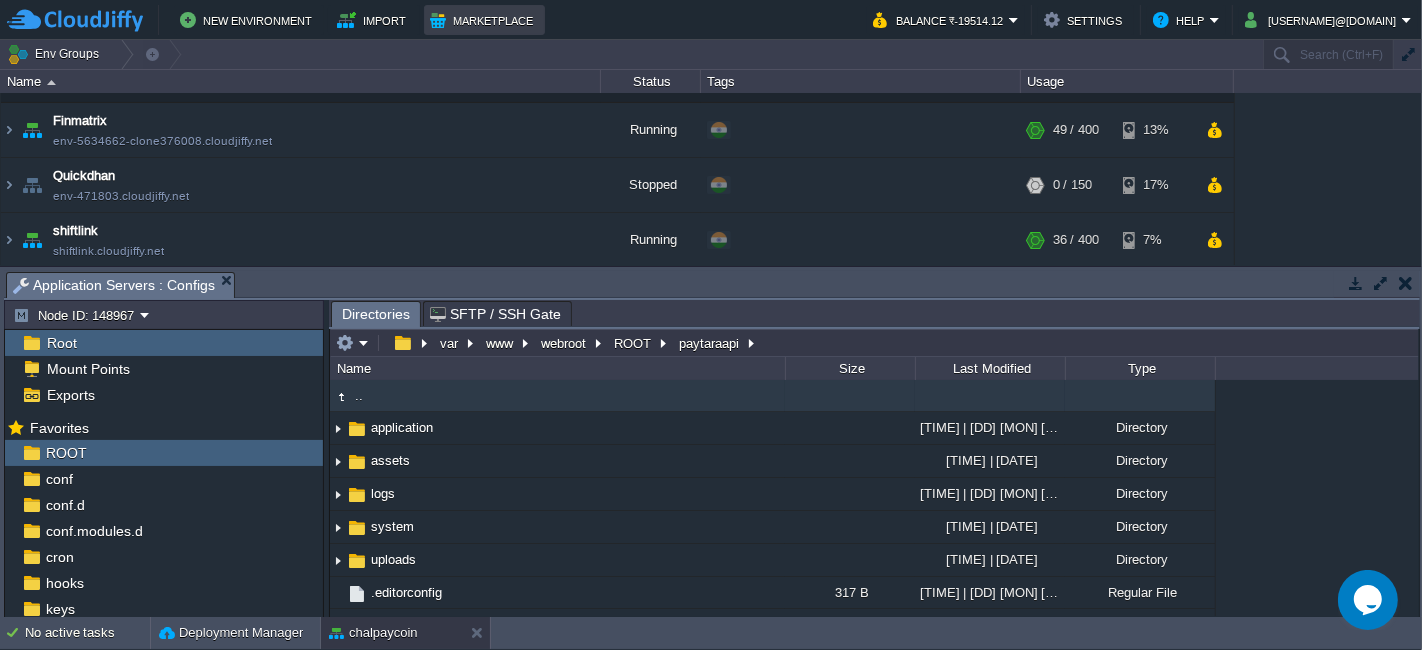 type on "/var/www/webroot/ROOT/paytaraapi" 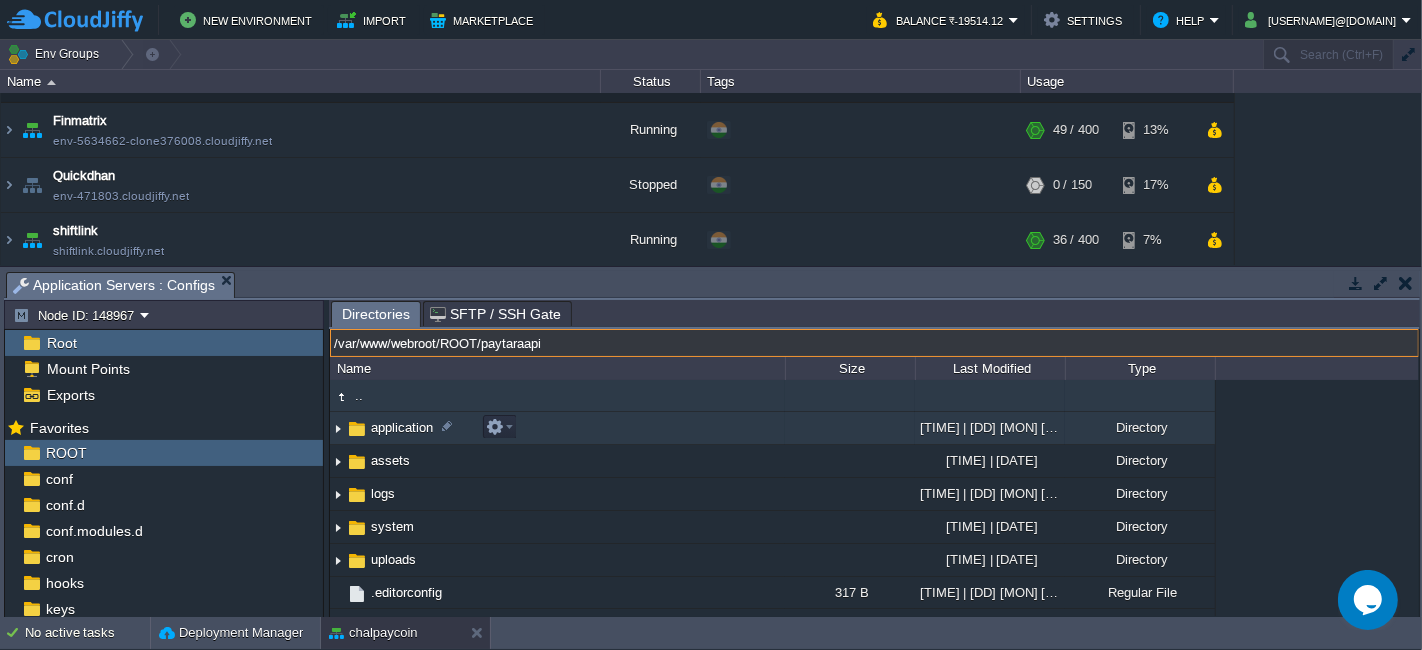 type 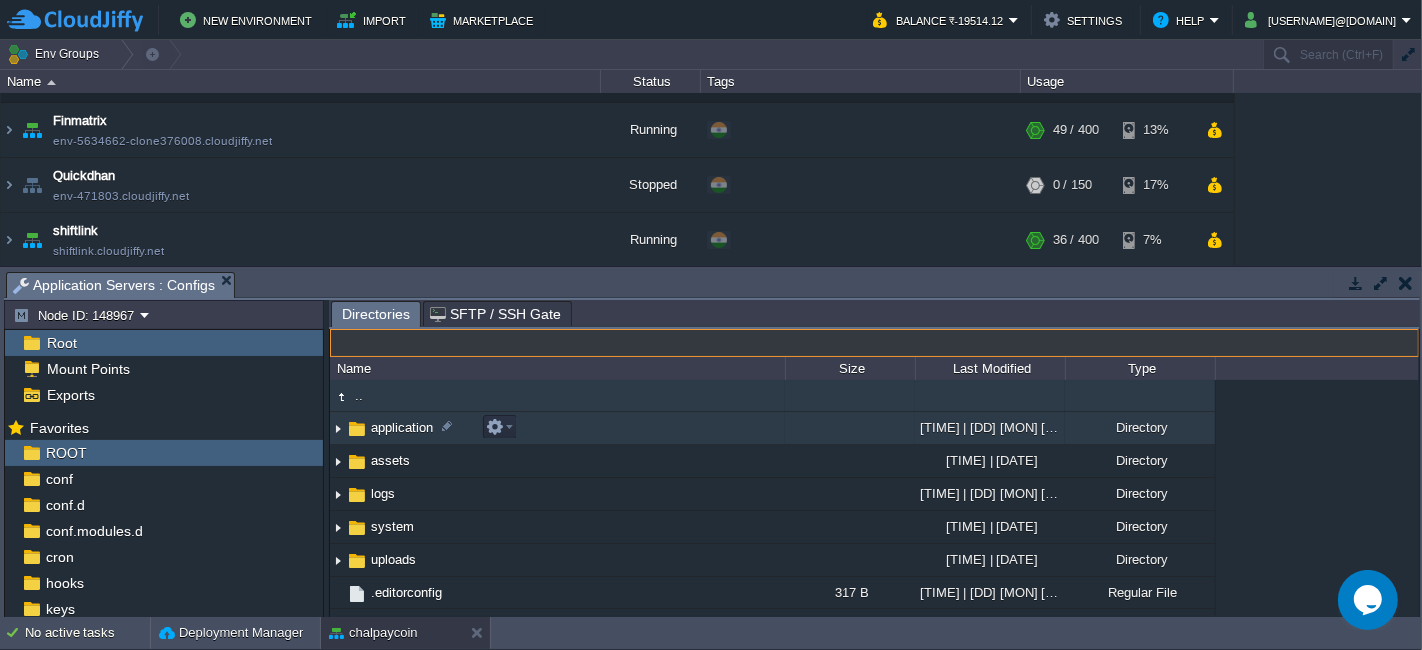 click on "application" at bounding box center (557, 428) 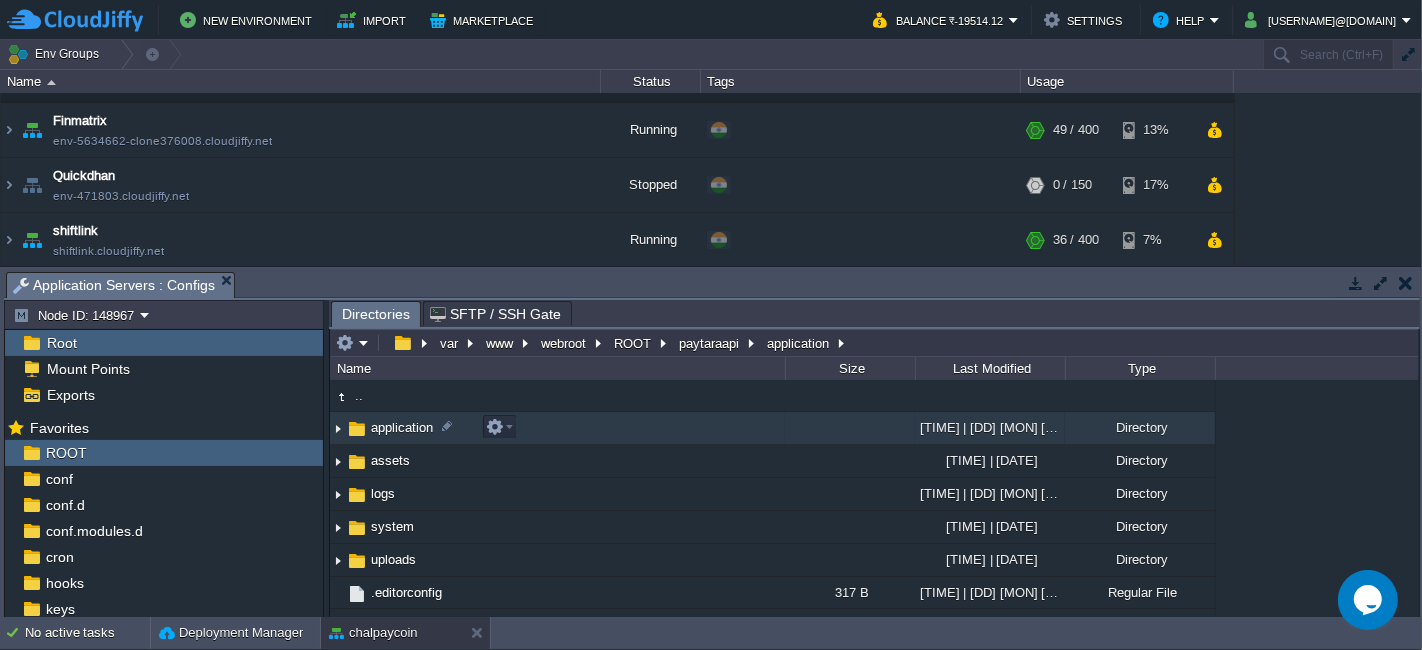 click on "application" at bounding box center (557, 428) 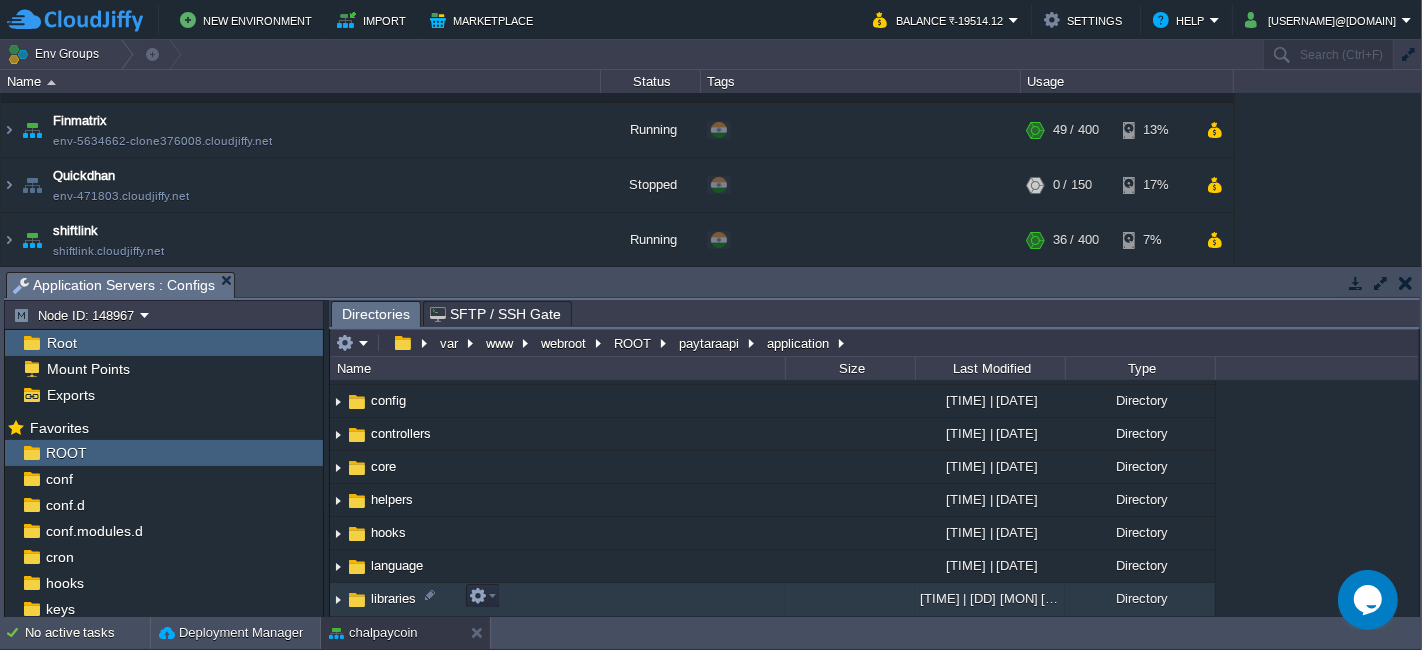 scroll, scrollTop: 111, scrollLeft: 0, axis: vertical 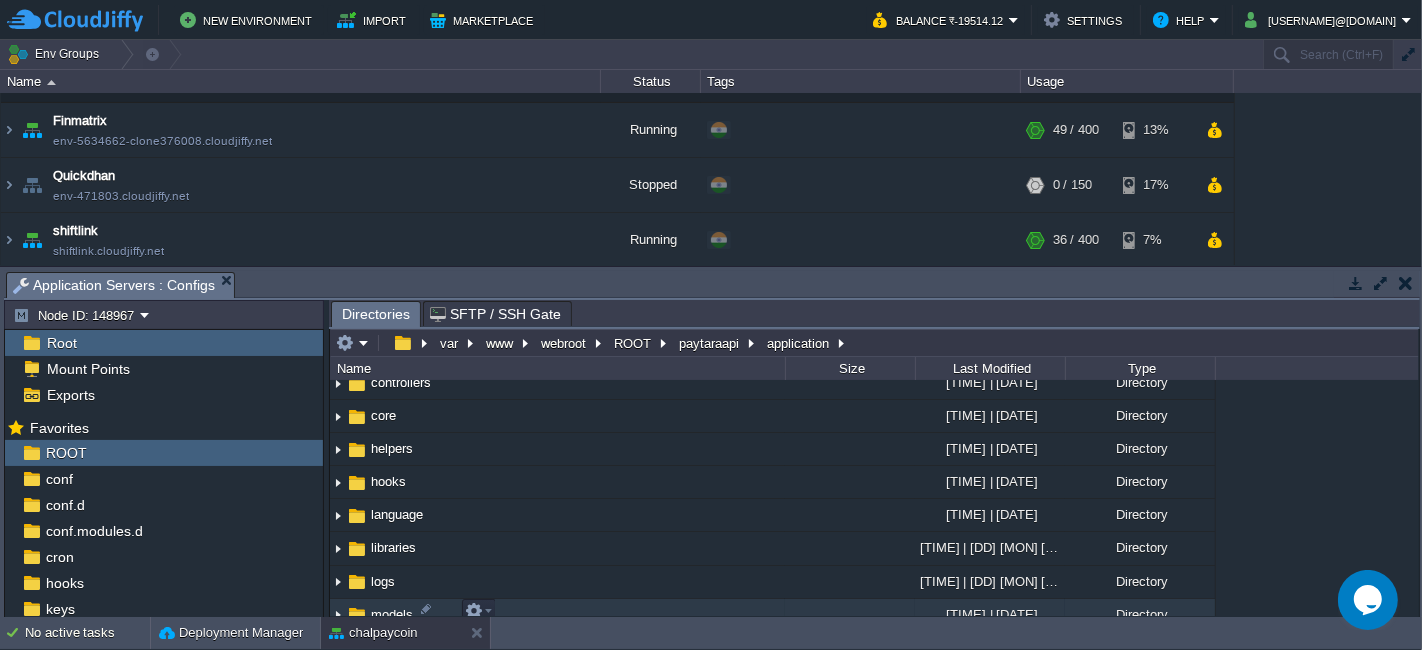 click on "models" at bounding box center [557, 615] 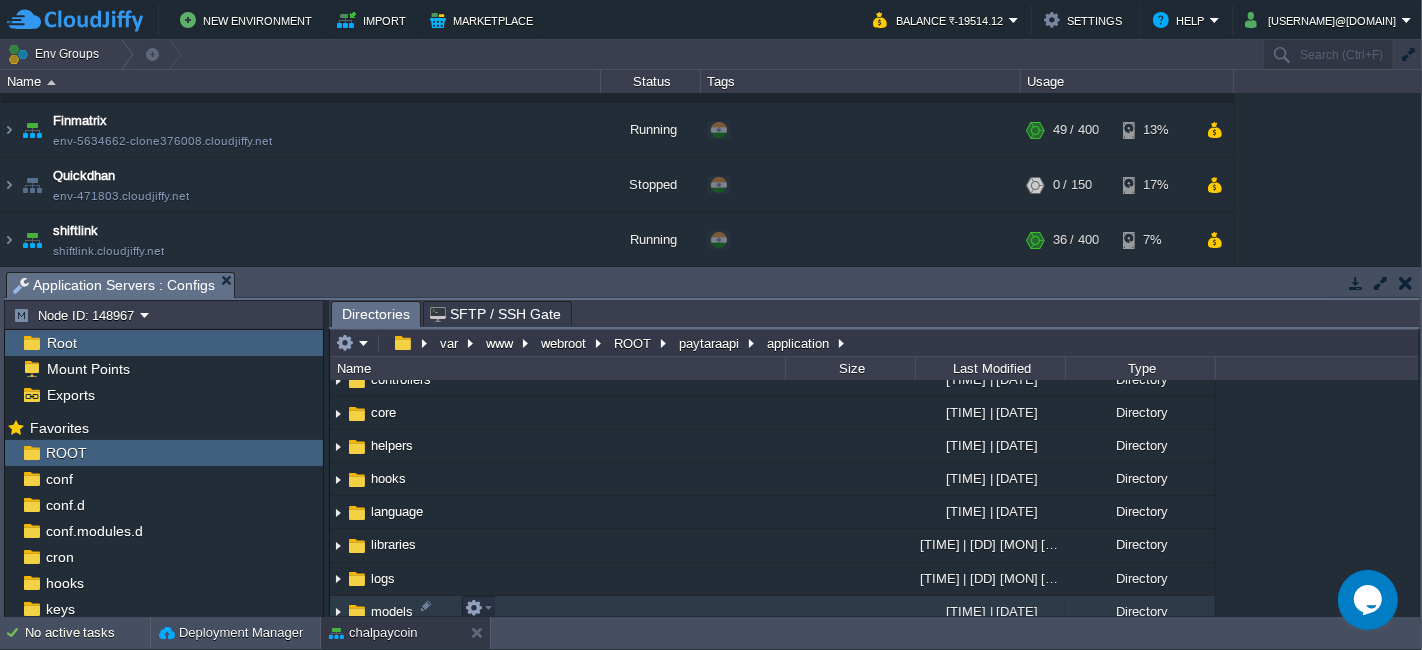 click on "models" at bounding box center [557, 612] 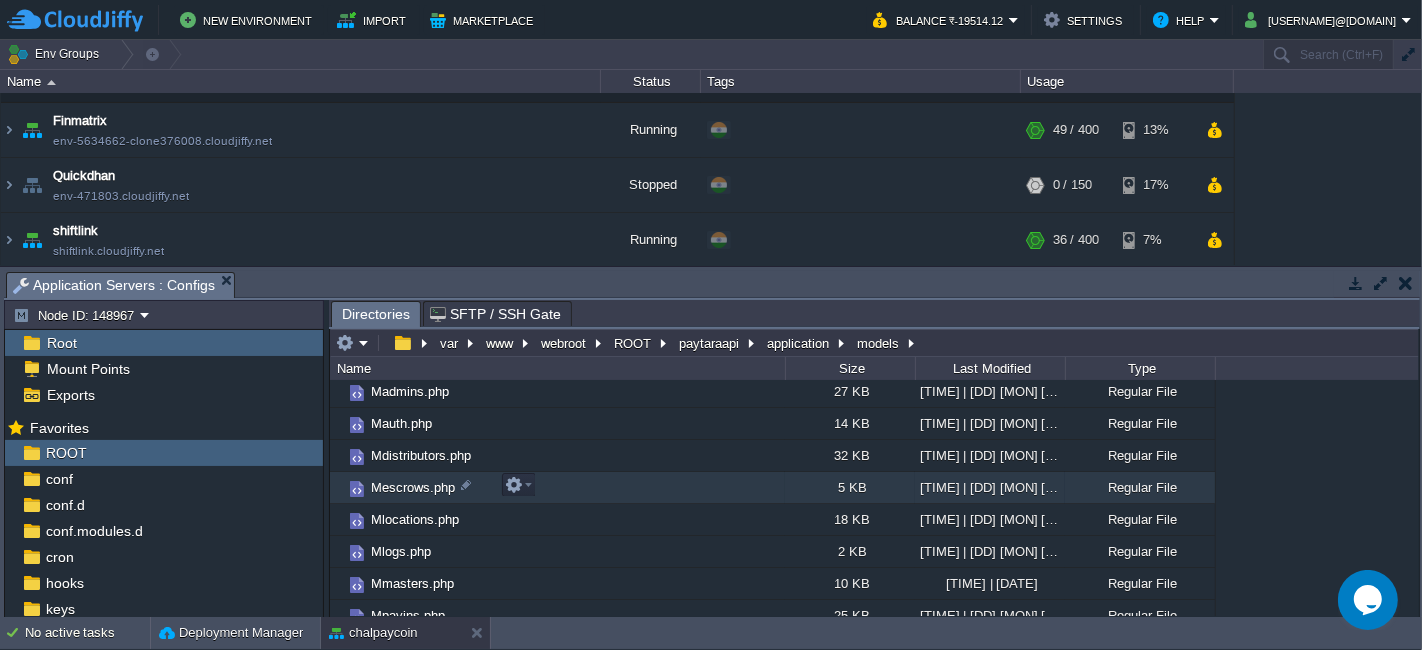 scroll, scrollTop: 176, scrollLeft: 0, axis: vertical 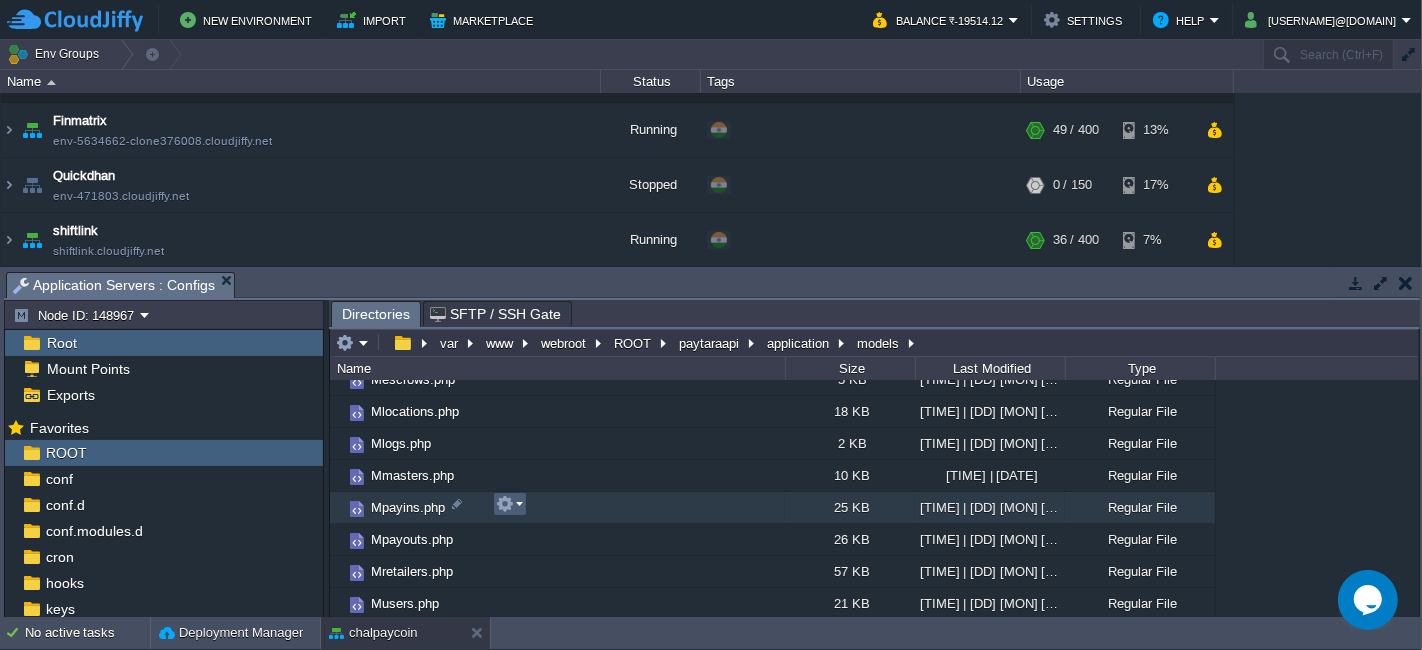 click at bounding box center [509, 504] 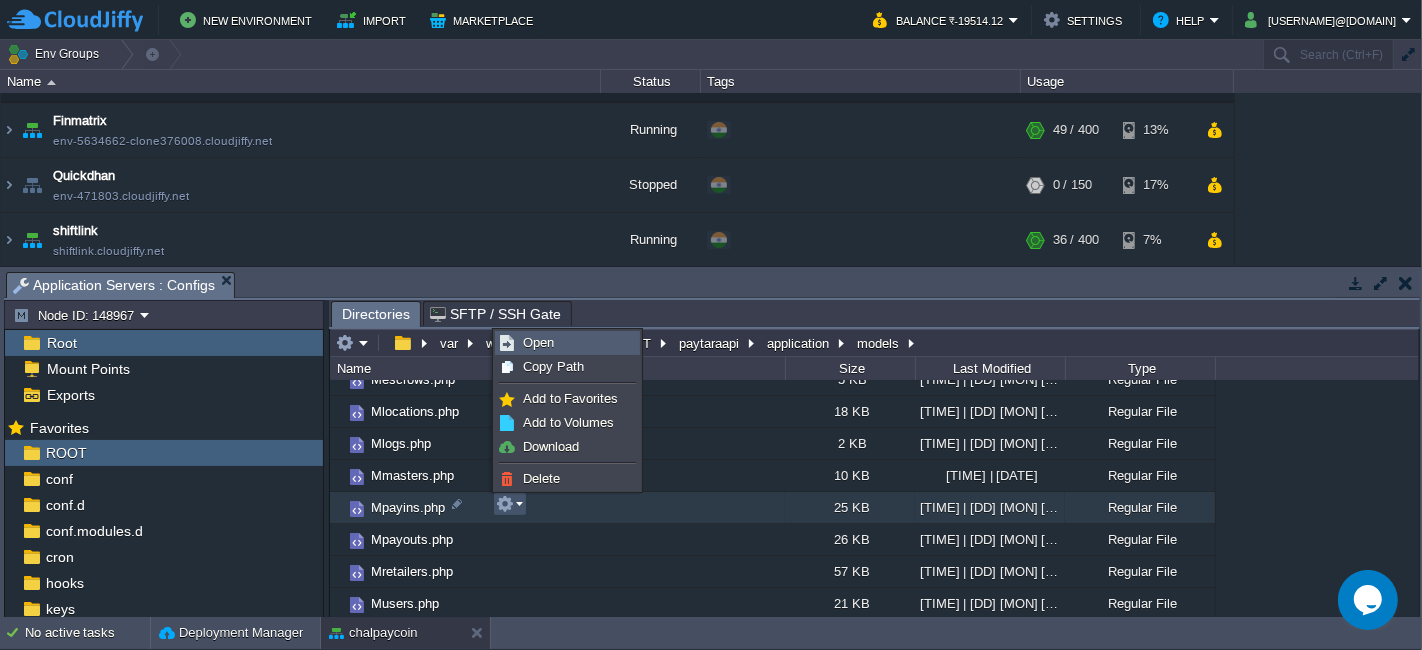 click on "Open" at bounding box center [538, 342] 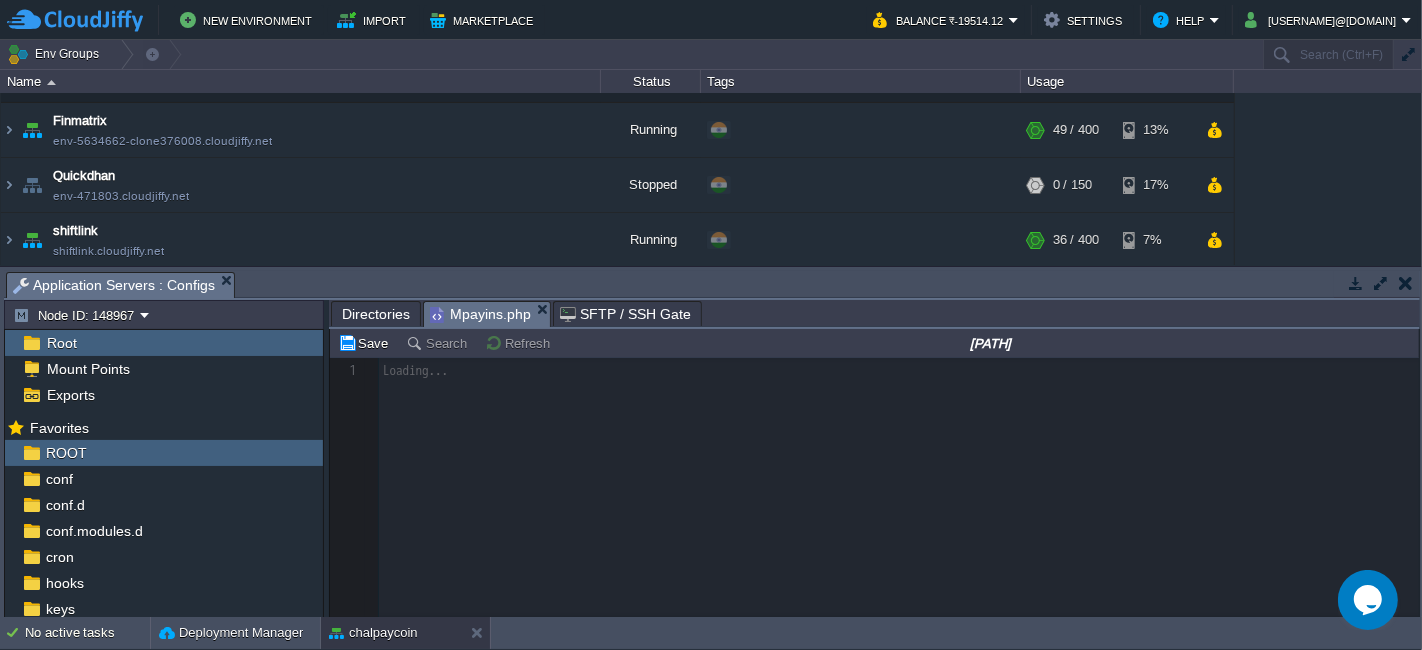 scroll, scrollTop: 6, scrollLeft: 0, axis: vertical 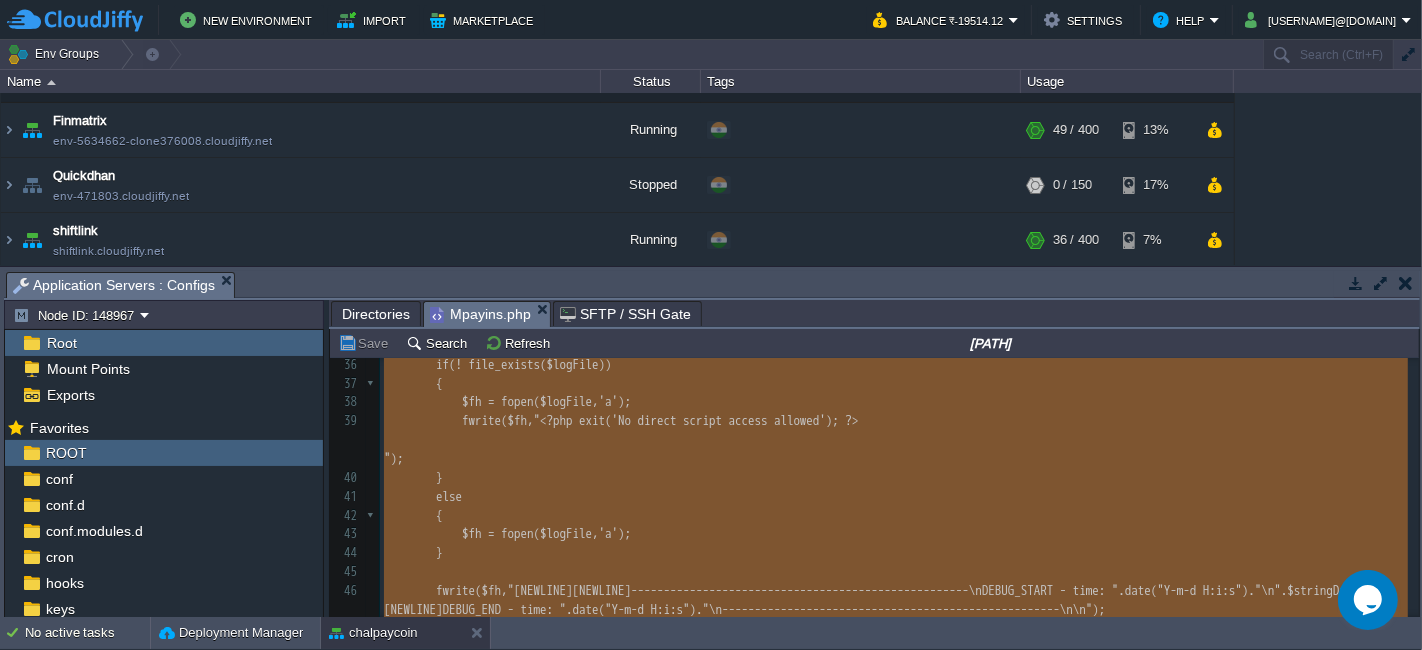 type on "-" 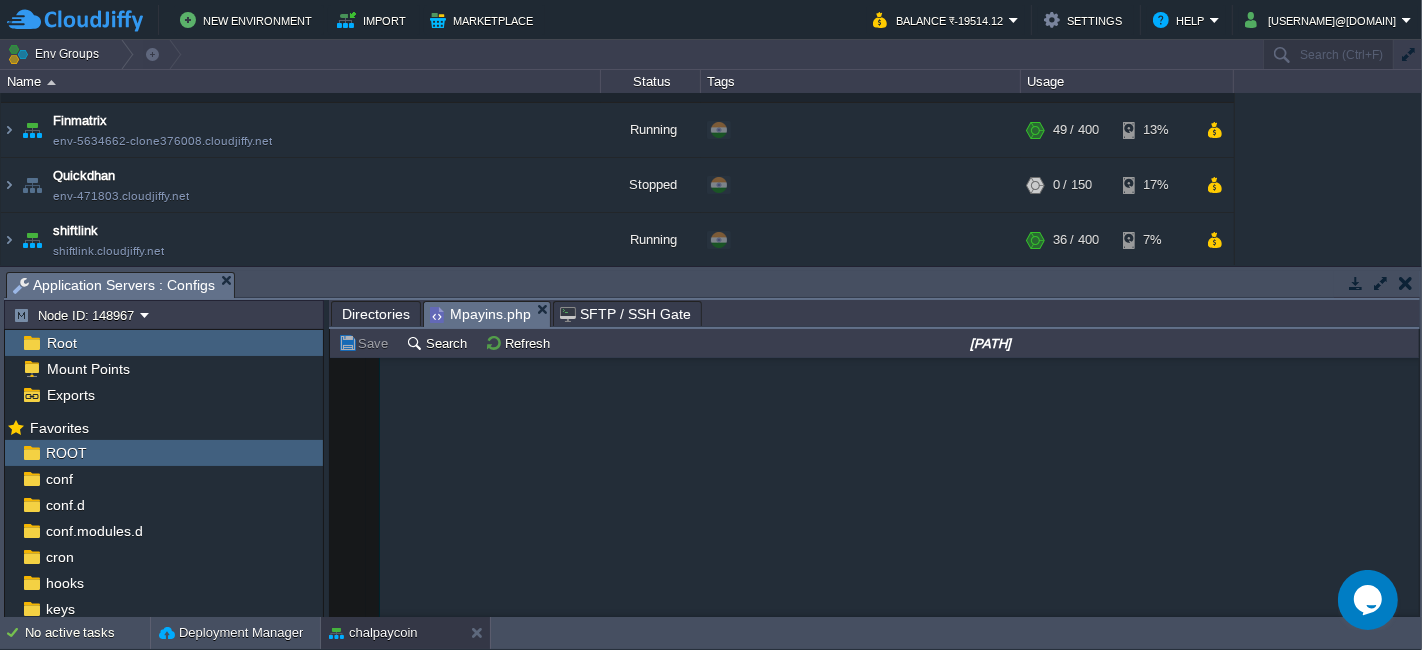 scroll, scrollTop: 15496, scrollLeft: 0, axis: vertical 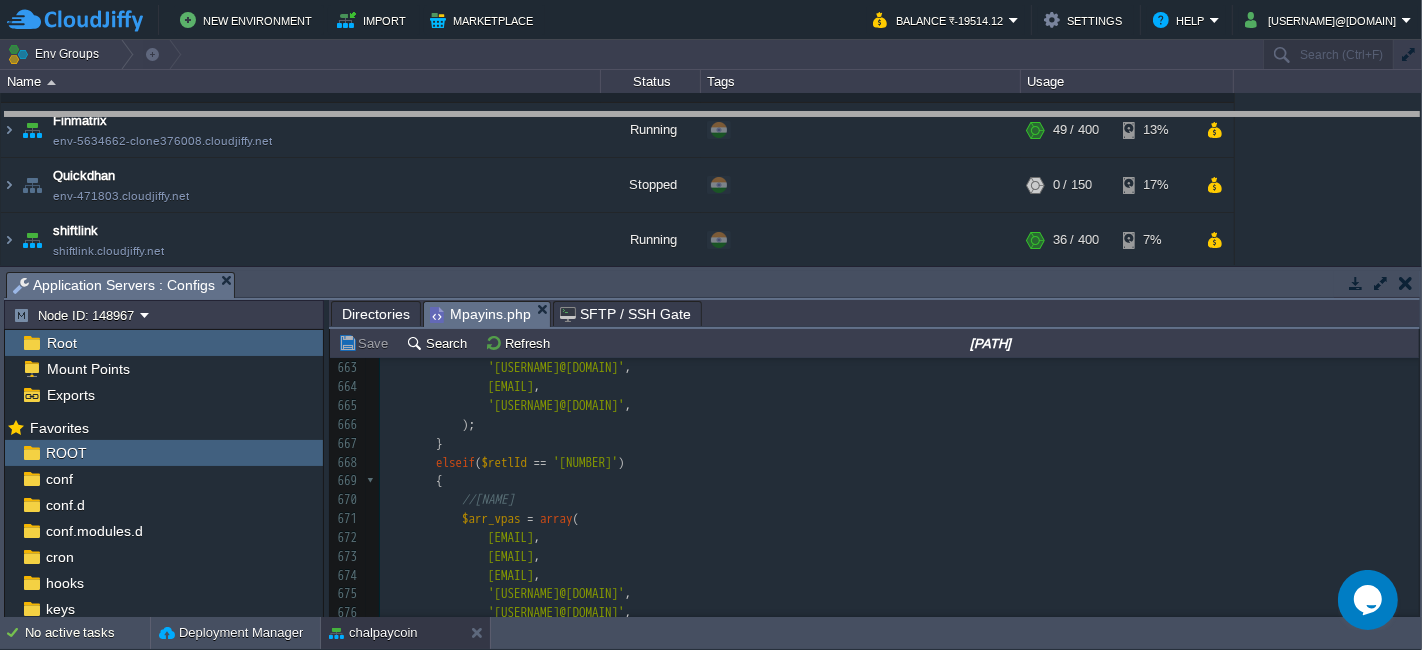 drag, startPoint x: 671, startPoint y: 284, endPoint x: 632, endPoint y: 125, distance: 163.71317 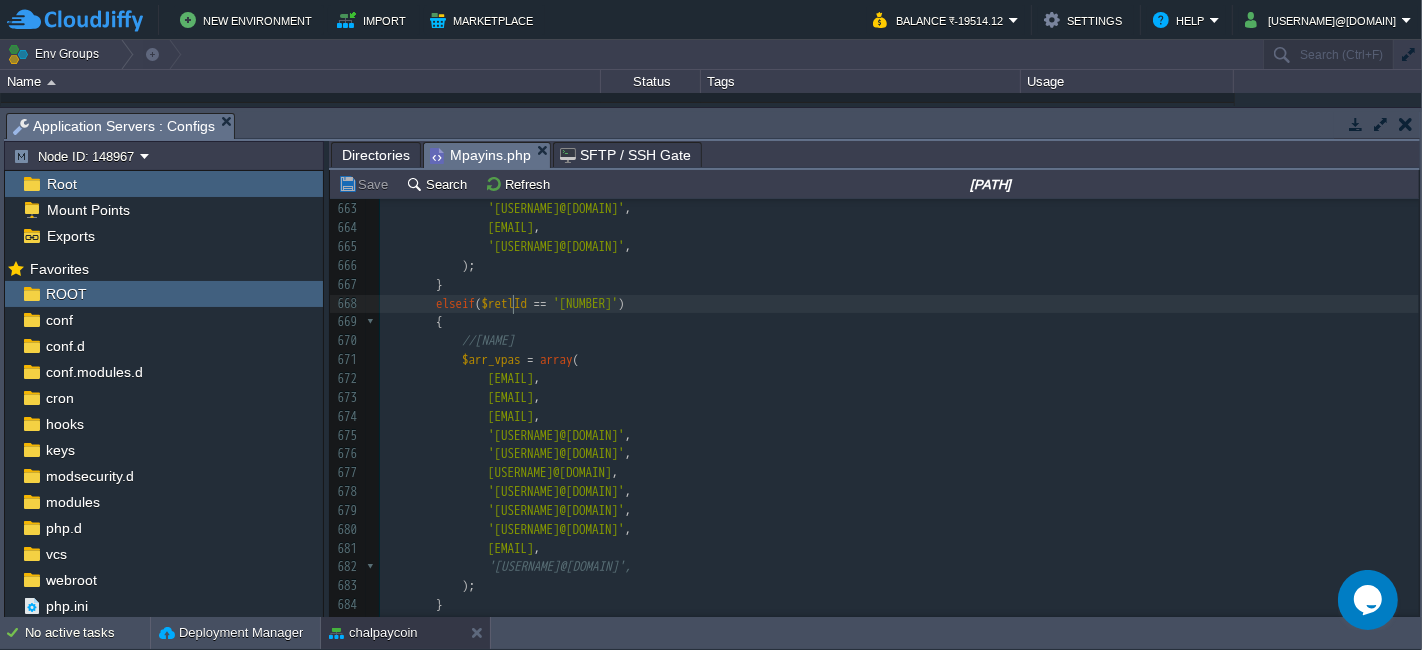 click on "x 652 elseif ( $retlId == '16' ) 653 { 654 //Seuenceseries 655 $arr_vpas = array ( 656 [EMAIL] , 657 [EMAIL] , 658 [EMAIL] , 659 [EMAIL] , 660 [EMAIL] , 661 [EMAIL] , 662 [EMAIL] , 663 [EMAIL] , 664 [EMAIL] , 665 [EMAIL] , 666 ); 667 } 668 elseif ( $retlId == '17' ) 669 { 670 //Saisarveshwar 671 $arr_vpas = array ( 672 [EMAIL] , 673 [EMAIL] , 674 [EMAIL] ," at bounding box center [899, 426] 